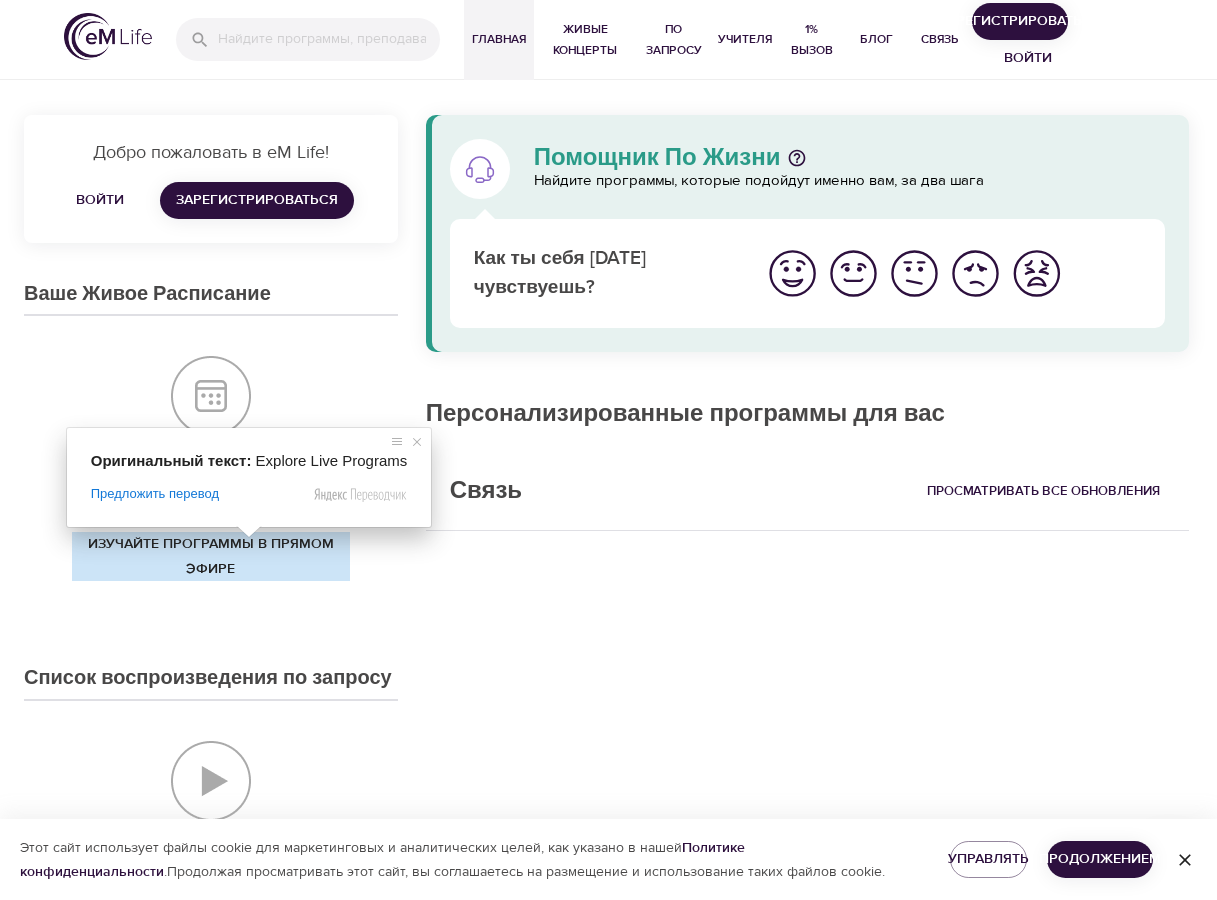 scroll, scrollTop: 0, scrollLeft: 0, axis: both 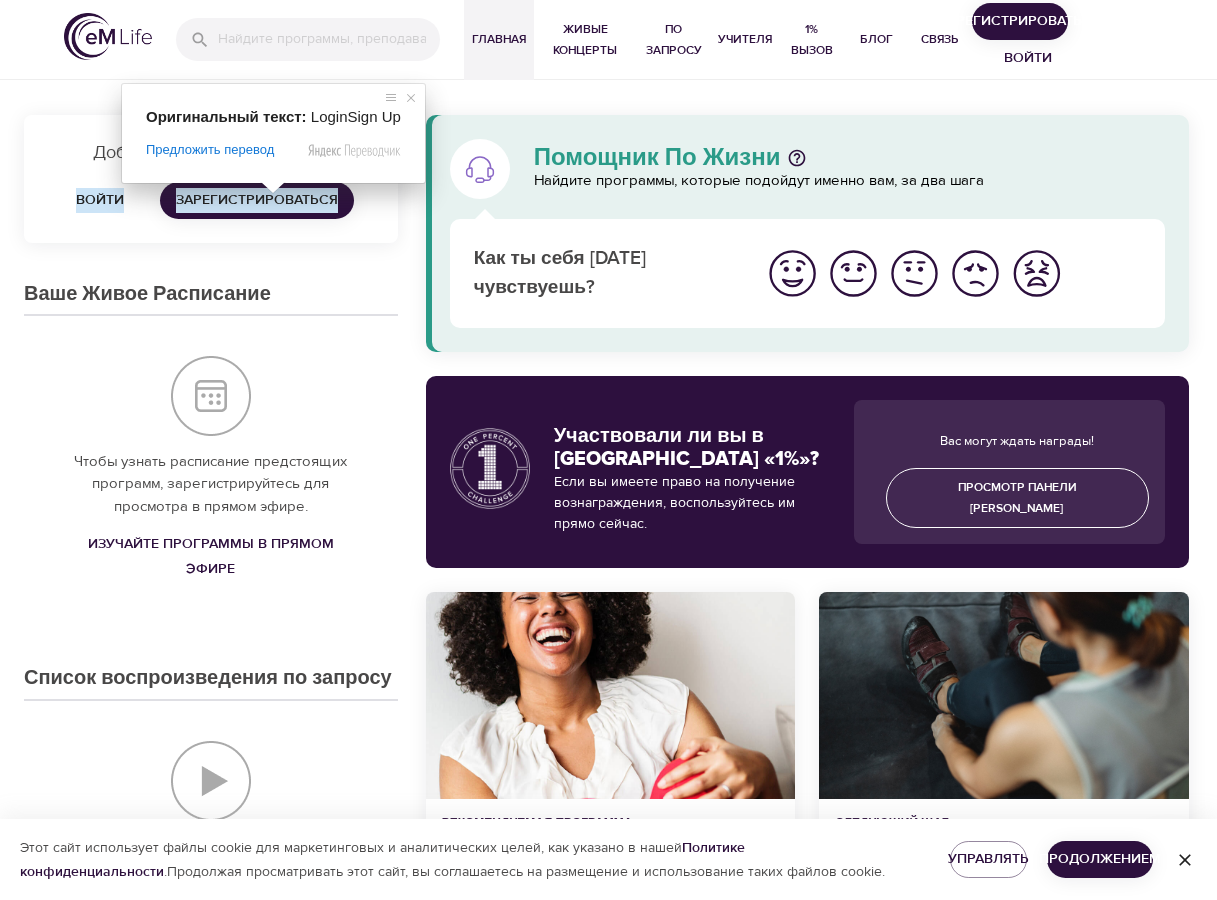 click on "Зарегистрироваться" at bounding box center [257, 200] 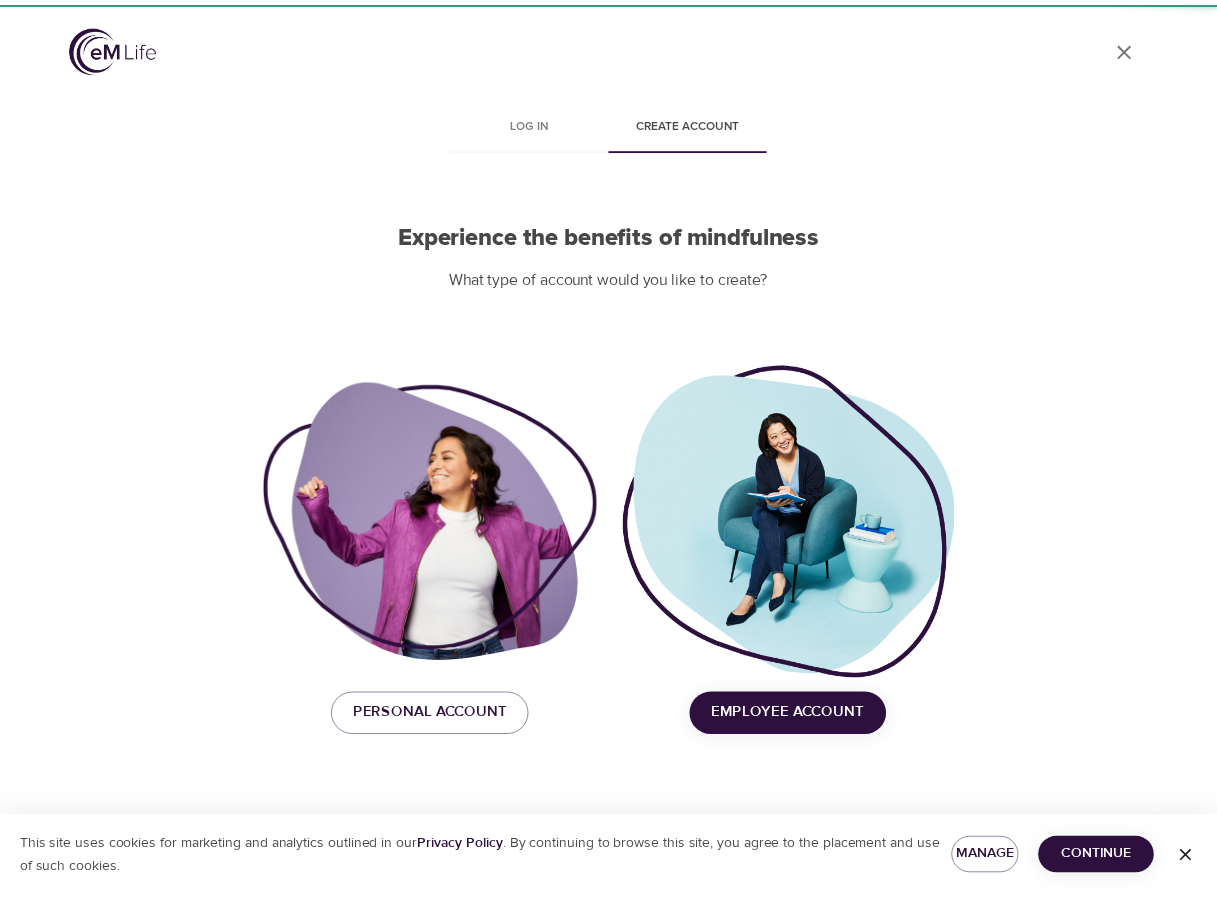 scroll, scrollTop: 0, scrollLeft: 0, axis: both 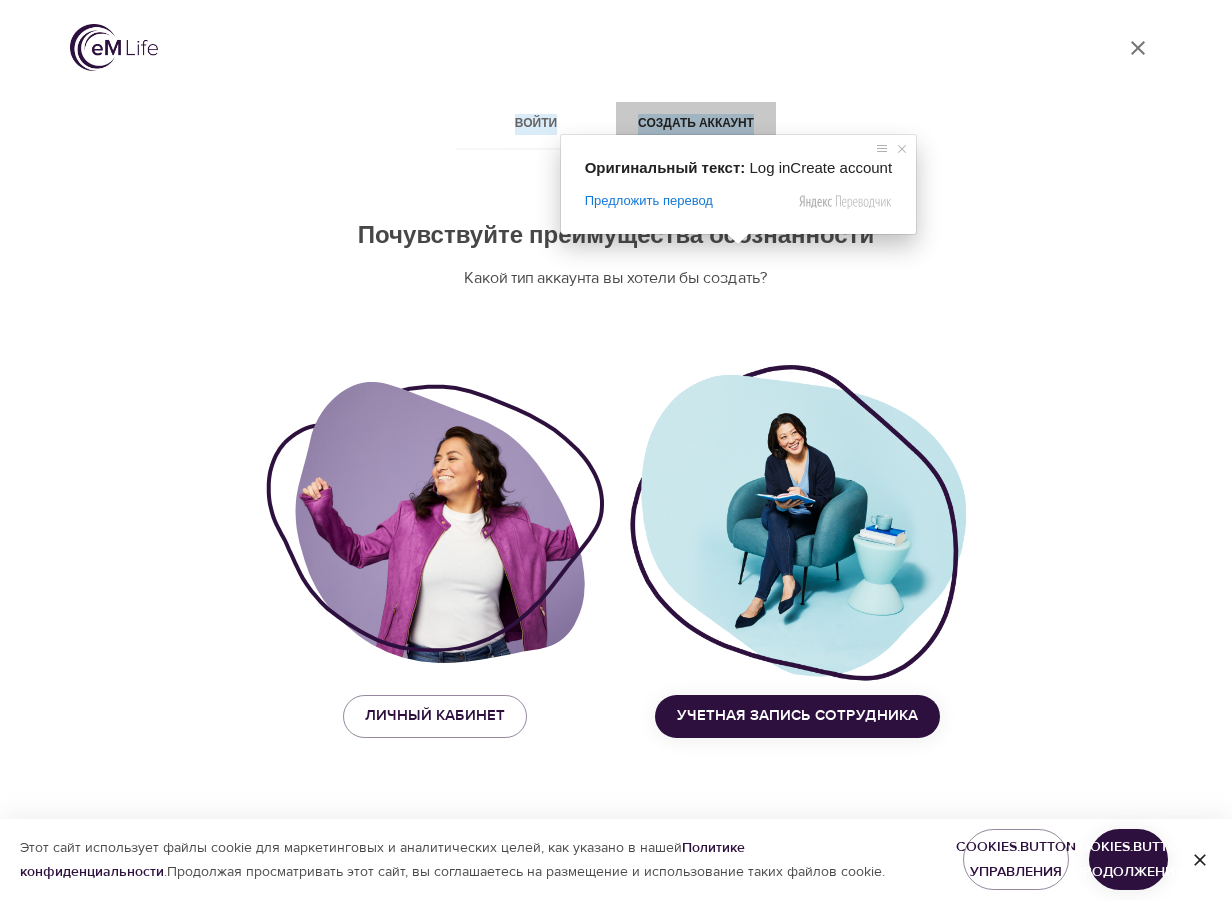 click on "Создать аккаунт" at bounding box center (696, 124) 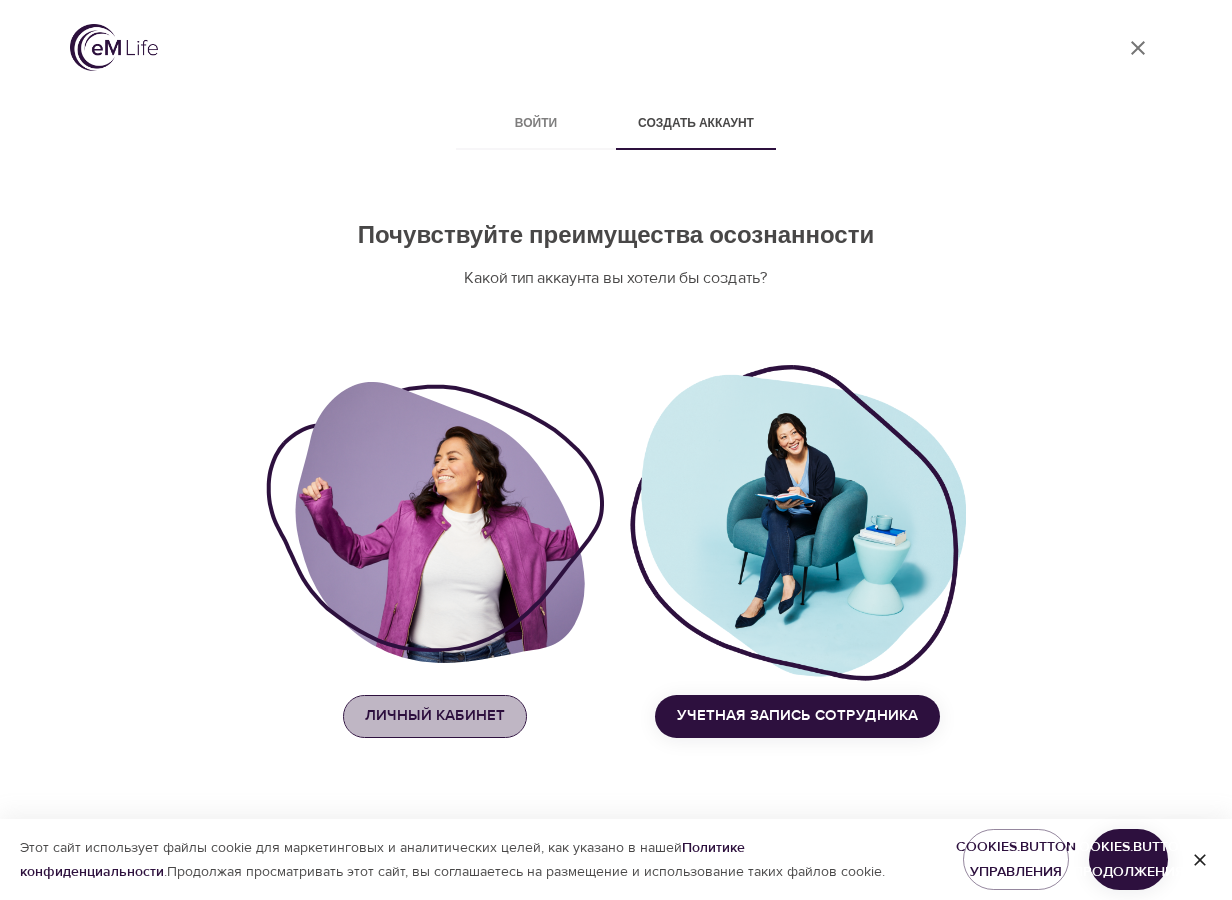 click on "Личный Кабинет" at bounding box center (435, 716) 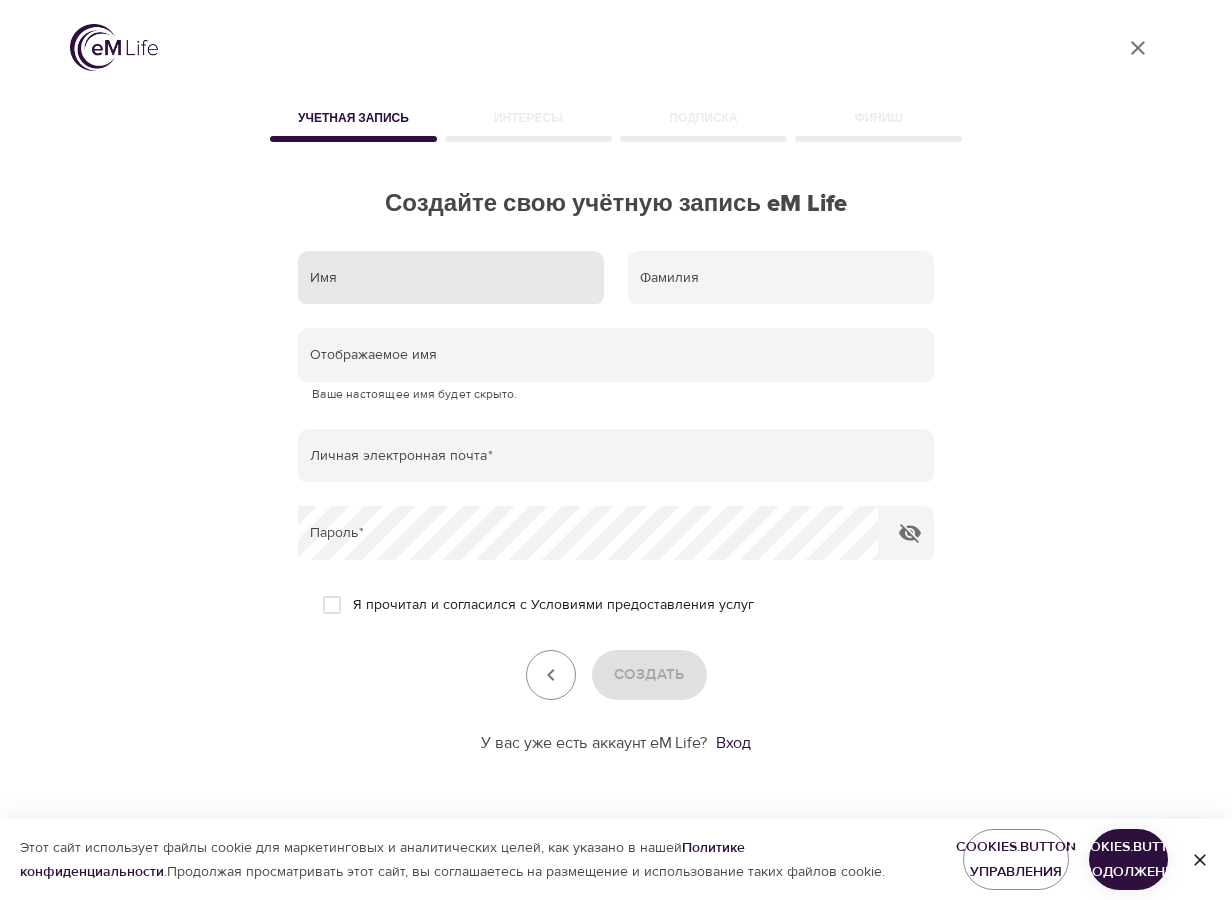 click at bounding box center [451, 278] 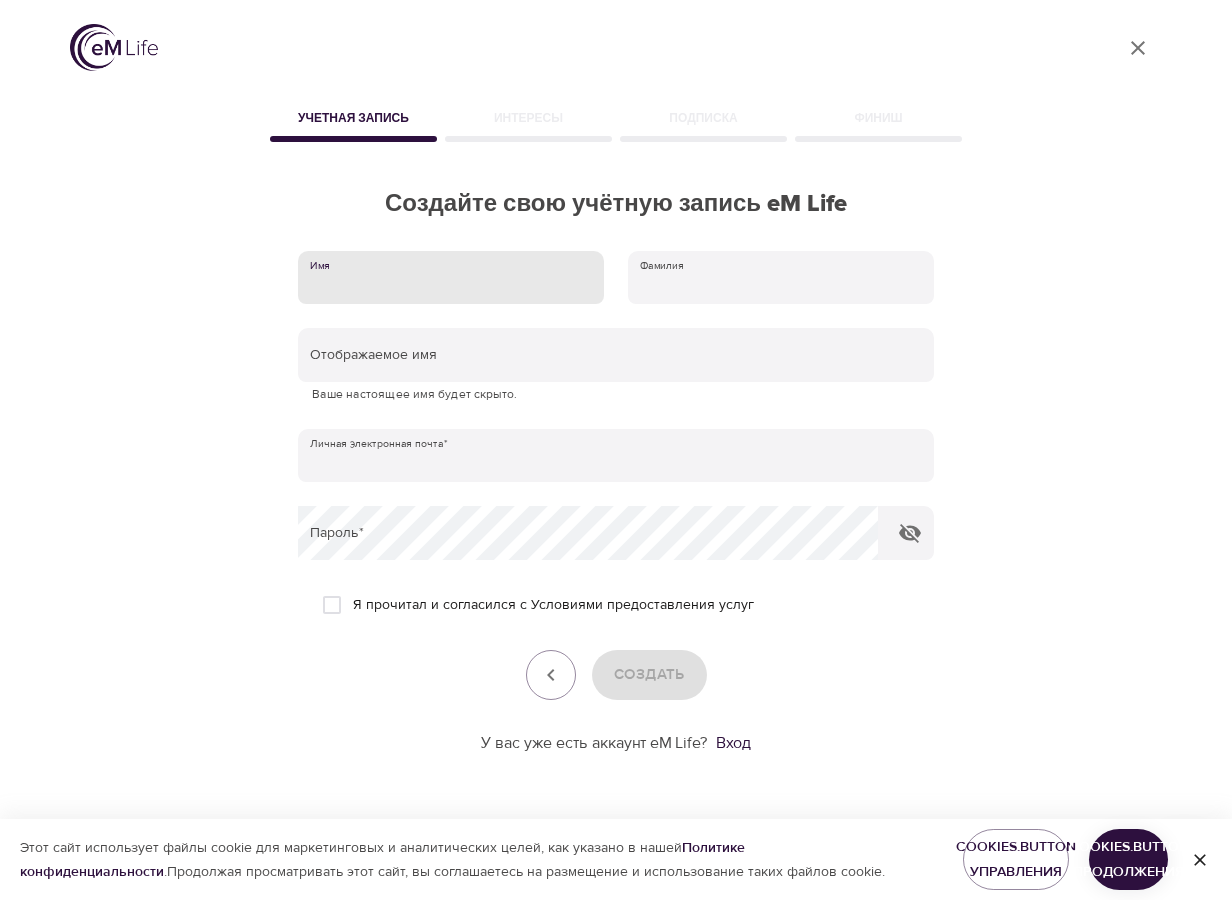 type on "Evgenii" 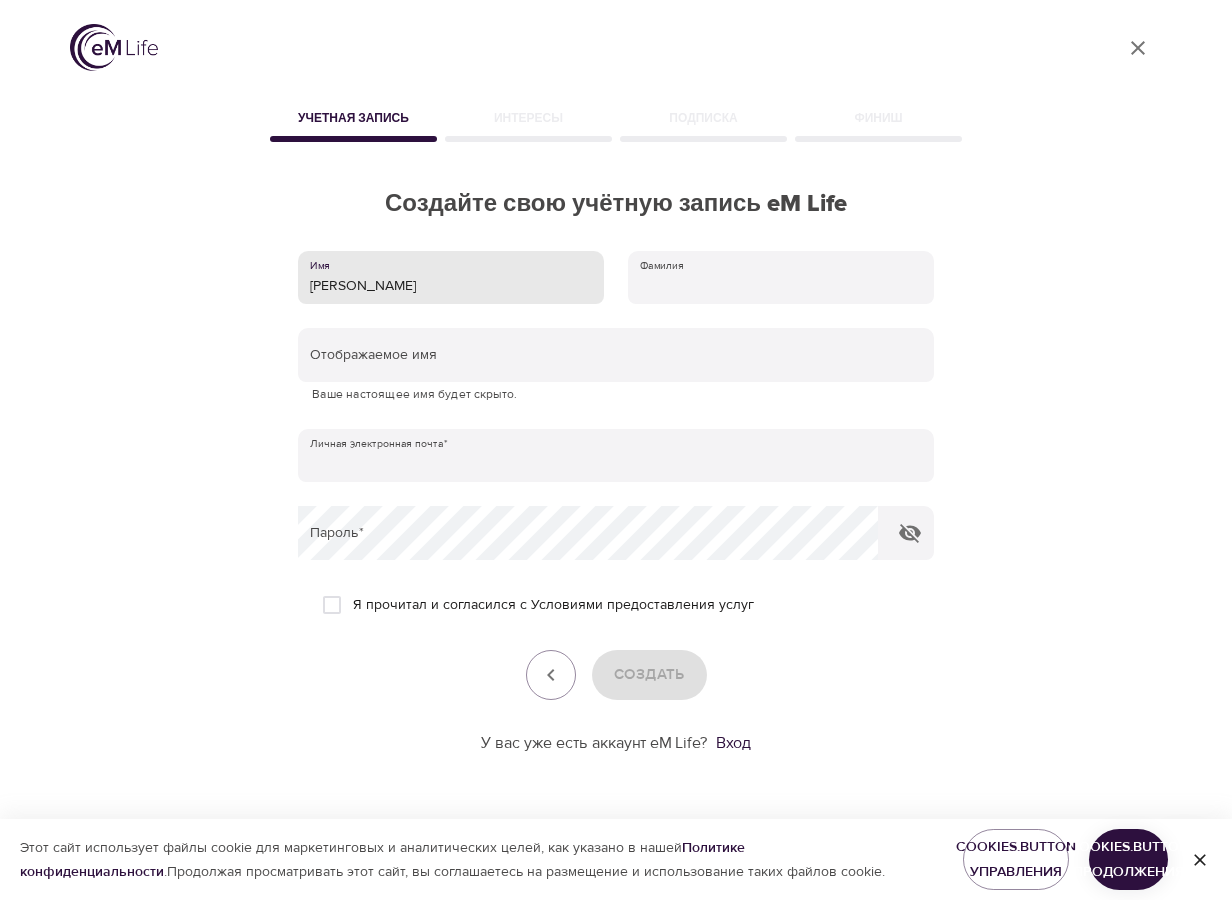 type on "Esipov" 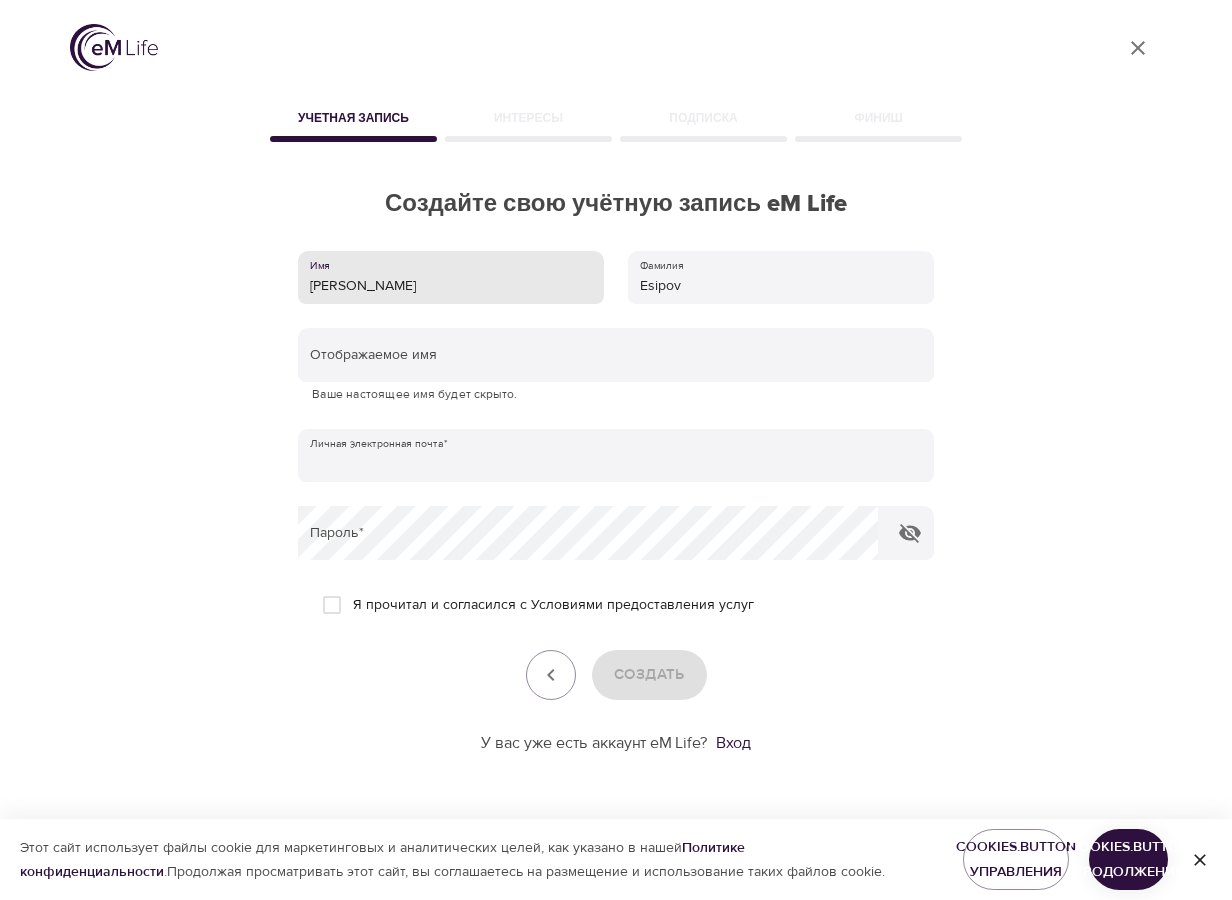type on "esipoff.eugeny@yandex.ru" 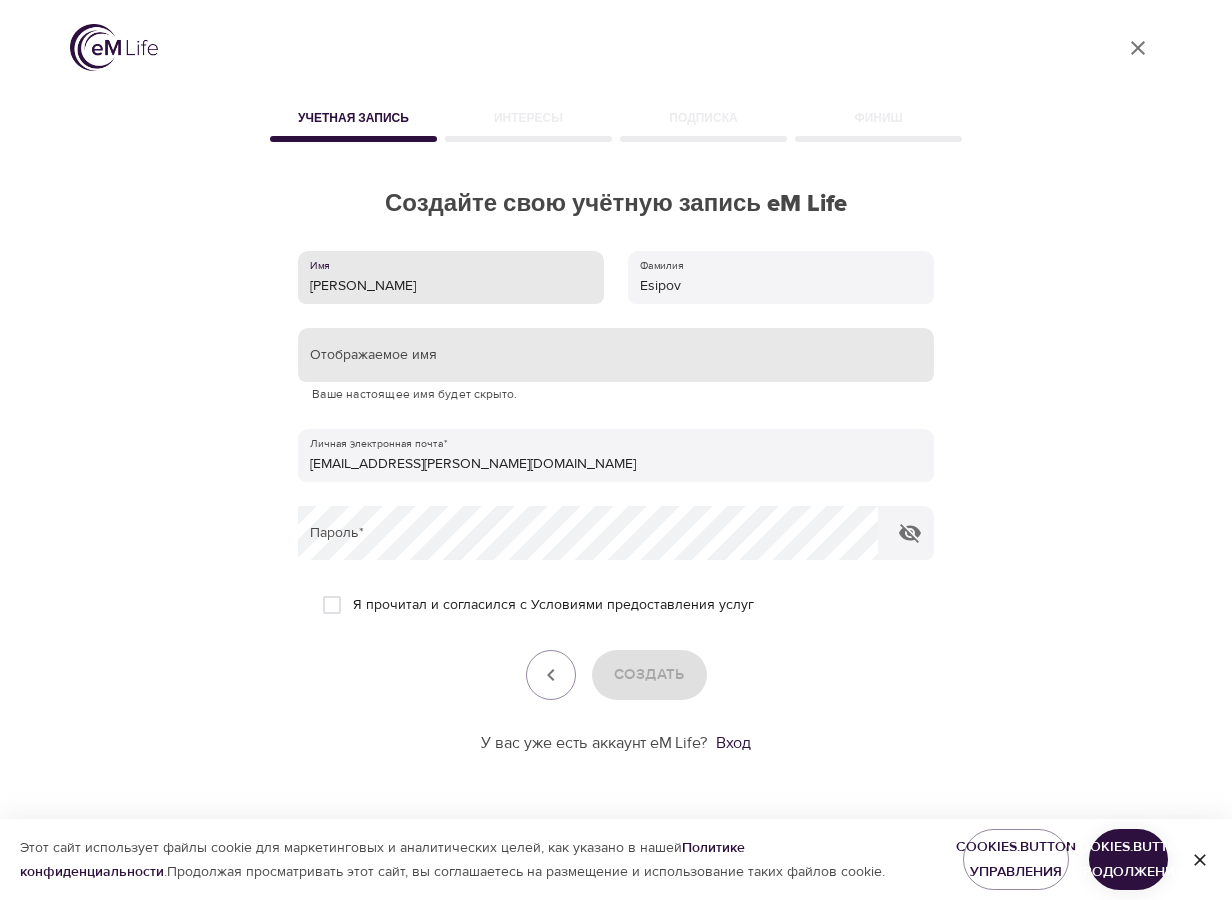 click at bounding box center (616, 355) 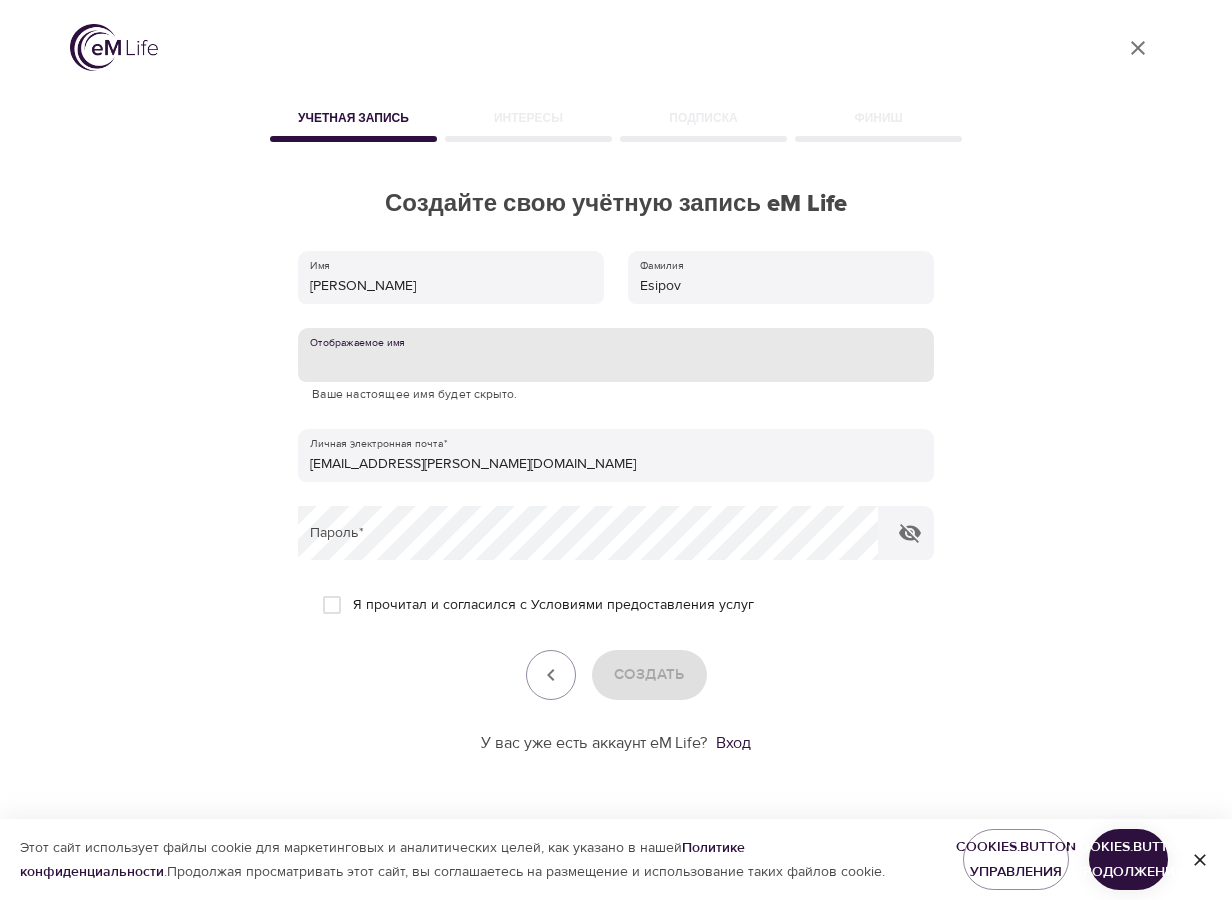 click at bounding box center [616, 355] 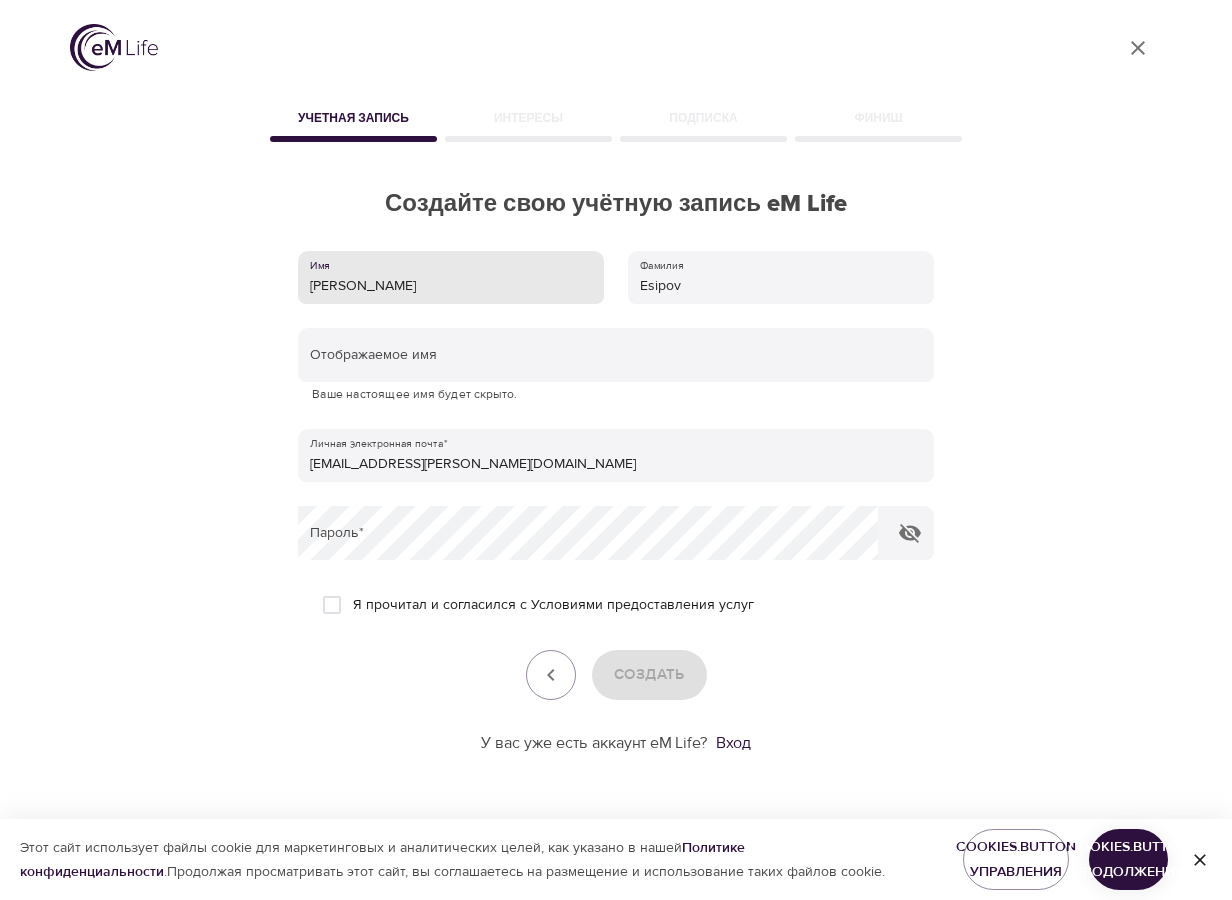 drag, startPoint x: 363, startPoint y: 289, endPoint x: 304, endPoint y: 281, distance: 59.5399 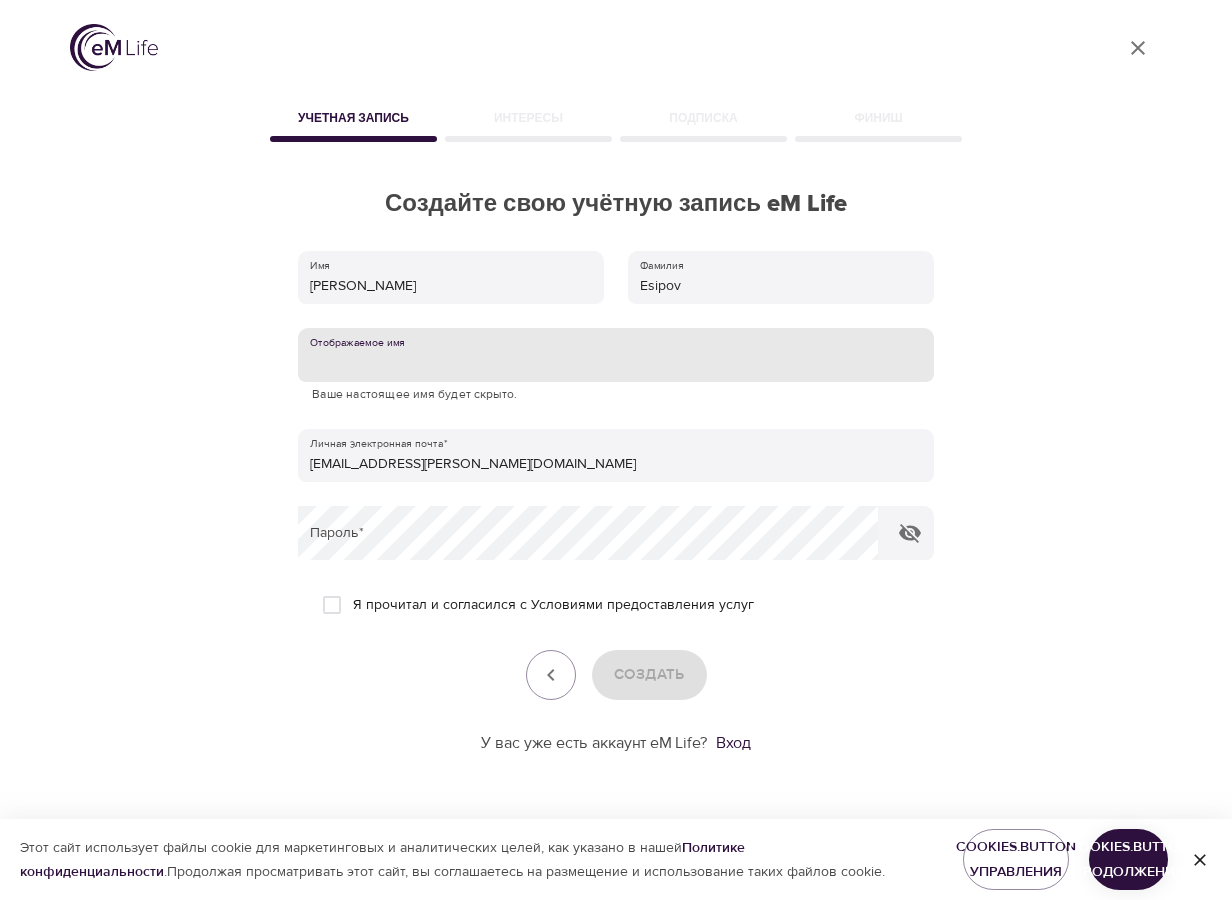 click at bounding box center (616, 355) 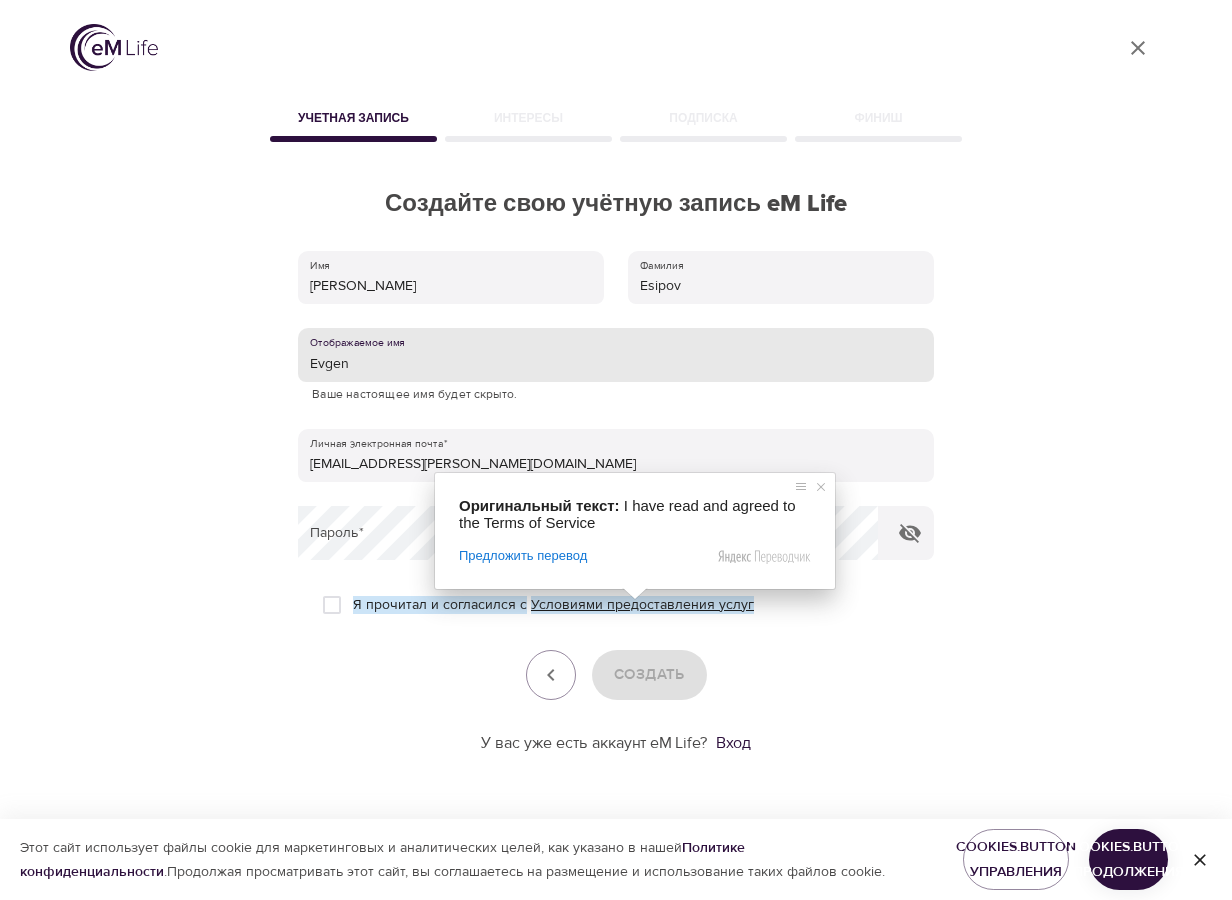 type on "Evgen" 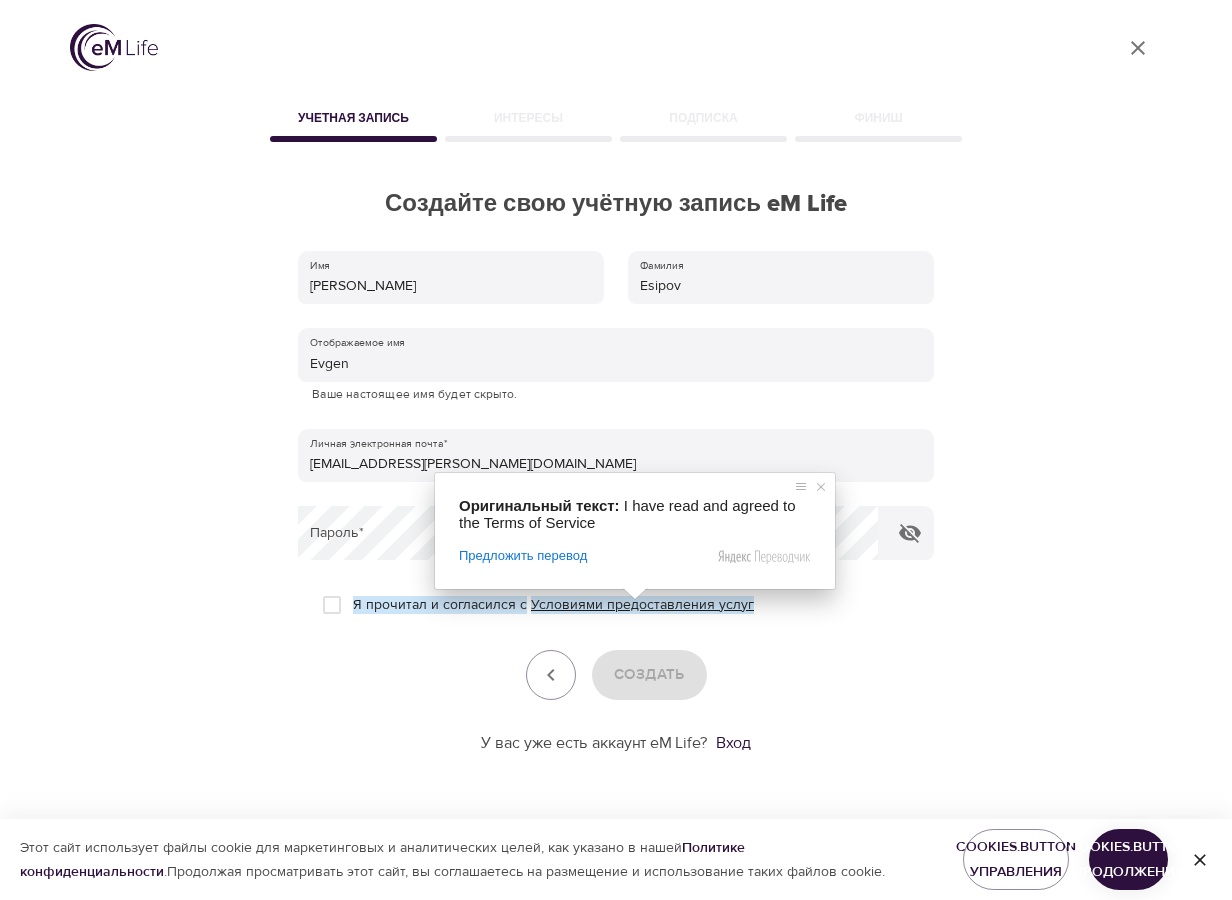 click on "Условиями предоставления услуг" at bounding box center (642, 605) 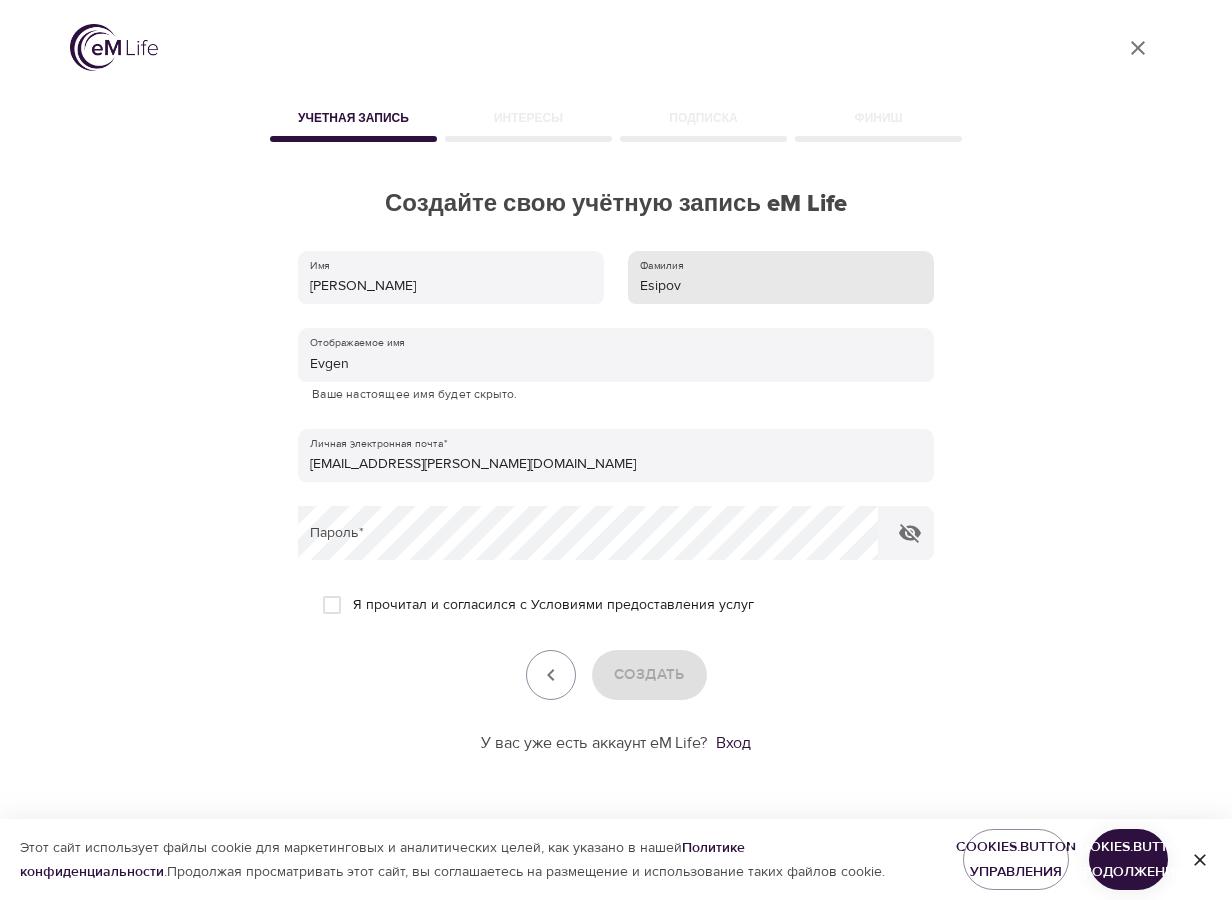 click on "Esipov" at bounding box center (781, 278) 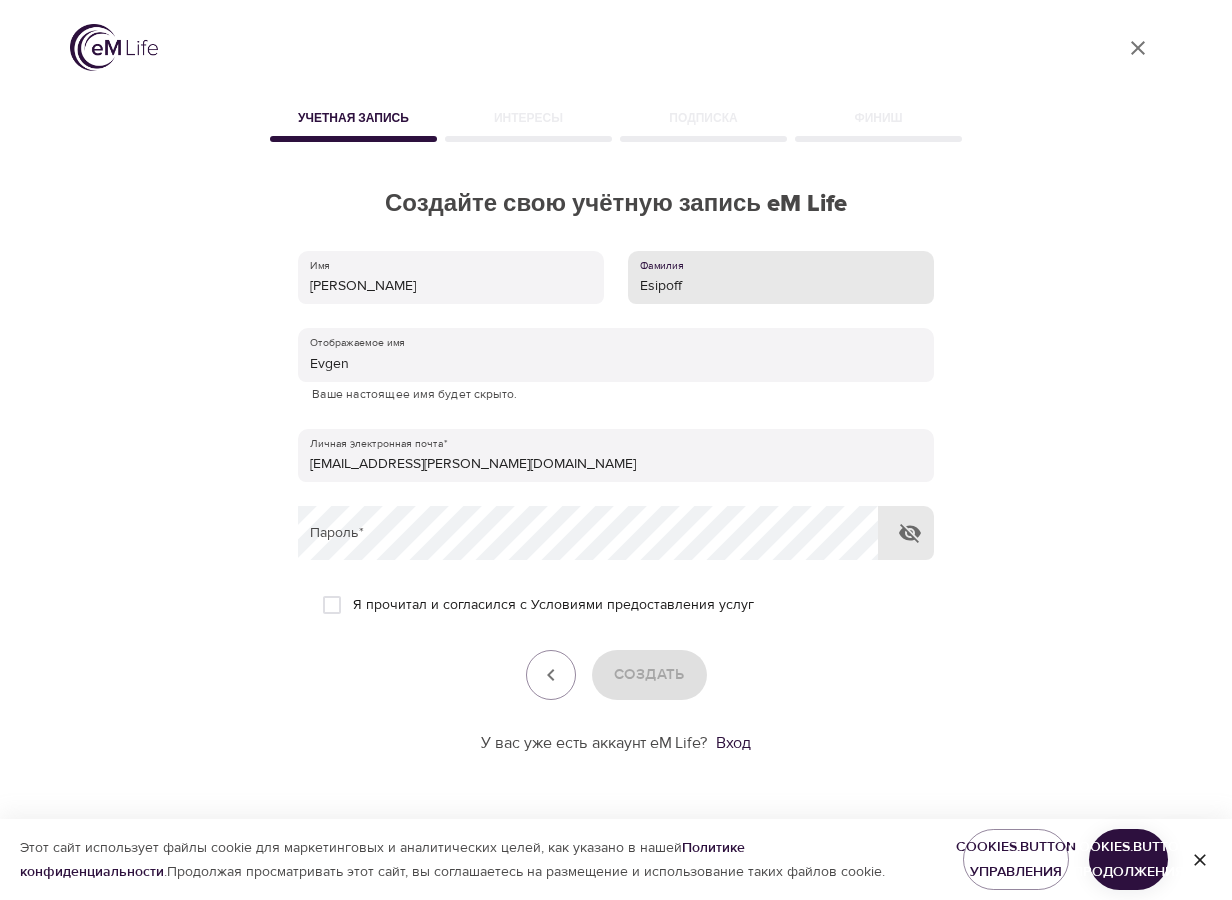 type on "Esipoff" 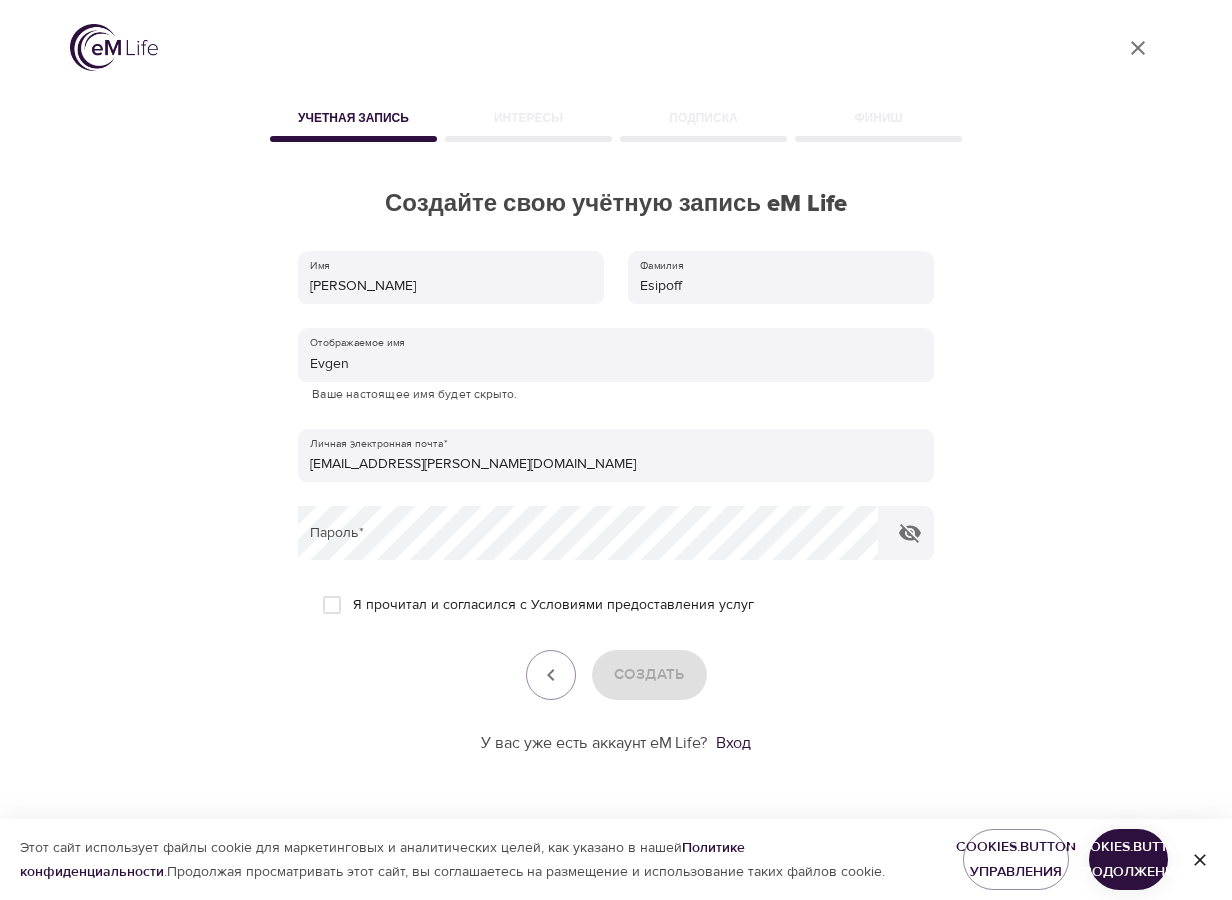 click on "User Profile Учетная запись Интересы Подписка Финиш Создайте свою учётную запись eM Life Имя Evgenii Фамилия Esipoff Отображаемое имя Evgen Ваше настоящее имя будет скрыто. Личная электронная почта   * esipoff.eugeny@yandex.ru Пароль    * Я прочитал и согласился с    Условиями предоставления услуг Создать У вас уже есть аккаунт eM Life? Вход Нужна помощь? Связаться с нами" at bounding box center [616, 450] 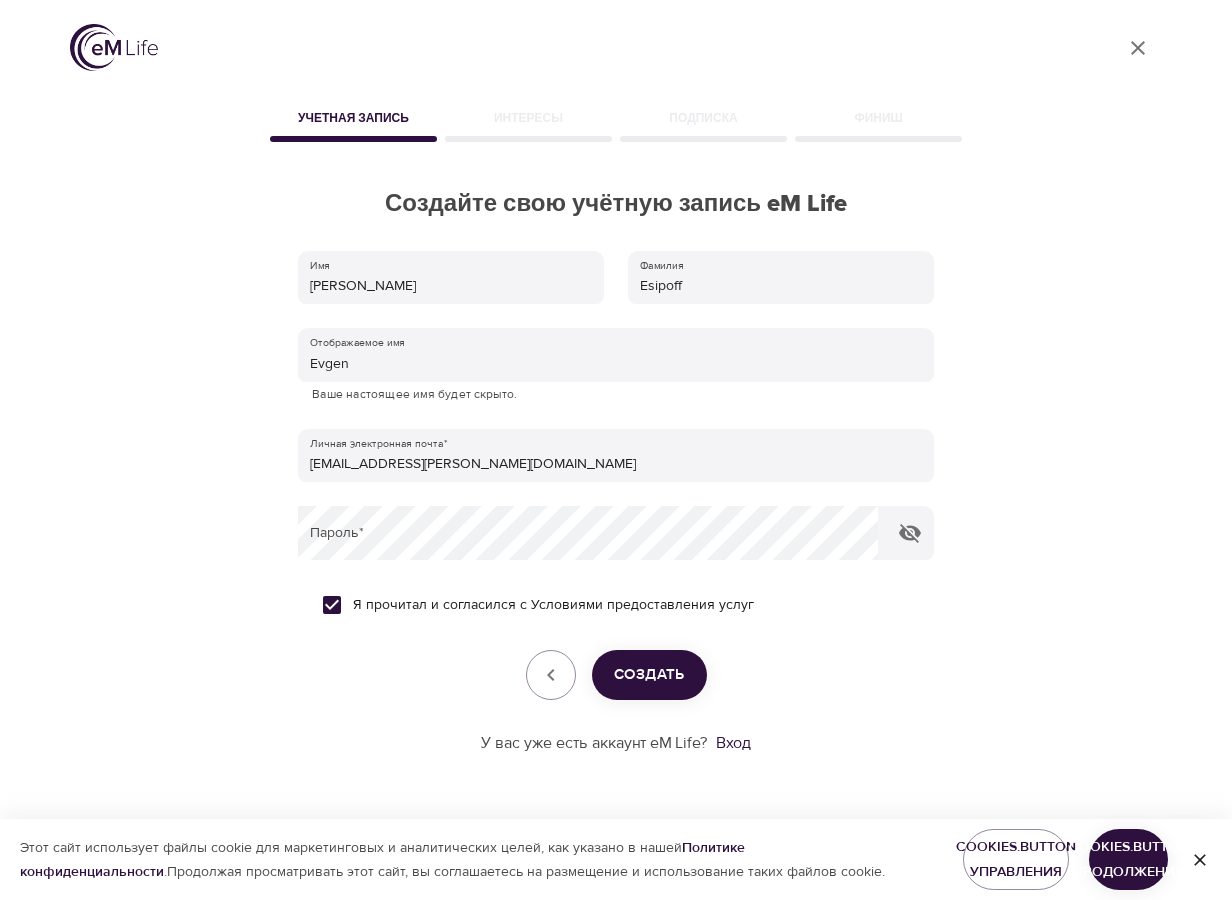 click on "User Profile Учетная запись Интересы Подписка Финиш Создайте свою учётную запись eM Life Имя Evgenii Фамилия Esipoff Отображаемое имя Evgen Ваше настоящее имя будет скрыто. Личная электронная почта   * esipoff.eugeny@yandex.ru Пароль    * Я прочитал и согласился с    Условиями предоставления услуг Создать У вас уже есть аккаунт eM Life? Вход Нужна помощь? Связаться с нами" at bounding box center [616, 450] 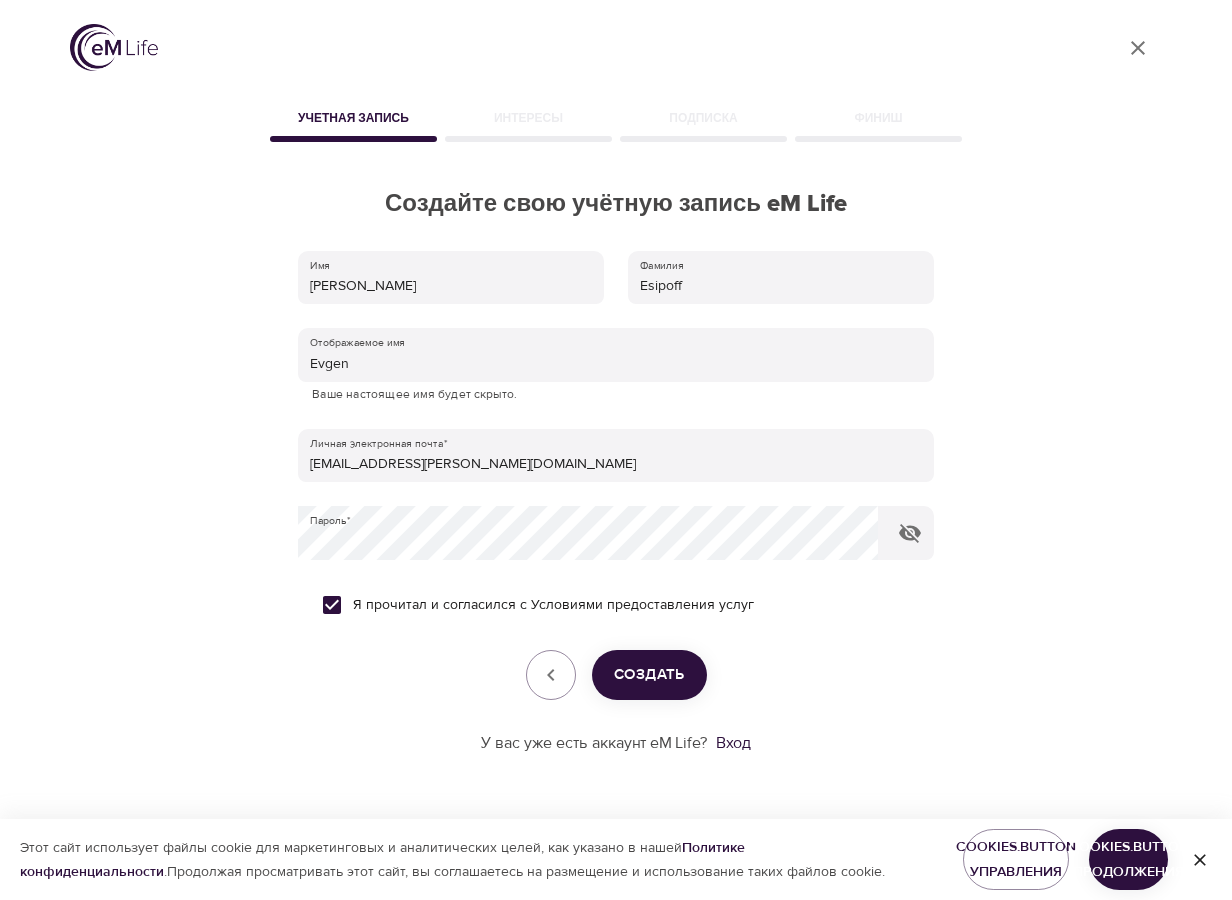 click on "Имя Evgenii Фамилия Esipoff Отображаемое имя Evgen Ваше настоящее имя будет скрыто. Личная электронная почта   * esipoff.eugeny@yandex.ru Пароль    * Я прочитал и согласился с    Условиями предоставления услуг Создать У вас уже есть аккаунт eM Life? Вход" at bounding box center [616, 497] 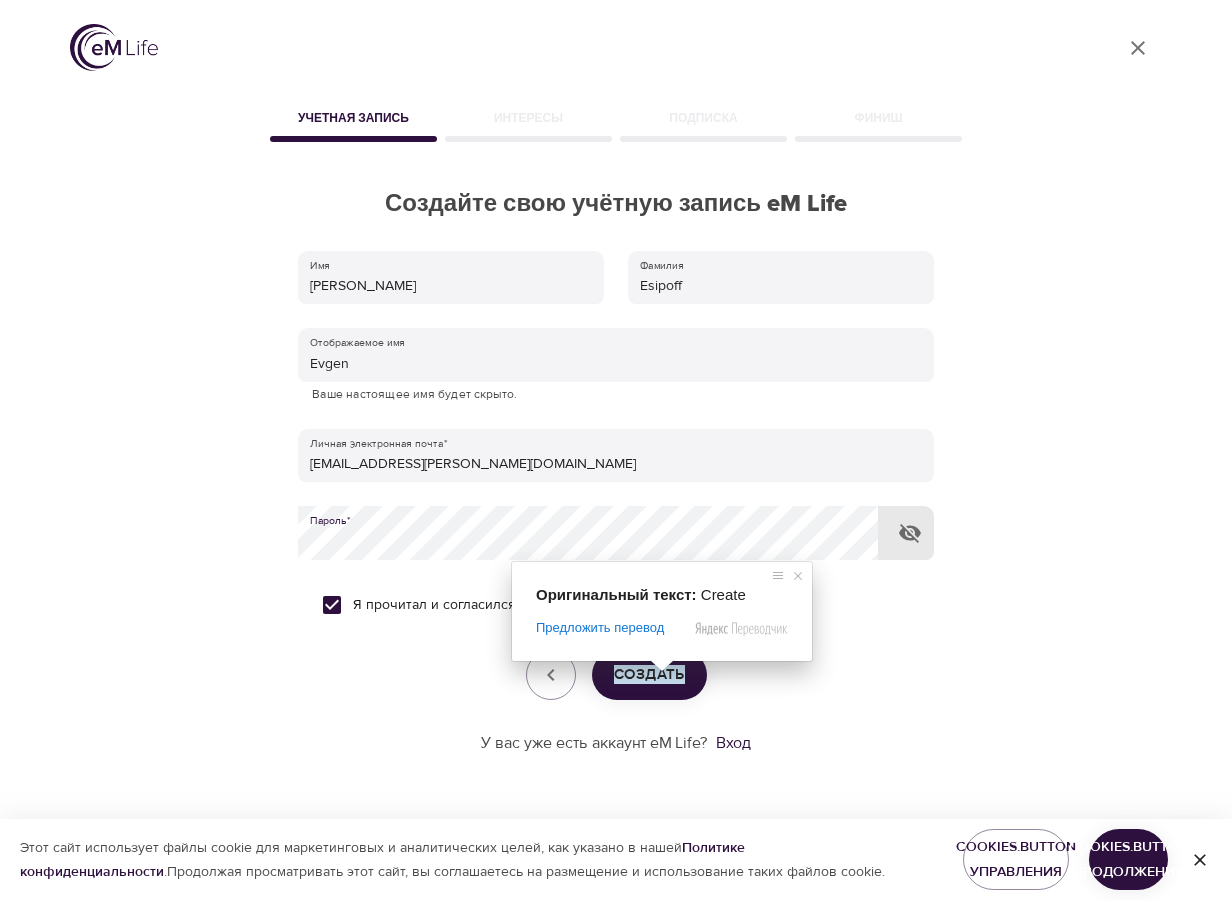 click at bounding box center [662, 666] 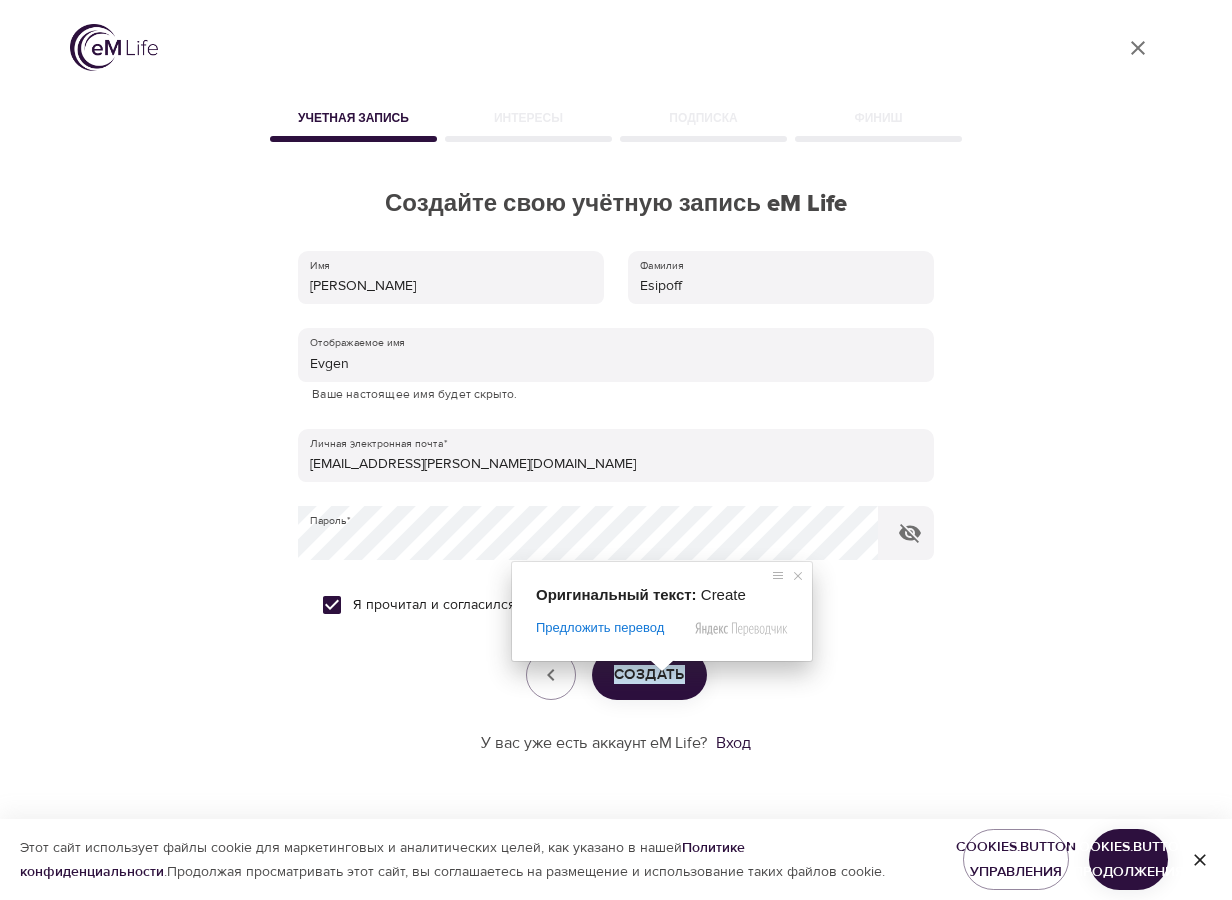 click on "Создать" at bounding box center [649, 674] 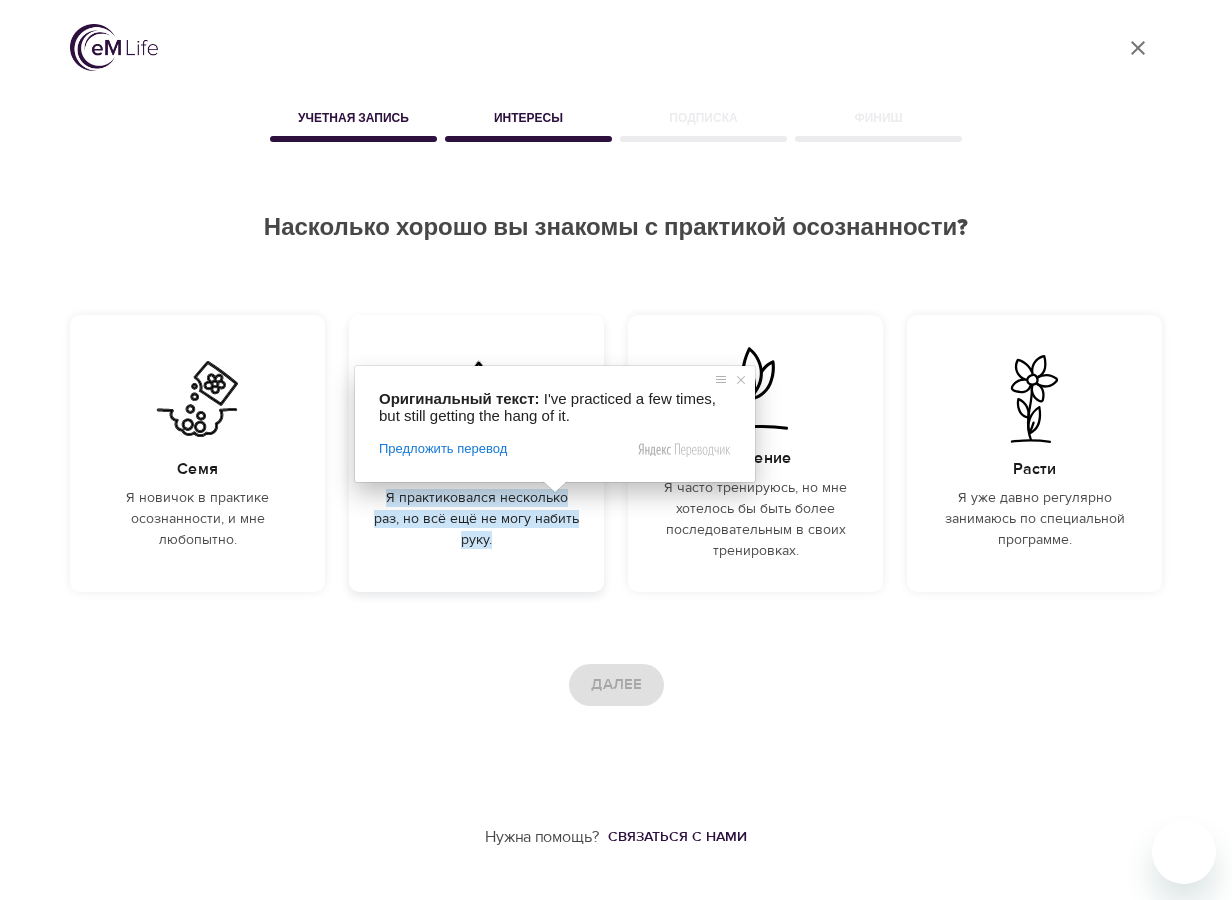 click on "Я практиковался несколько раз, но всё ещё не могу набить руку." at bounding box center (476, 519) 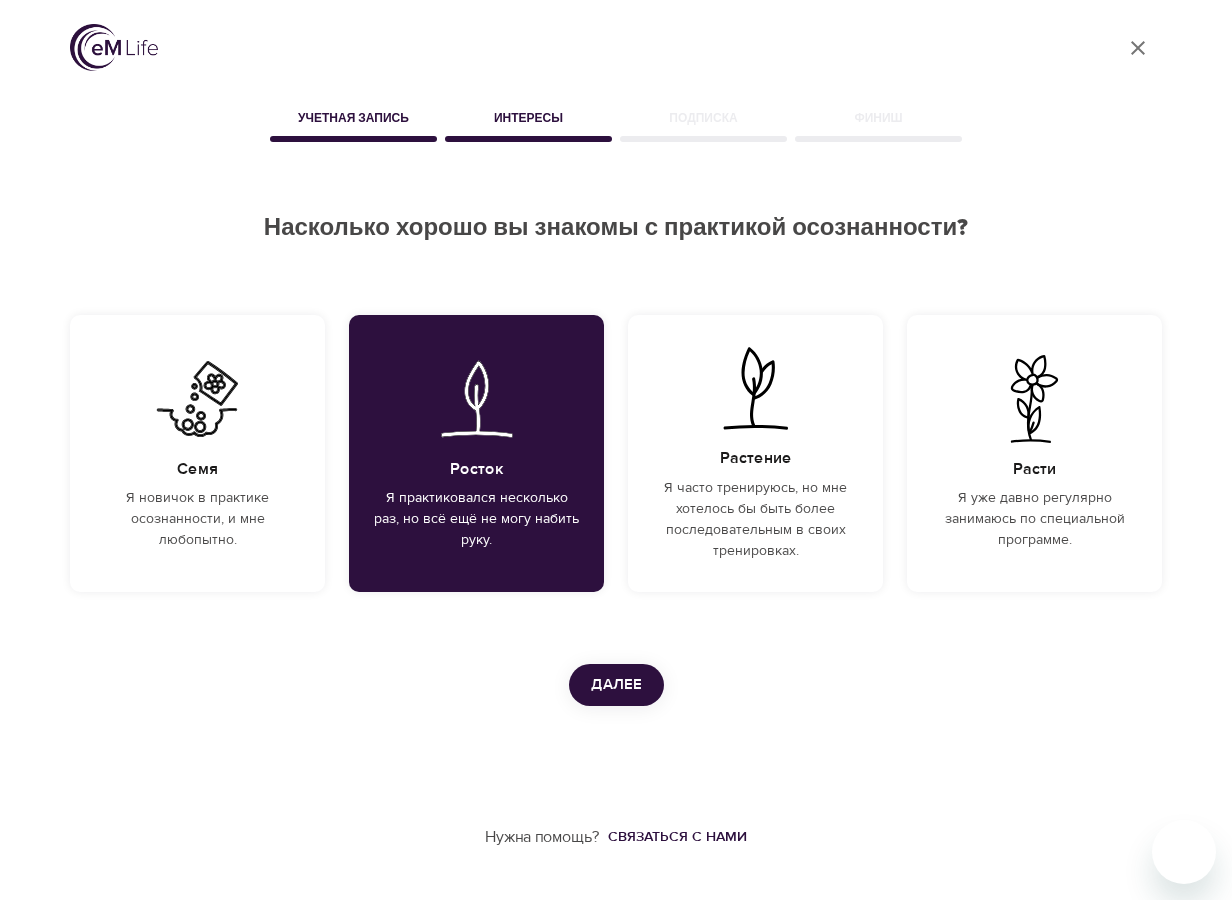click on "Далее" at bounding box center (616, 684) 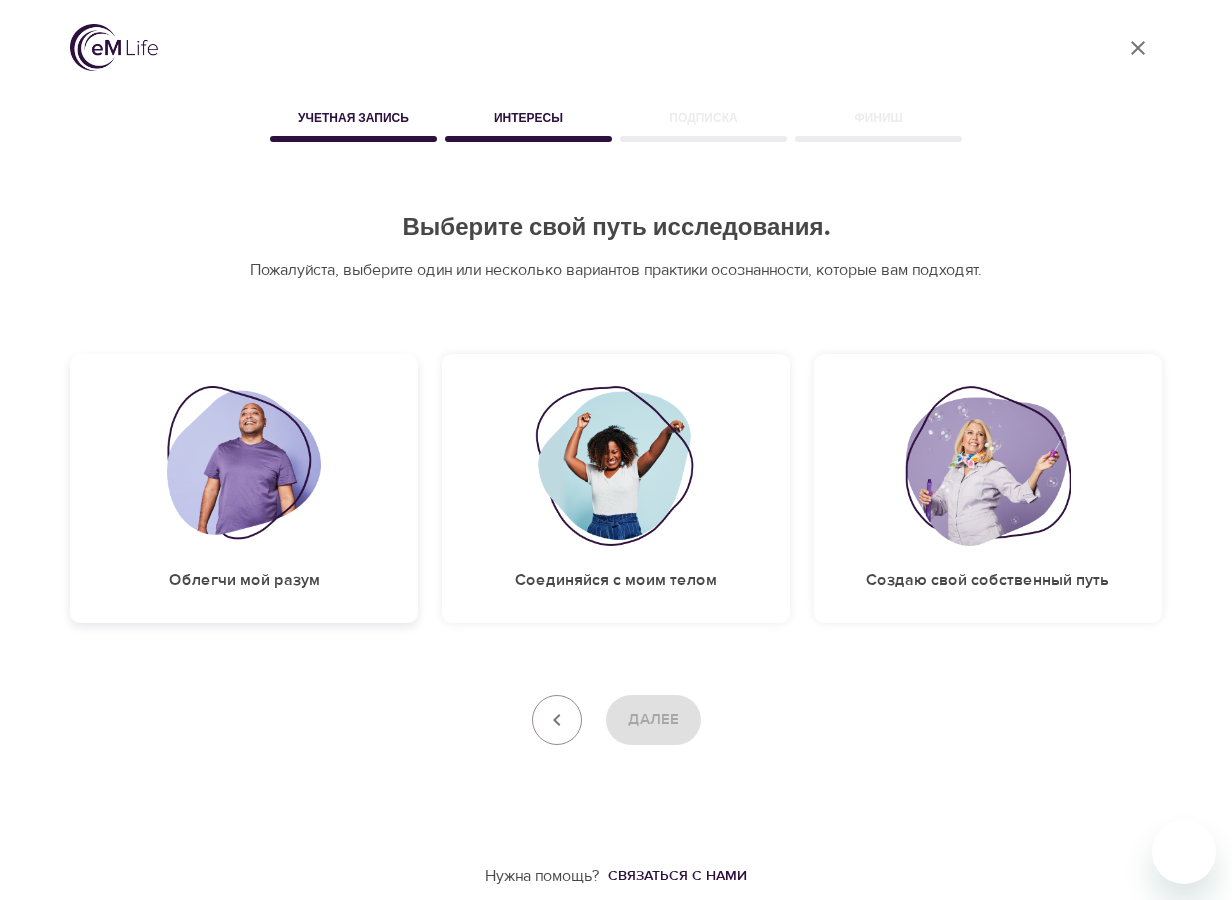 click on "Облегчи мой разум" at bounding box center [244, 580] 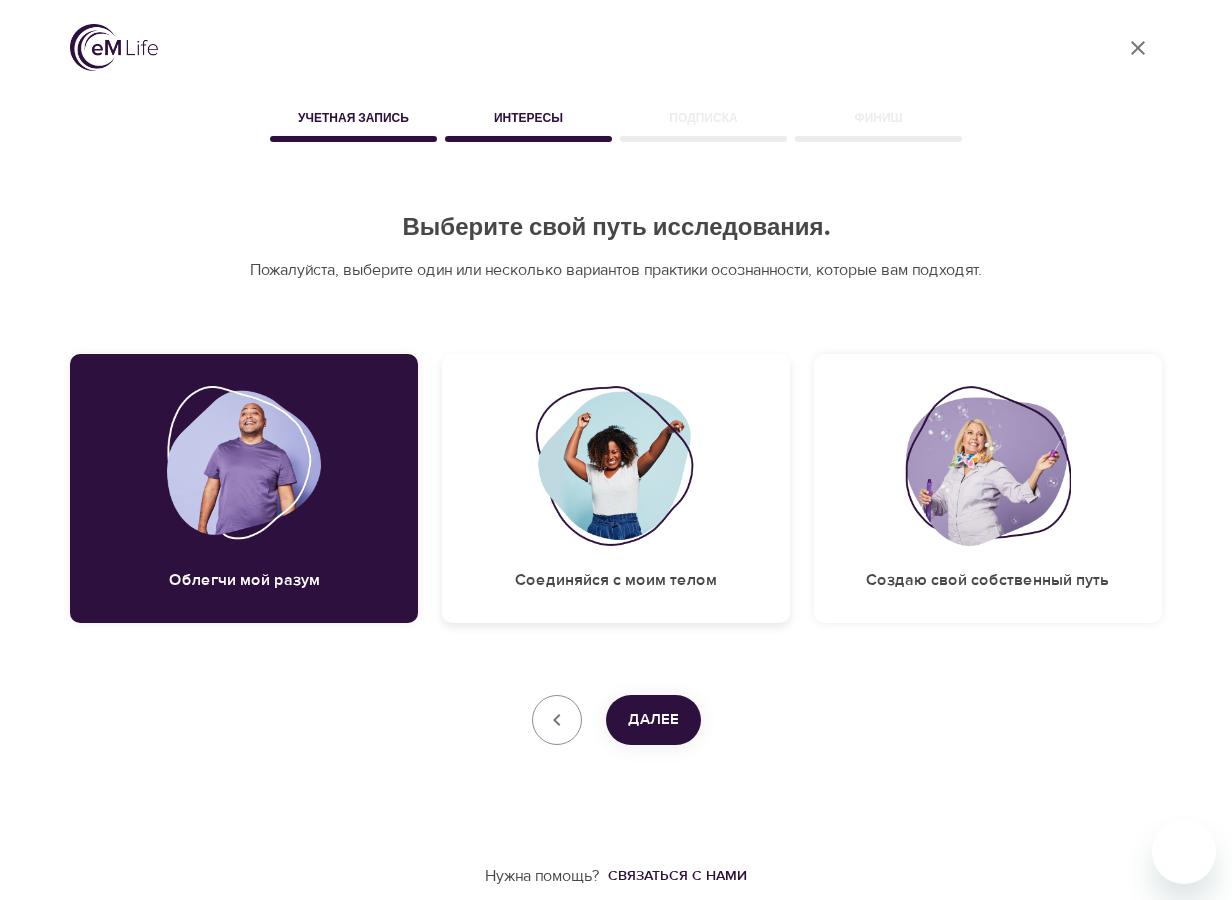 click on "Соединяйся с моим телом" at bounding box center [616, 580] 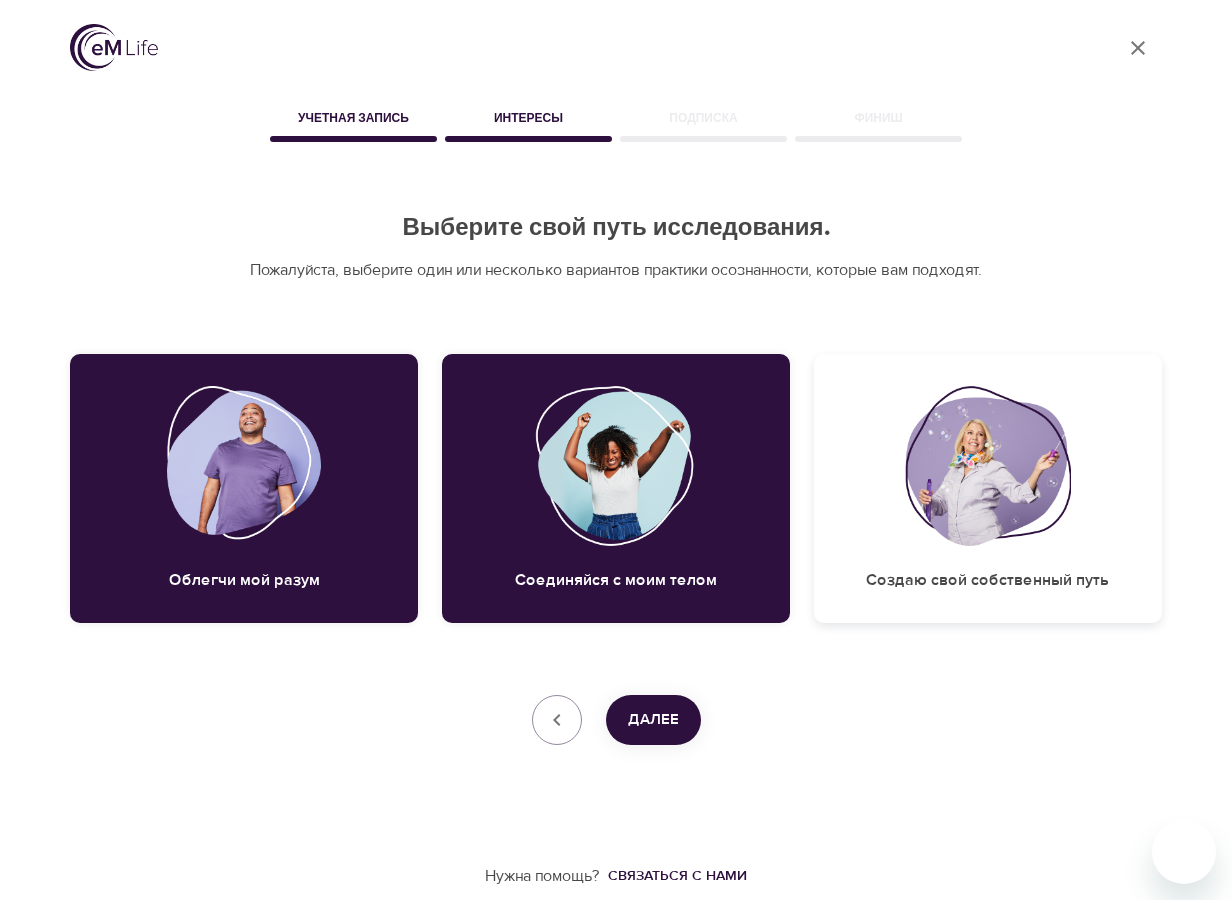 click on "Создаю свой собственный путь" at bounding box center [987, 580] 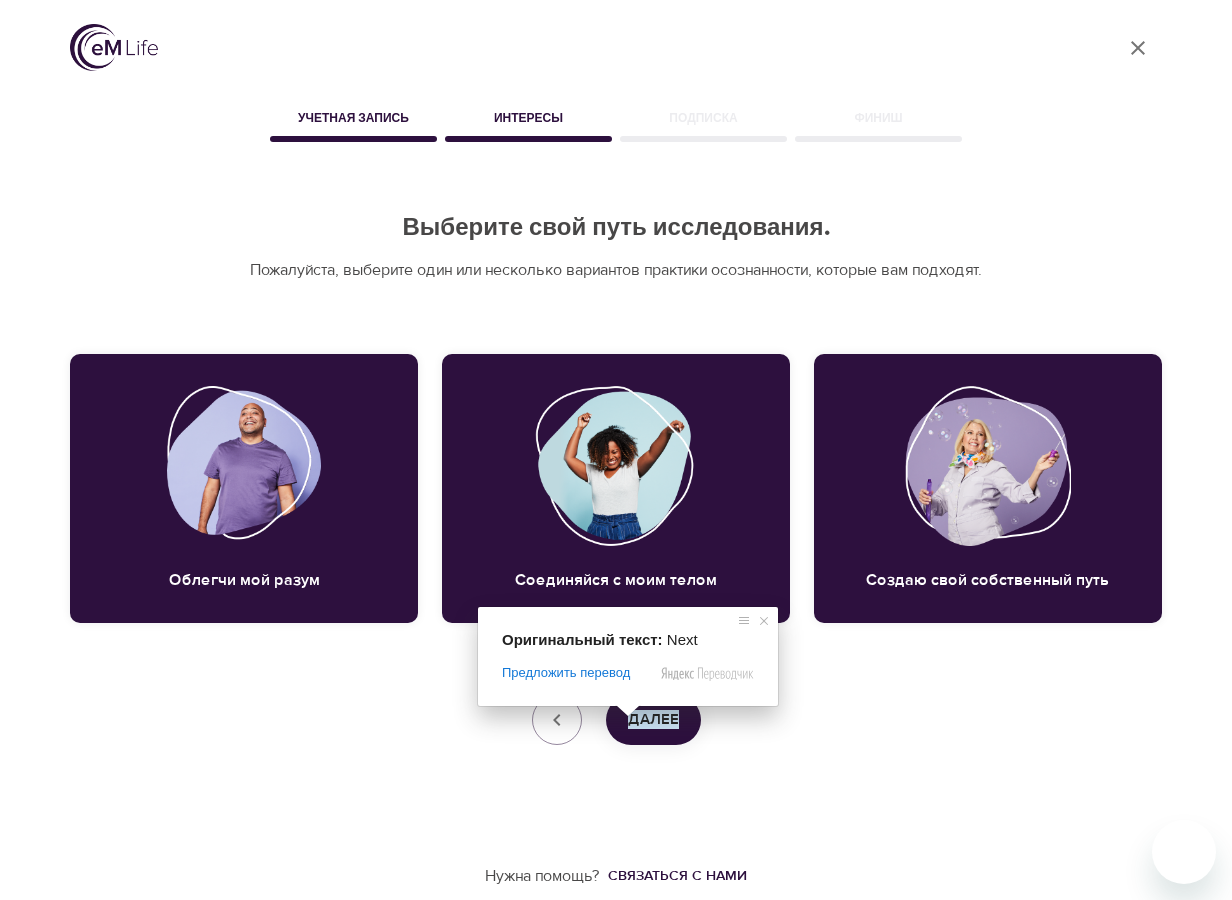 click on "Далее" at bounding box center [653, 719] 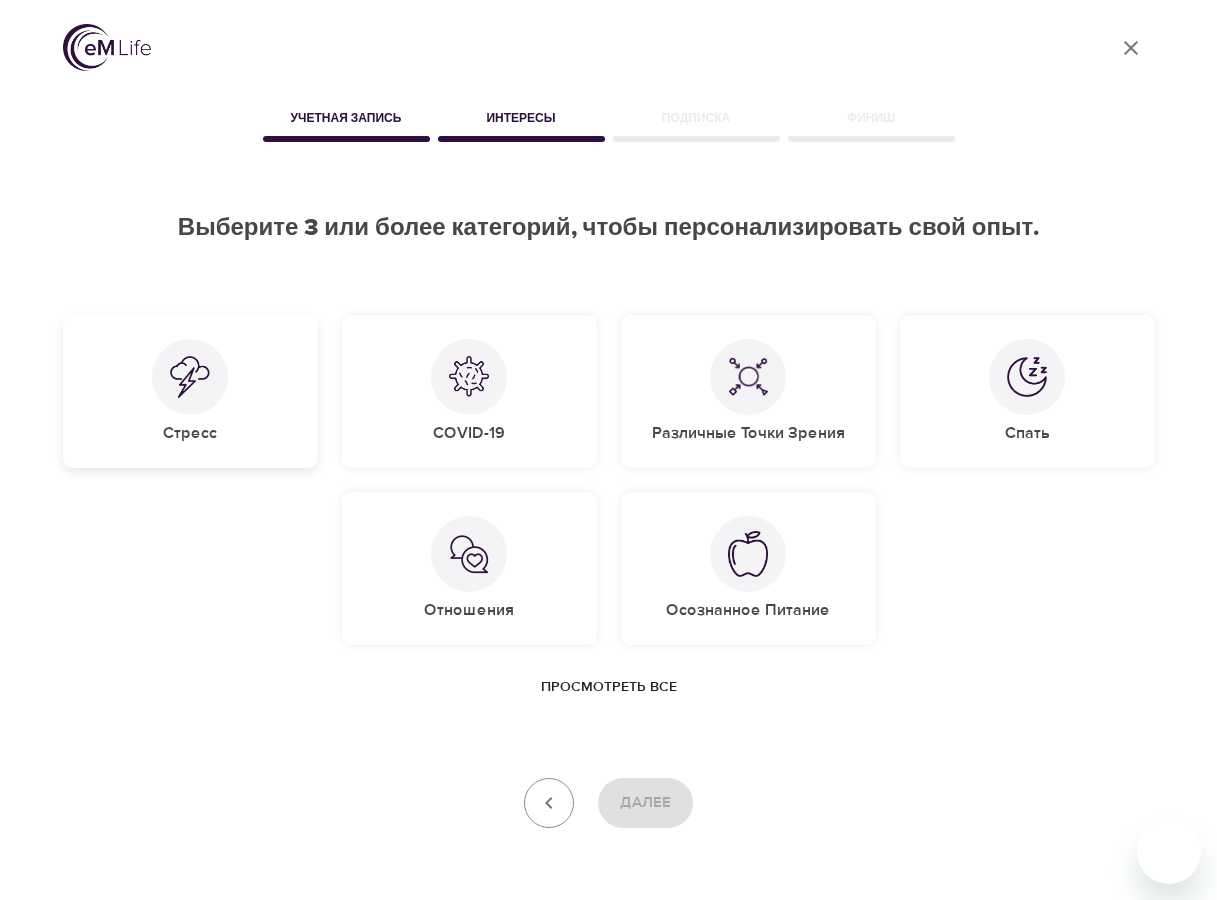 click at bounding box center [190, 377] 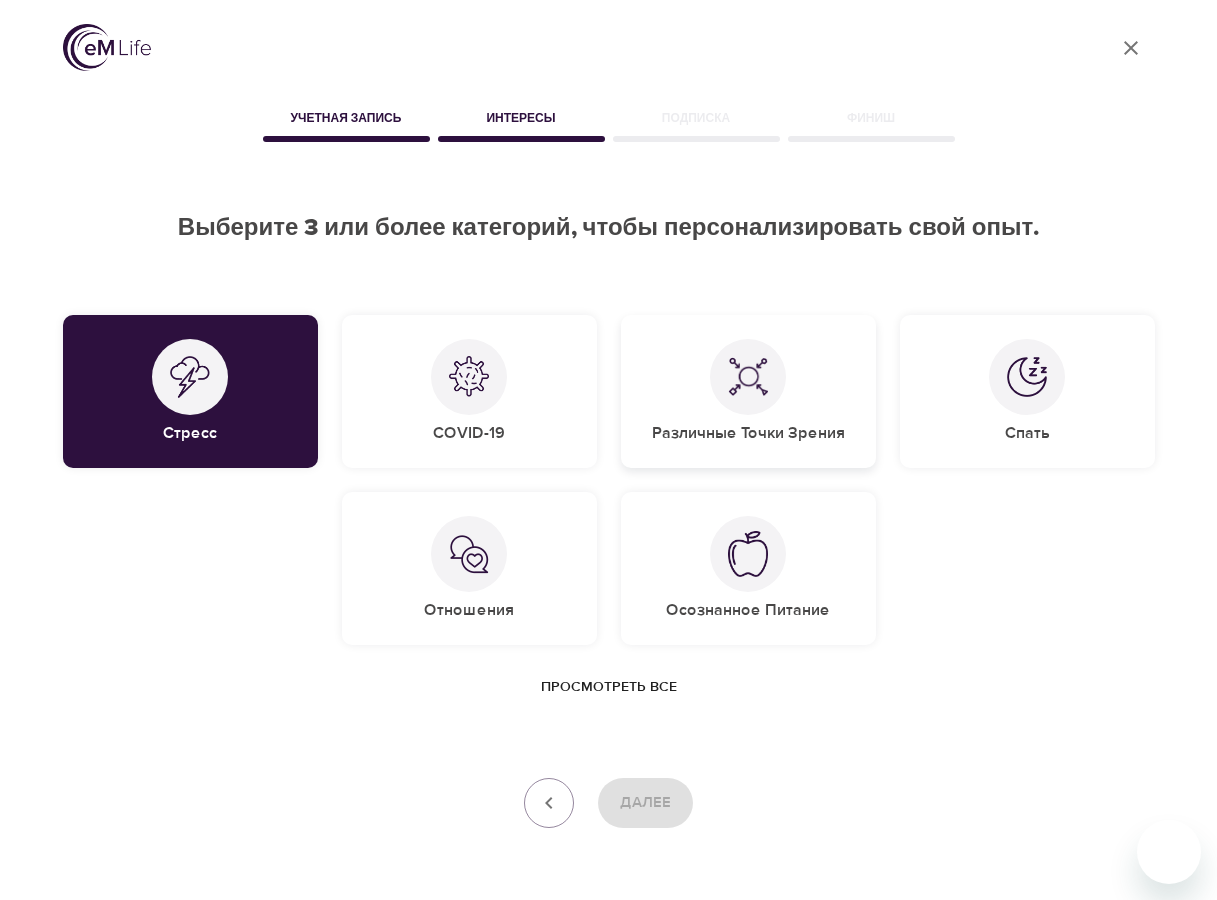click on "Различные Точки Зрения" at bounding box center [748, 391] 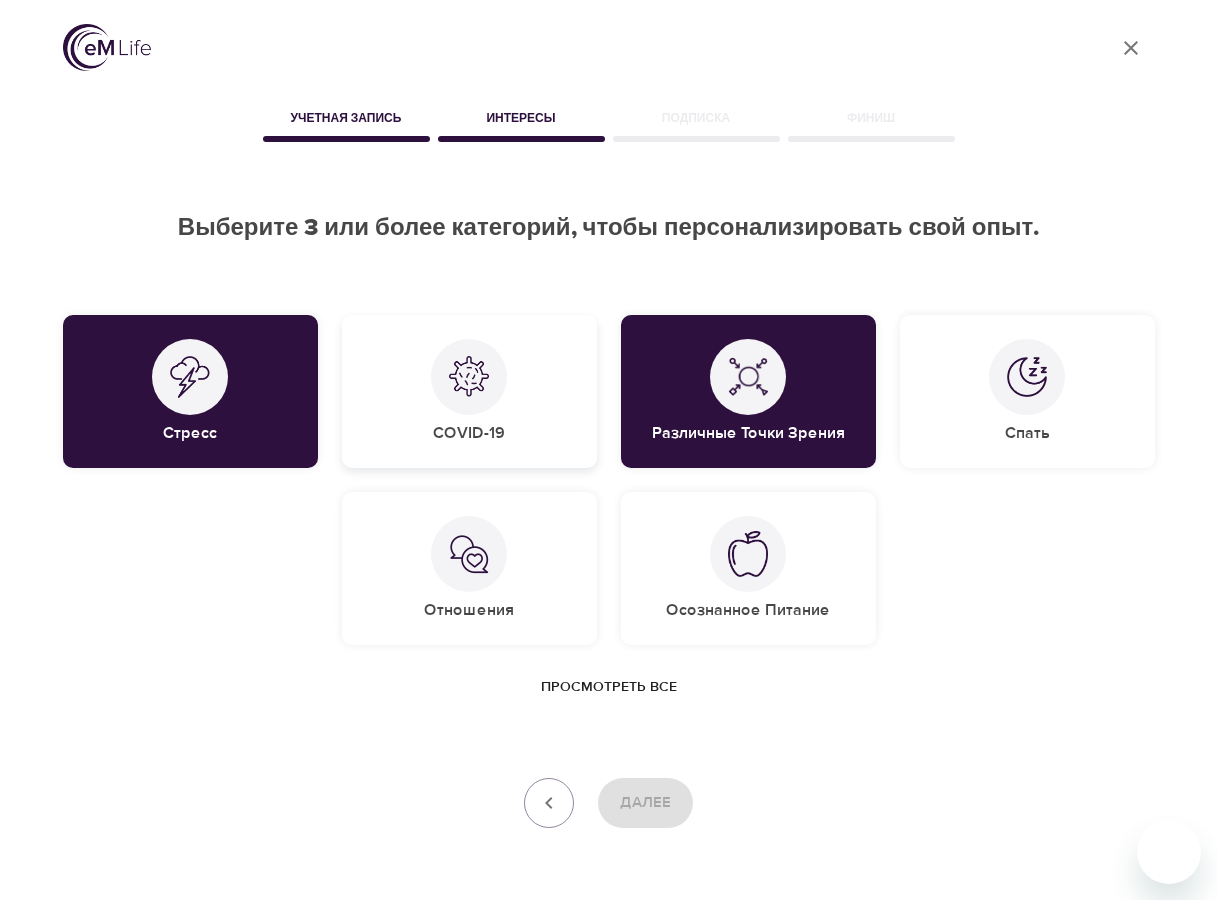 click on "COVID-19" at bounding box center (469, 391) 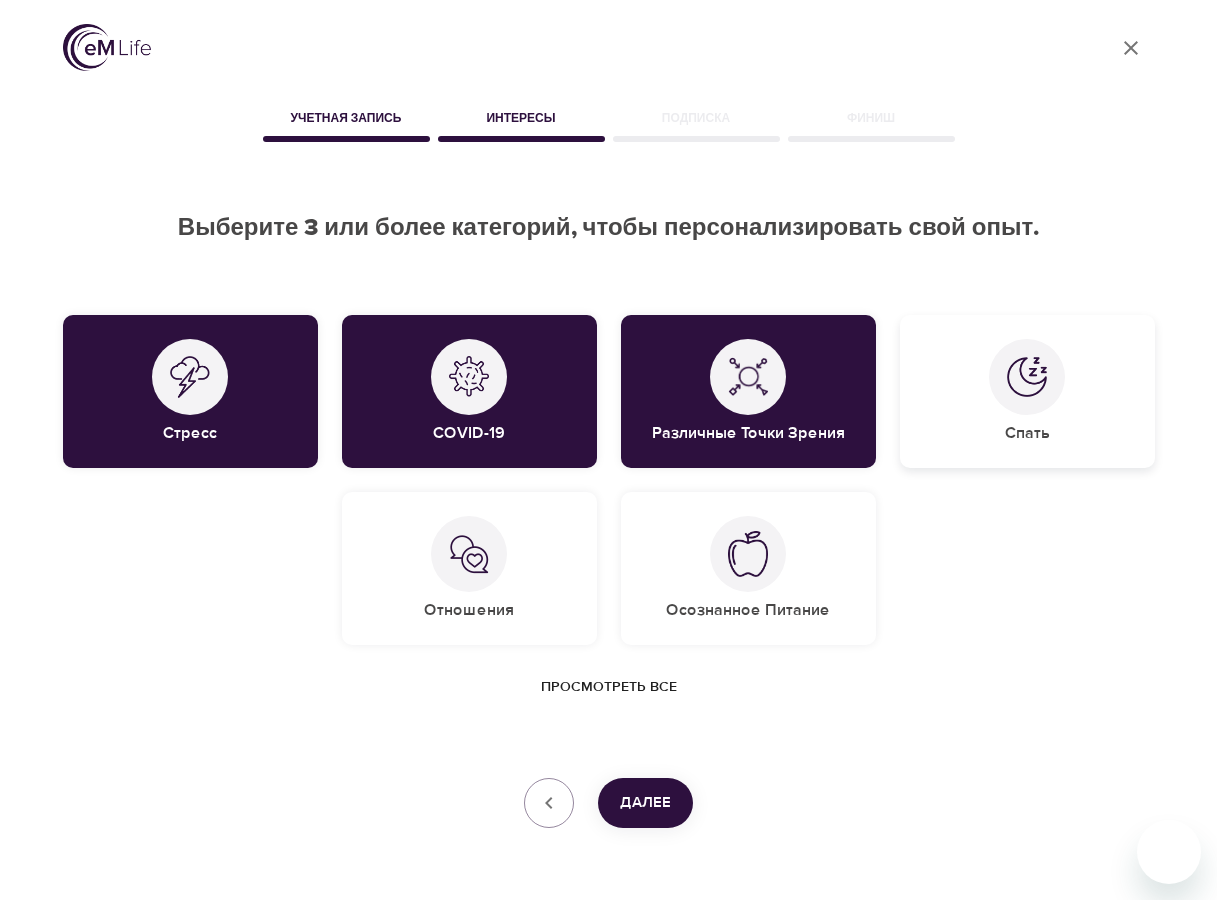 click on "Спать" at bounding box center [1027, 391] 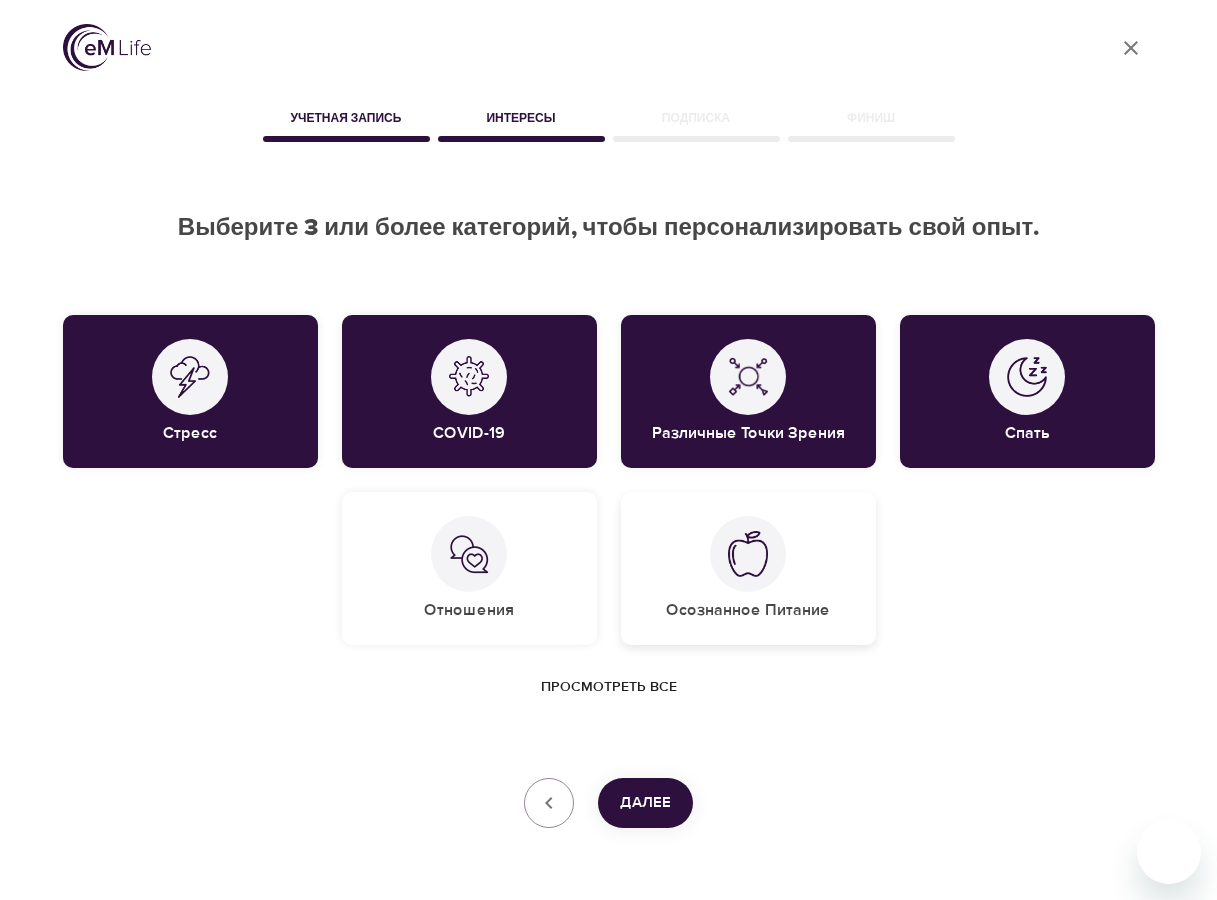 click at bounding box center [748, 554] 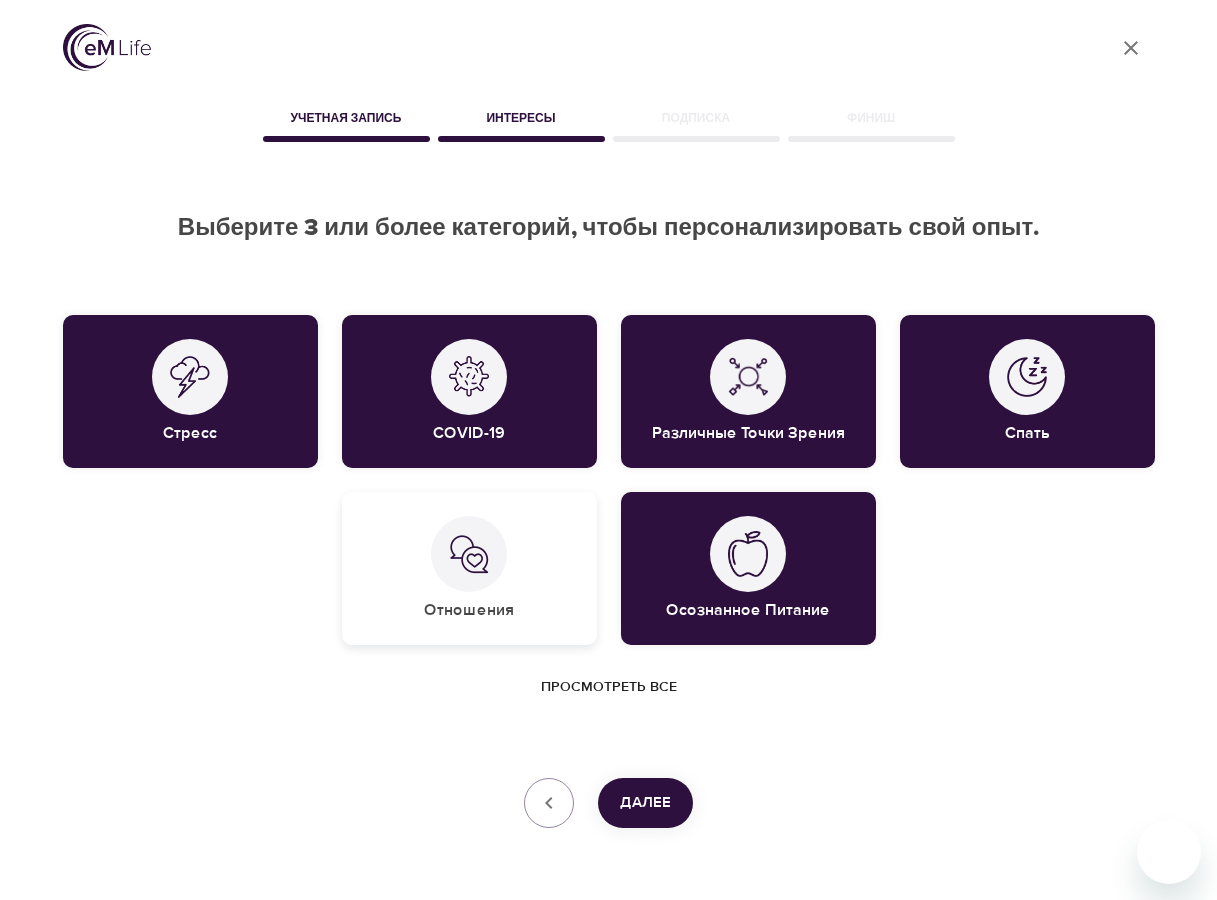 click at bounding box center (469, 554) 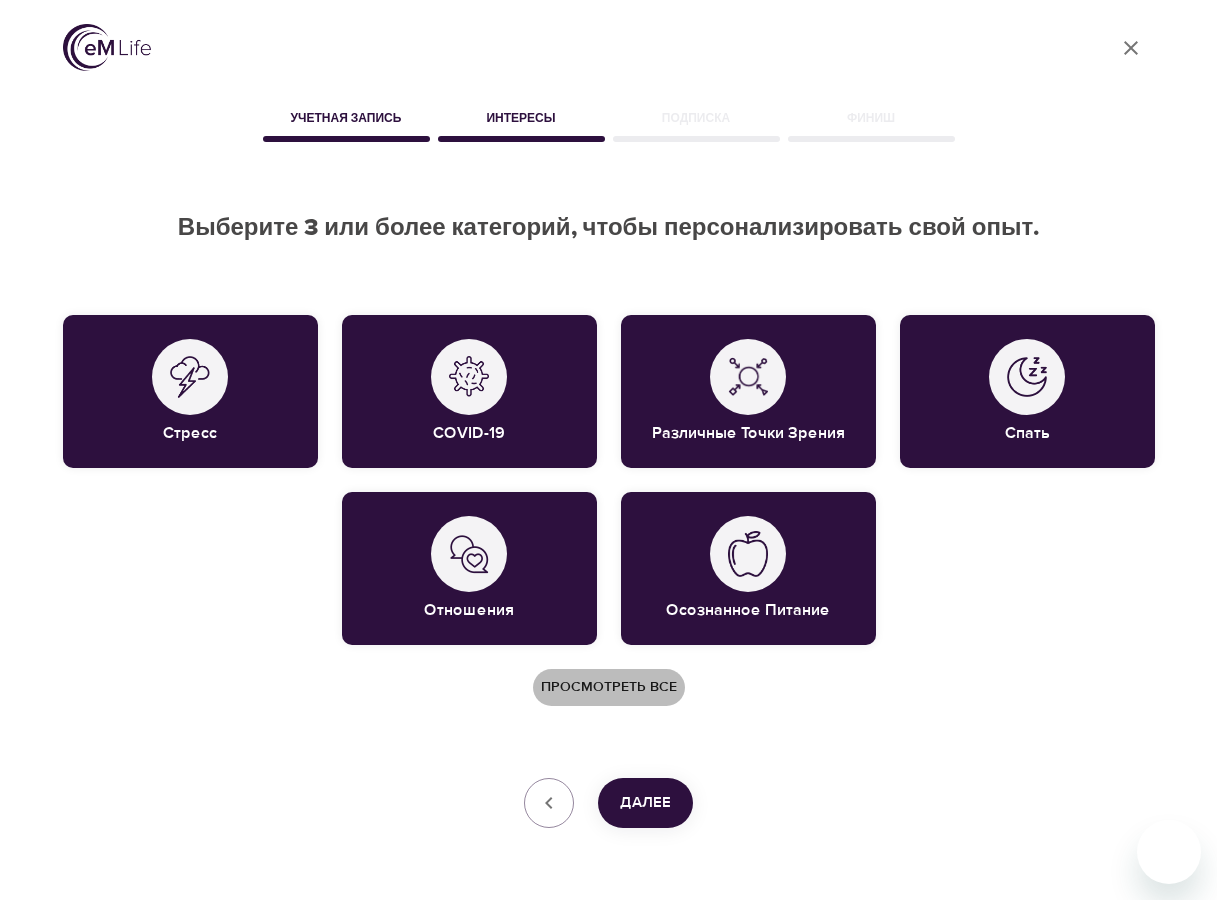 click on "Просмотреть все" at bounding box center [609, 687] 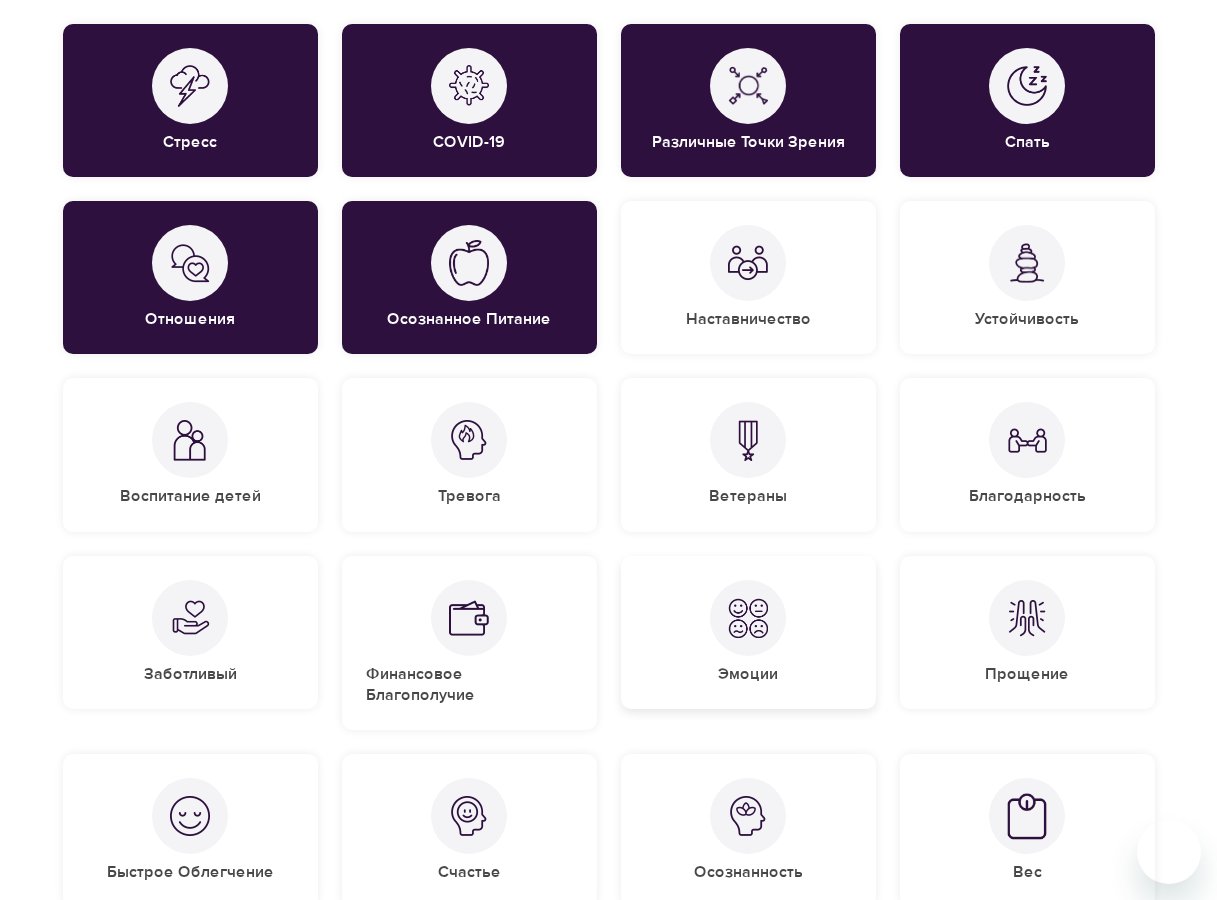 scroll, scrollTop: 300, scrollLeft: 0, axis: vertical 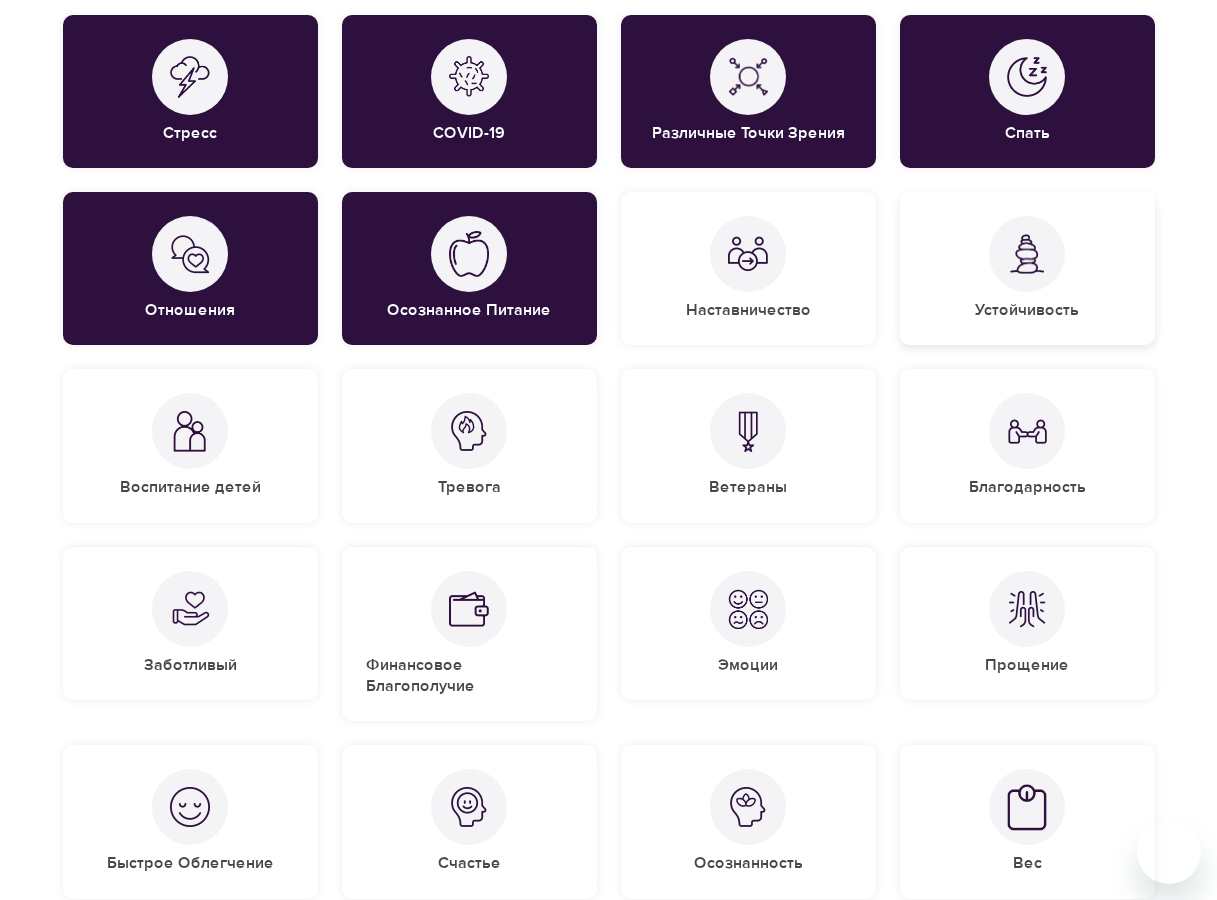 click on "Устойчивость" at bounding box center [1027, 268] 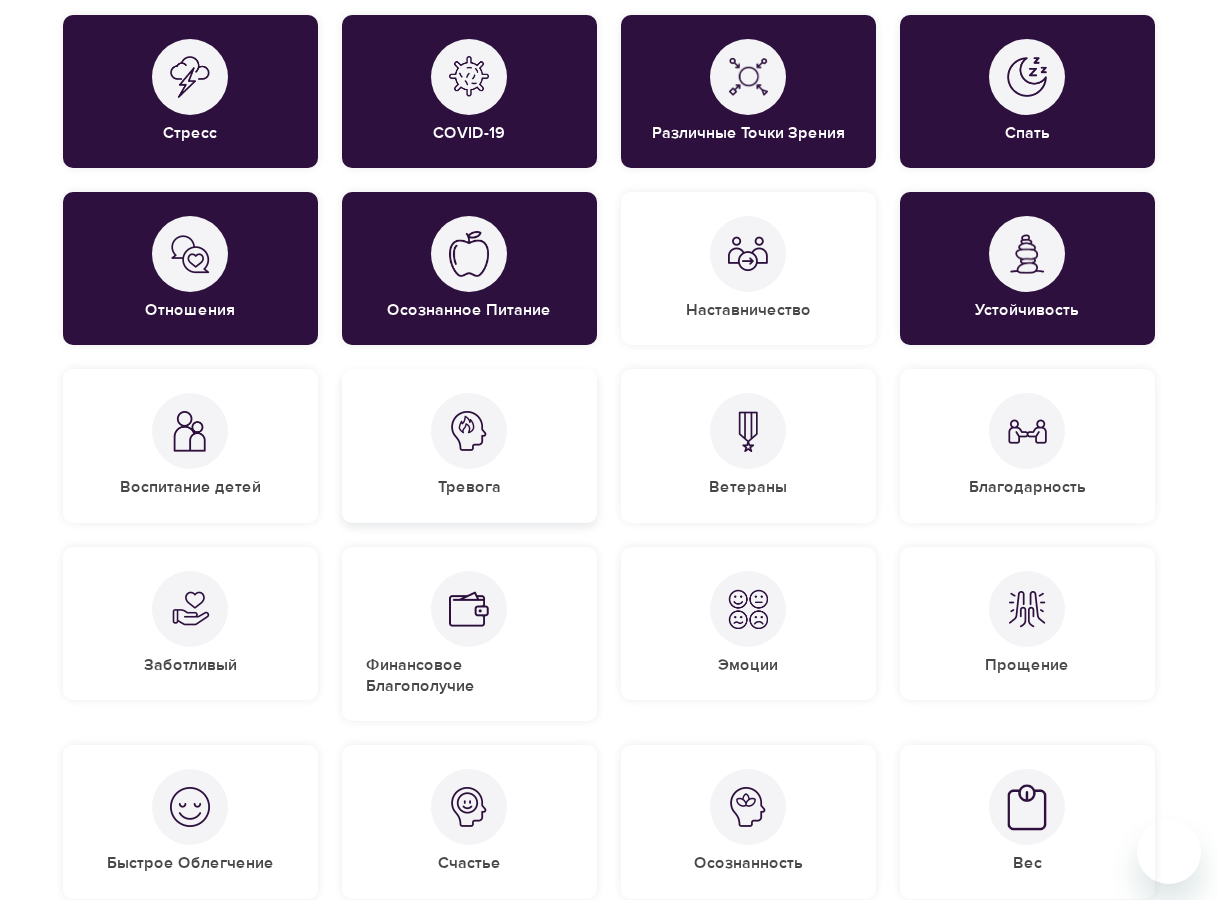 click on "Тревога" at bounding box center (469, 487) 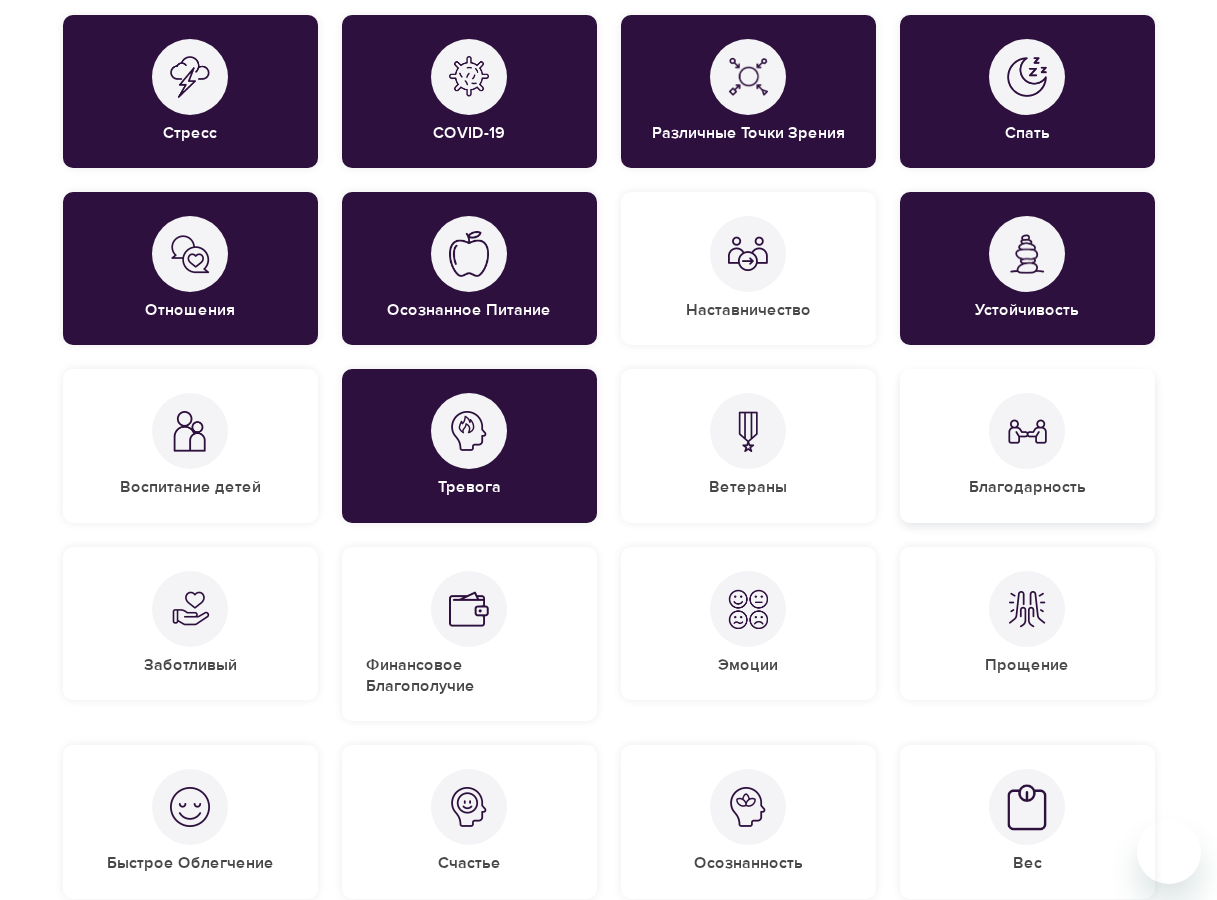 click on "Благодарность" at bounding box center (1027, 445) 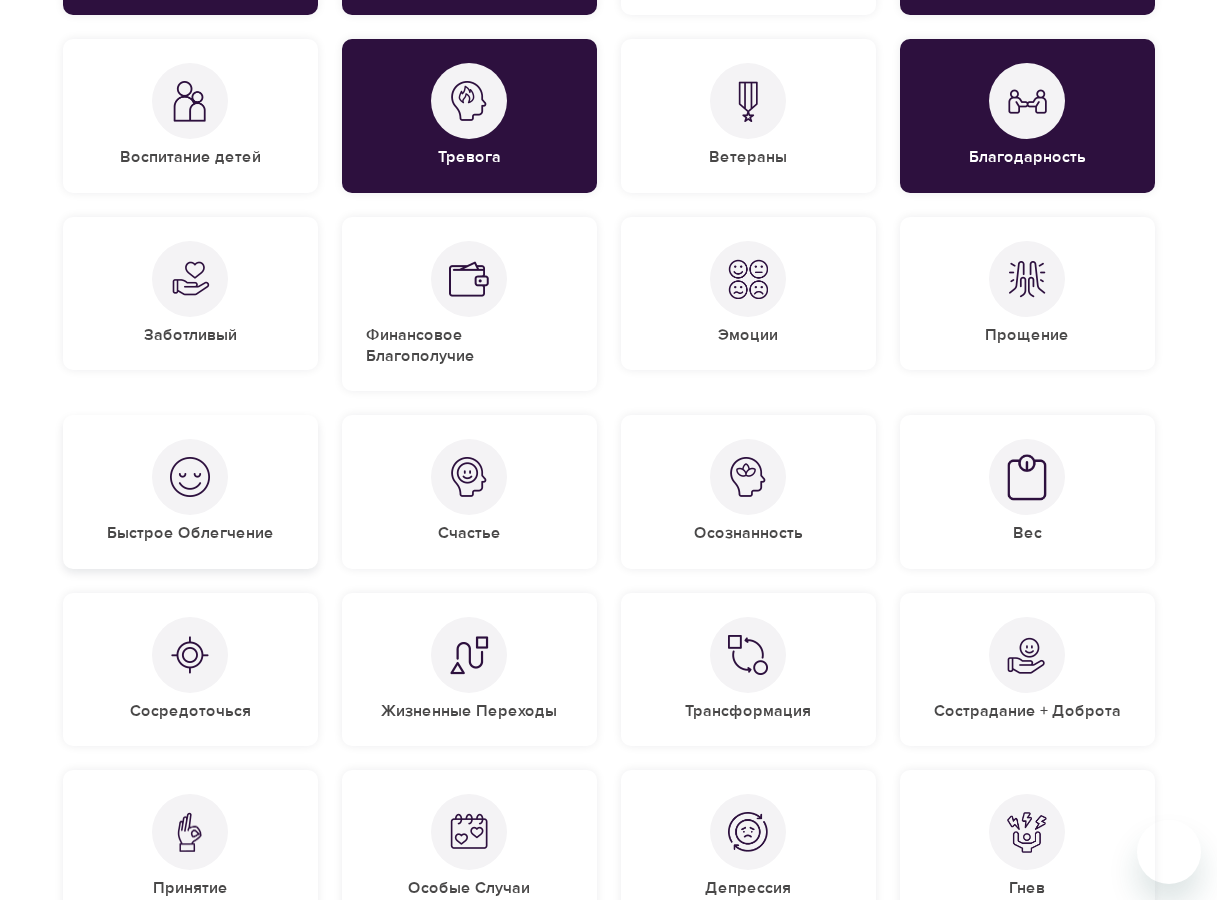scroll, scrollTop: 700, scrollLeft: 0, axis: vertical 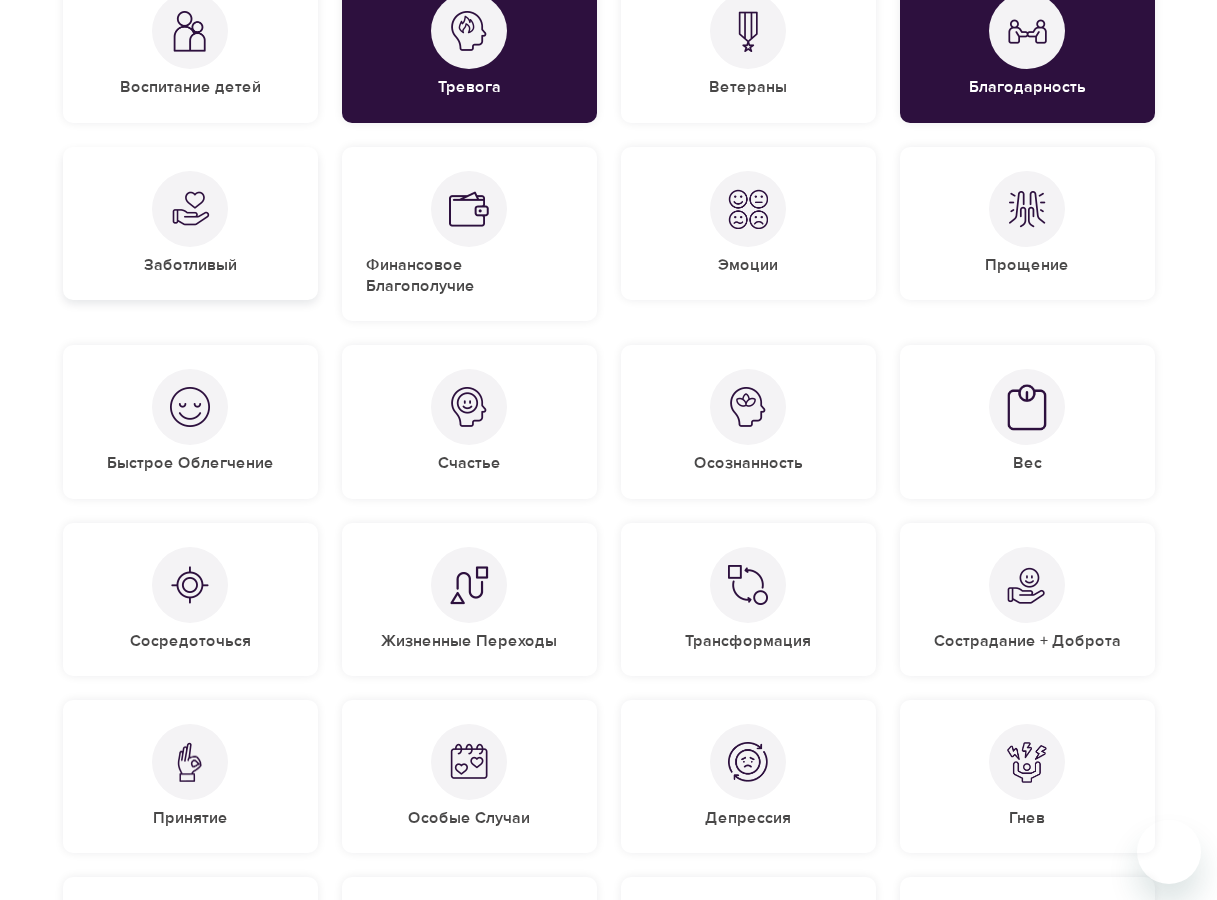 click at bounding box center (628, 11) 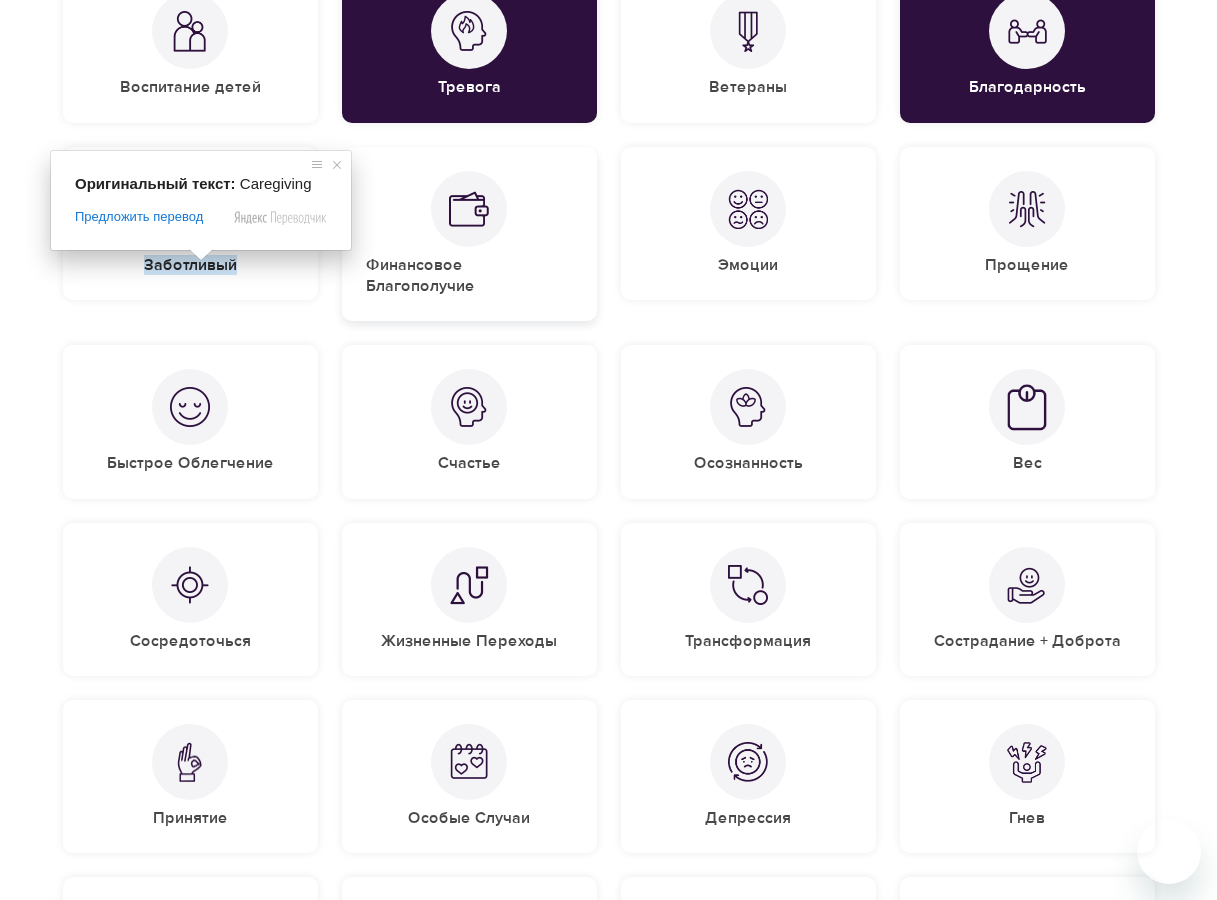 click on "Финансовое Благополучие" at bounding box center [420, 275] 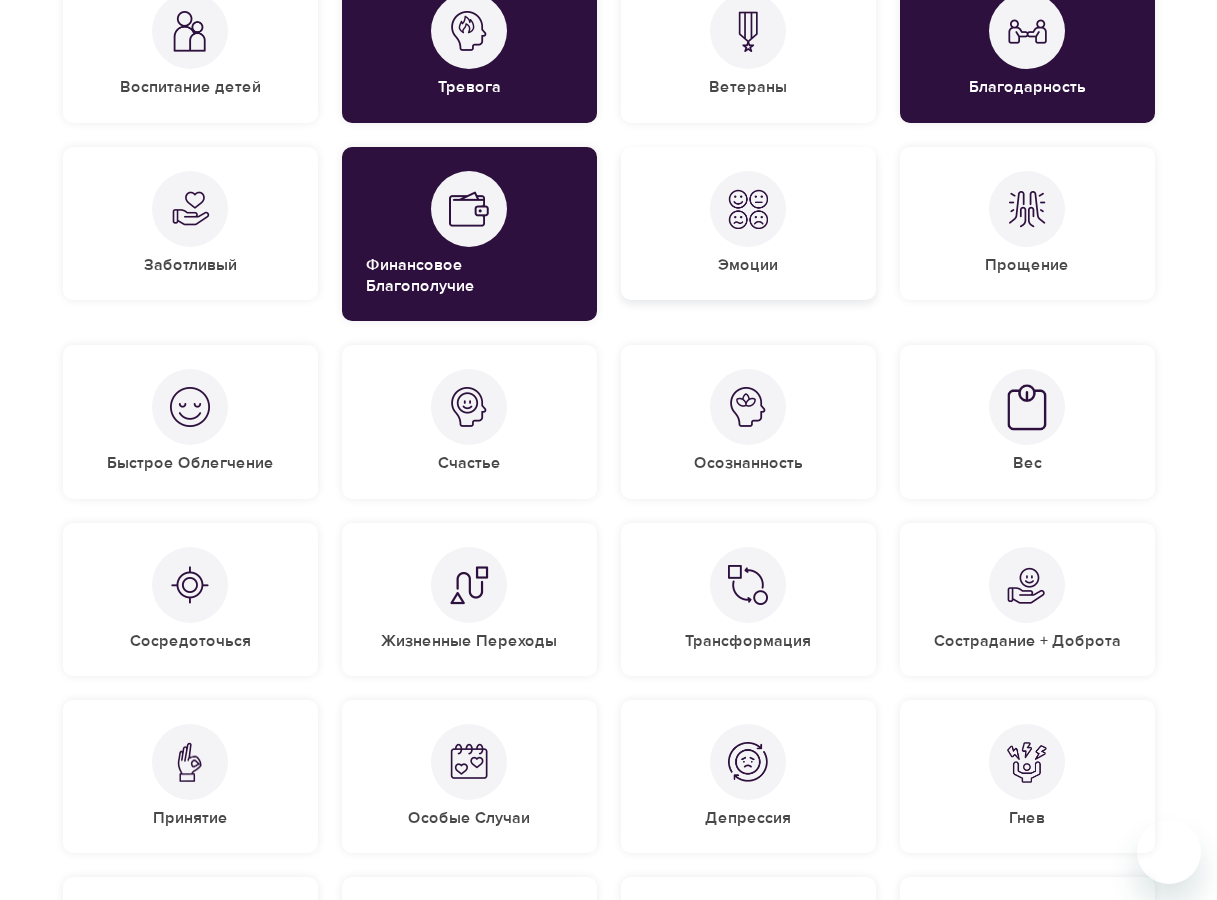 click on "Эмоции" at bounding box center (748, 223) 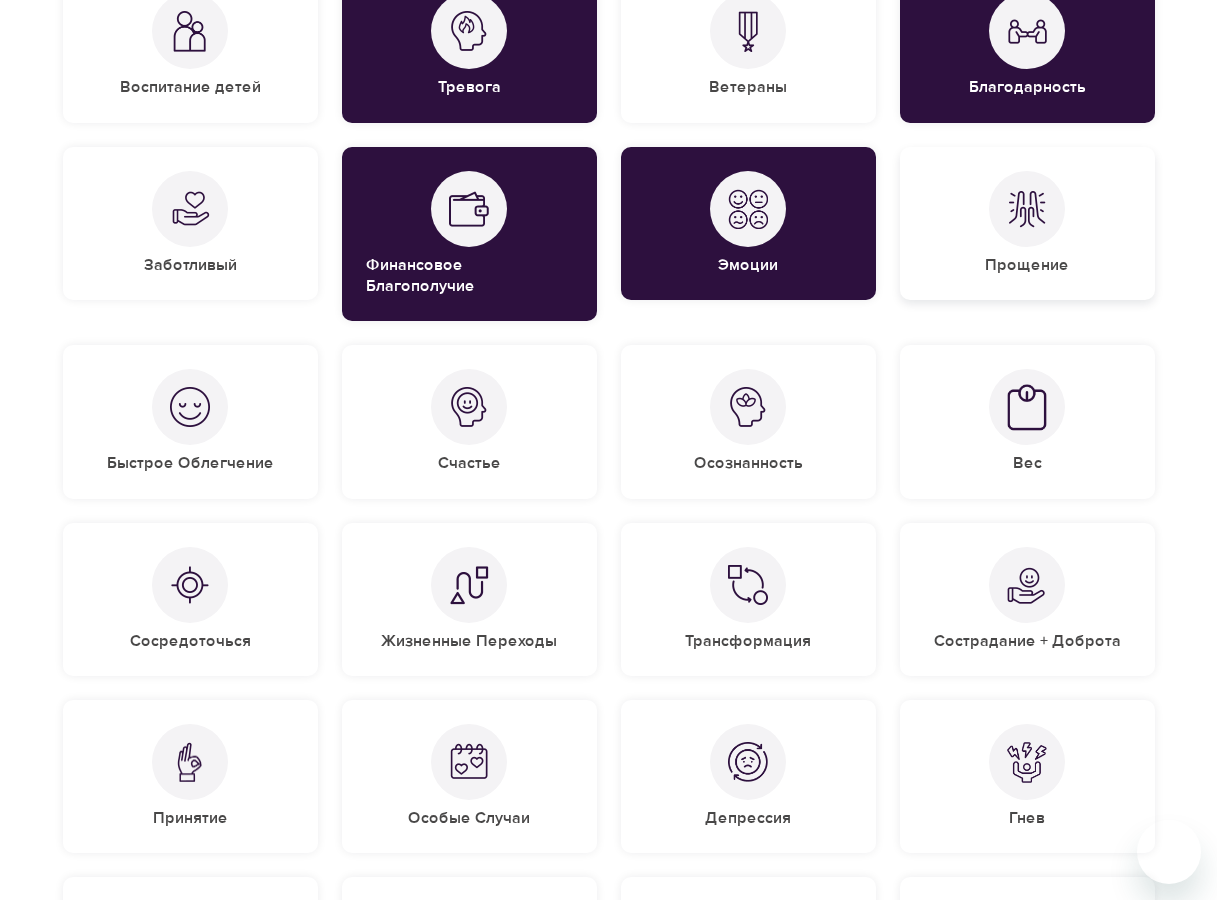 click on "Прощение" at bounding box center (1027, 223) 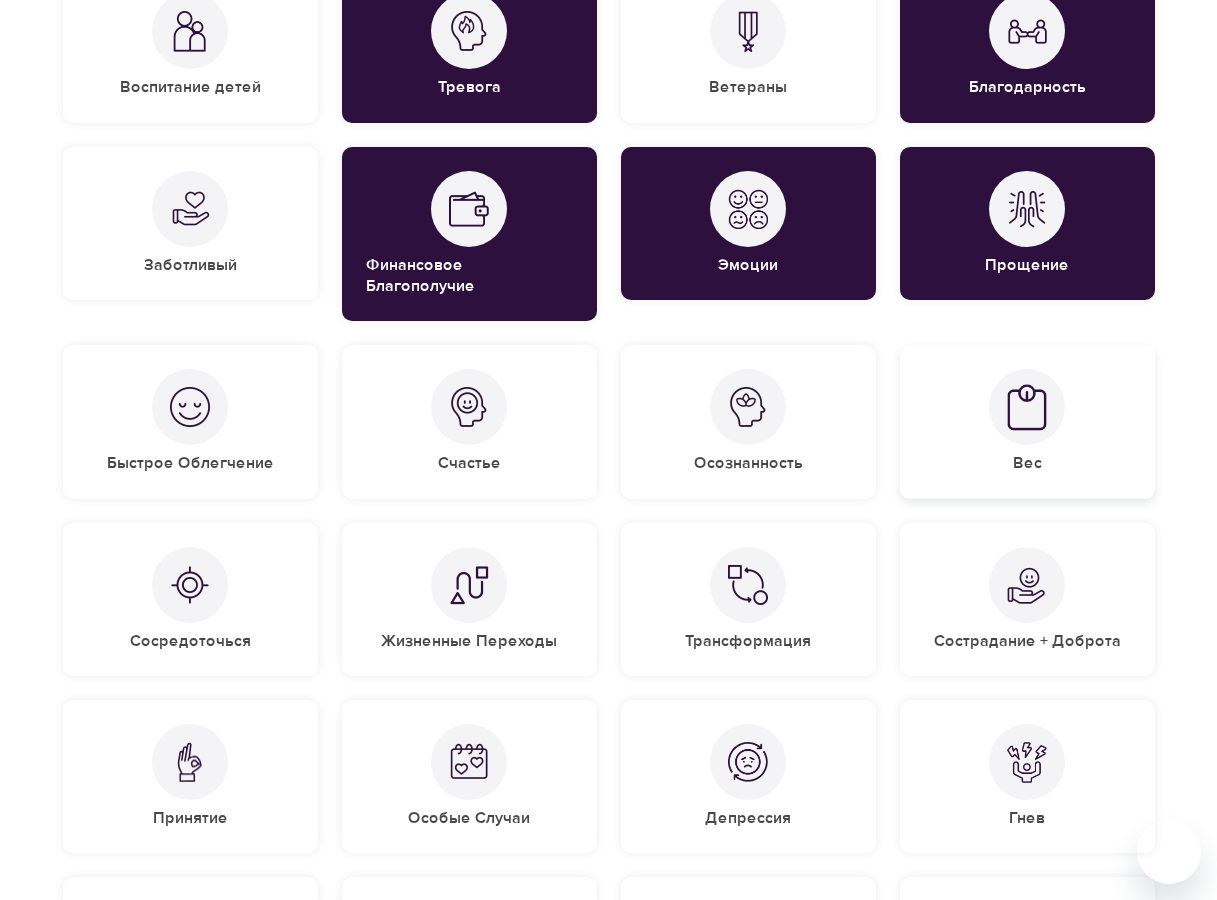 click at bounding box center (1027, 407) 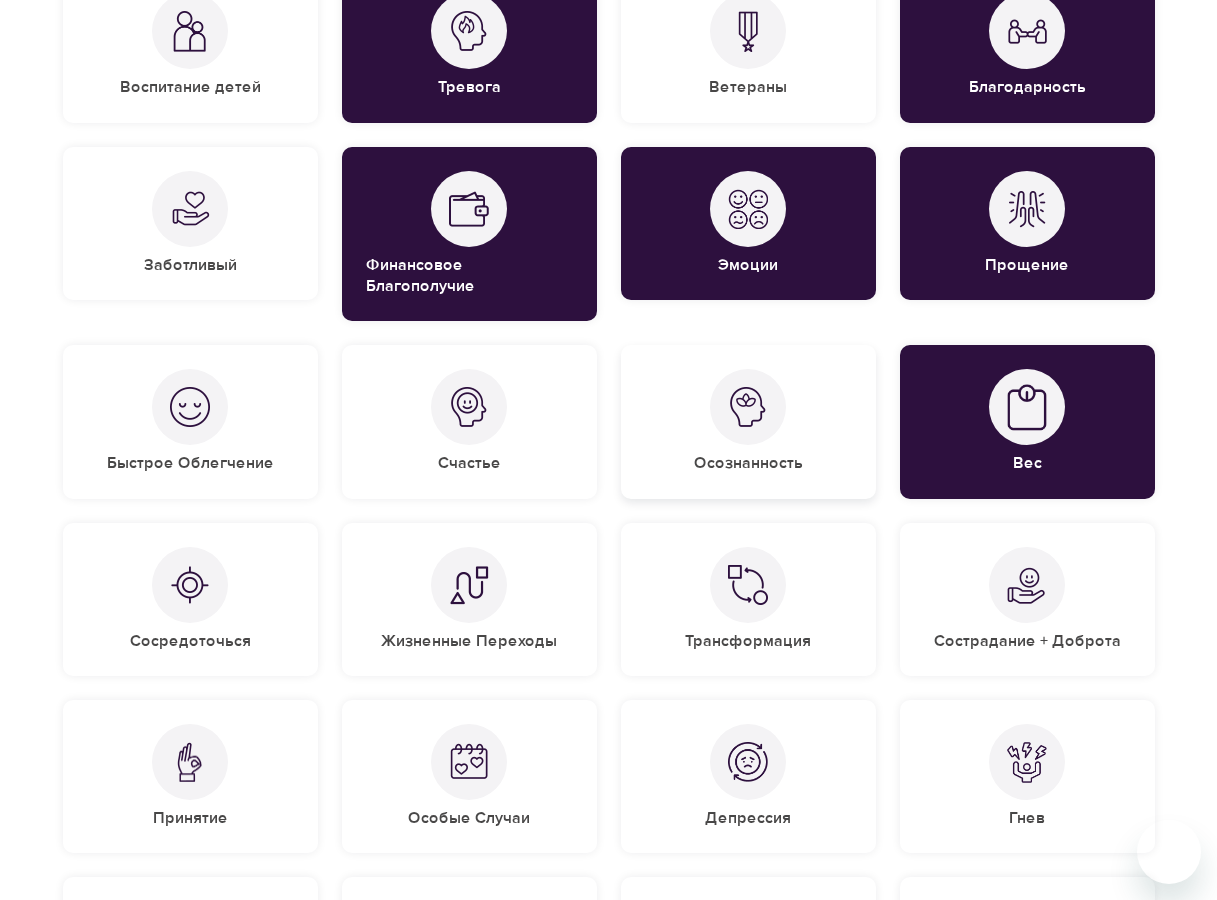click at bounding box center (748, 407) 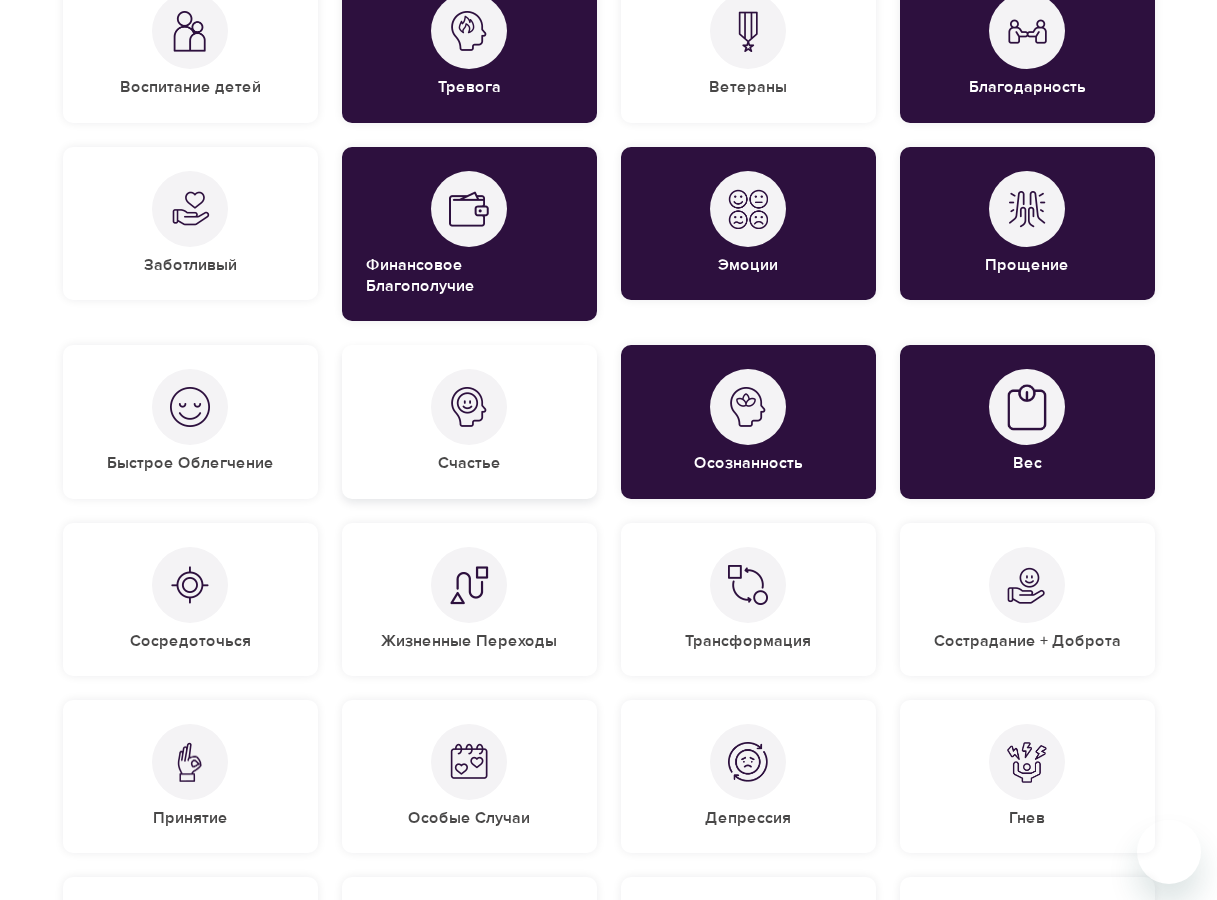 click on "Счастье" at bounding box center (469, 421) 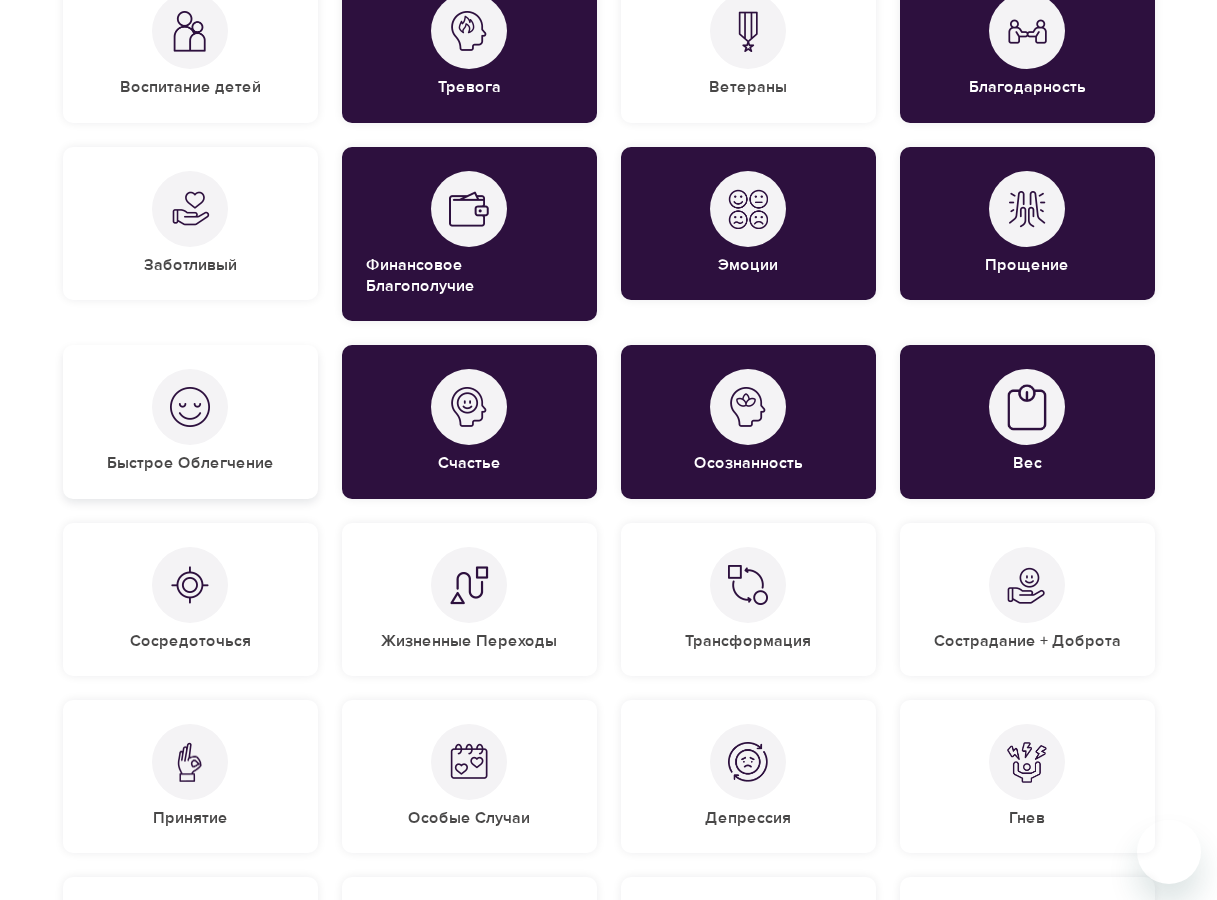click on "Быстрое Облегчение" at bounding box center (190, 421) 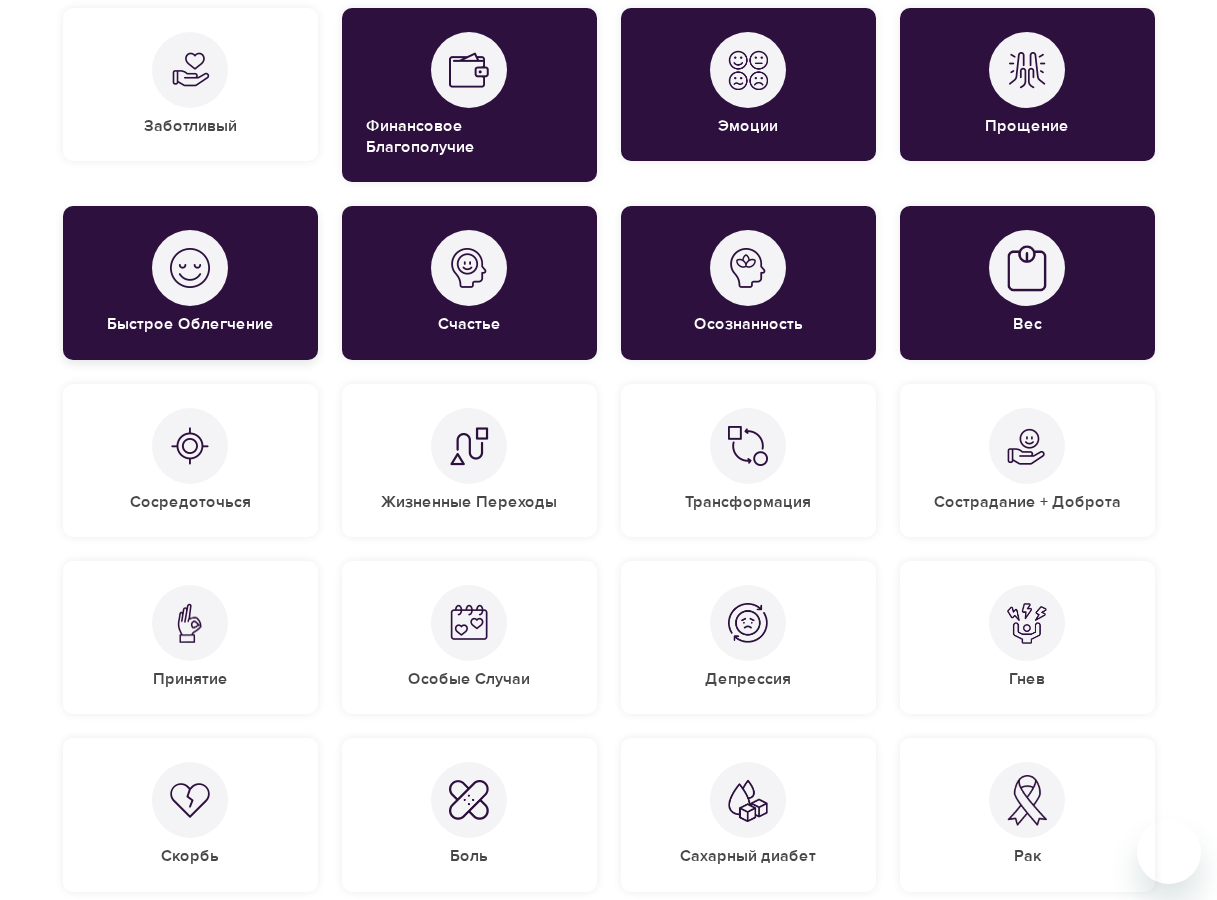 scroll, scrollTop: 1000, scrollLeft: 0, axis: vertical 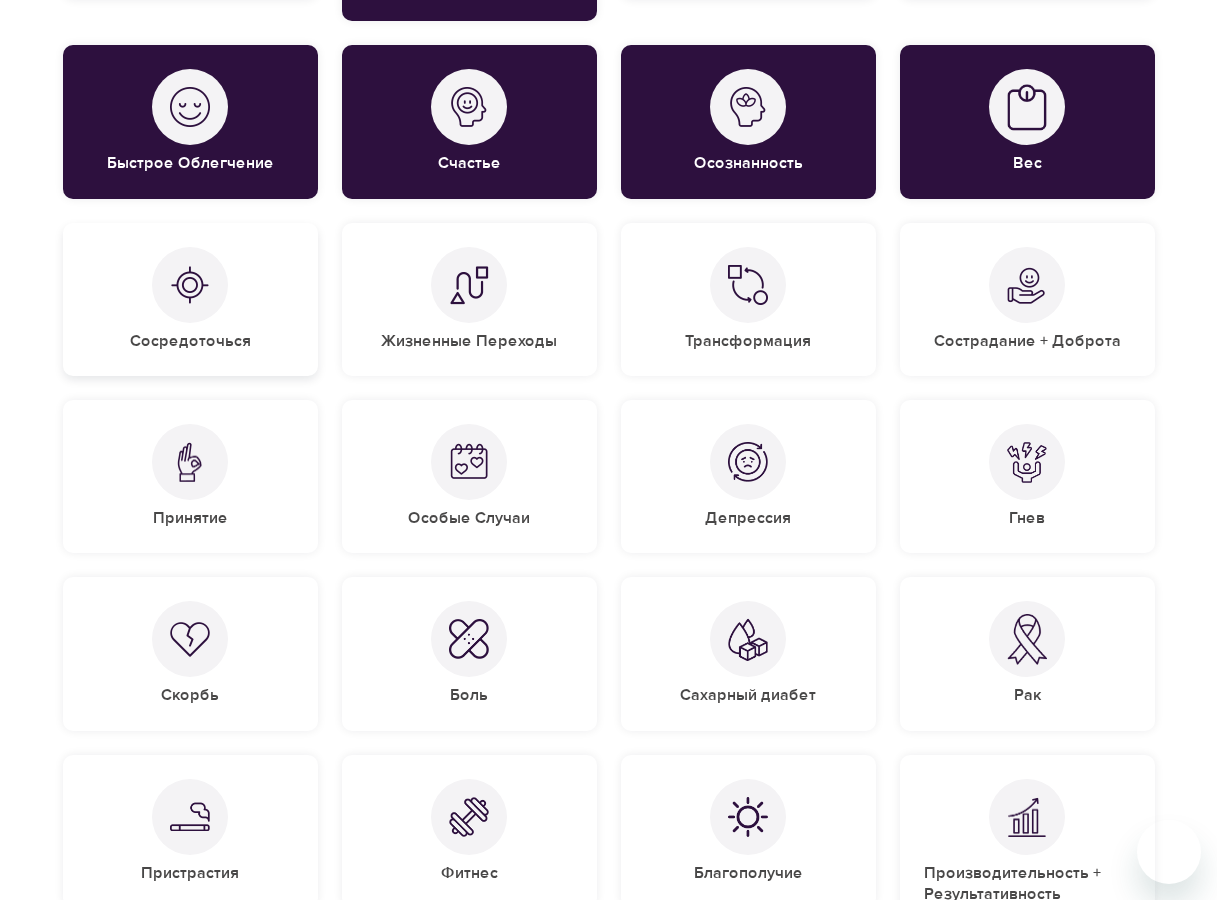 click at bounding box center (190, 285) 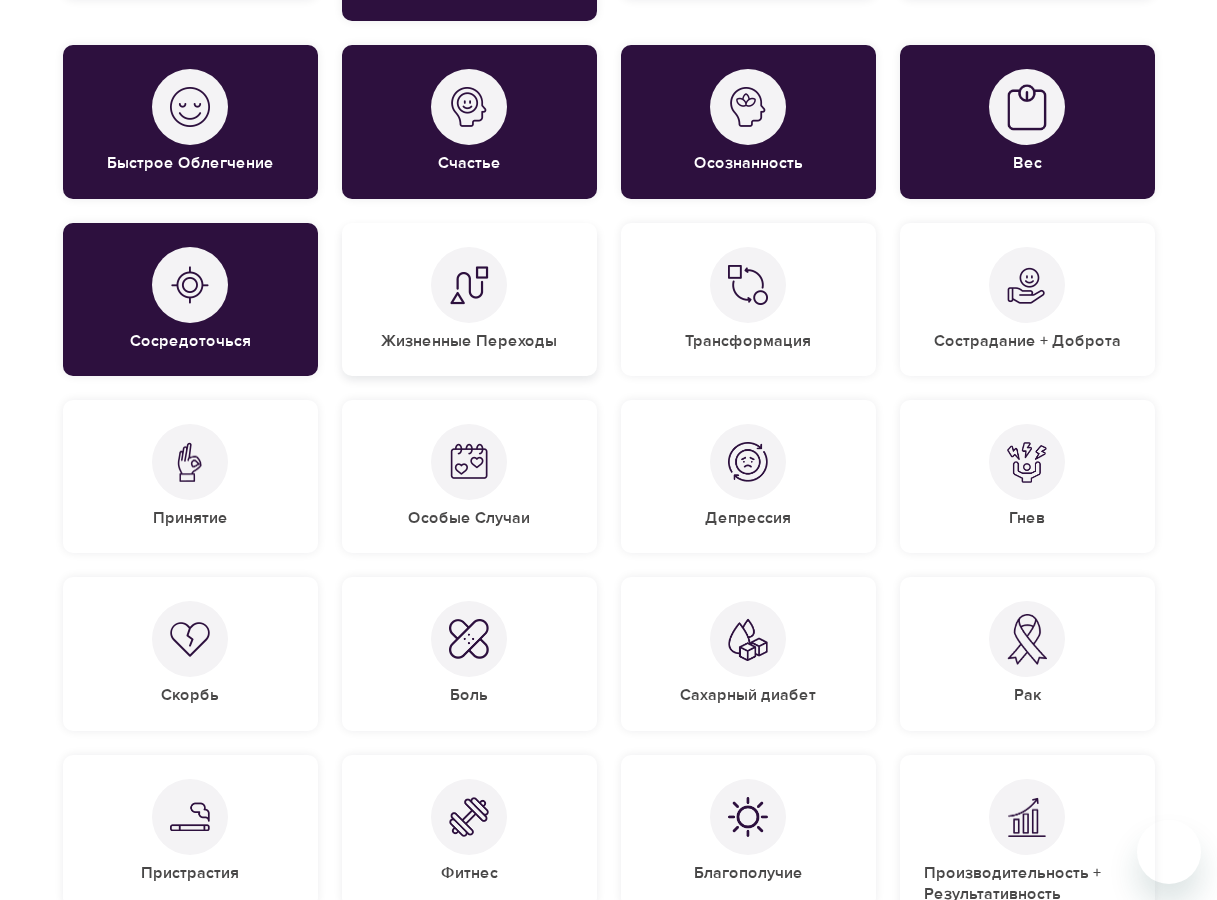 click on "Жизненные Переходы" at bounding box center (469, 299) 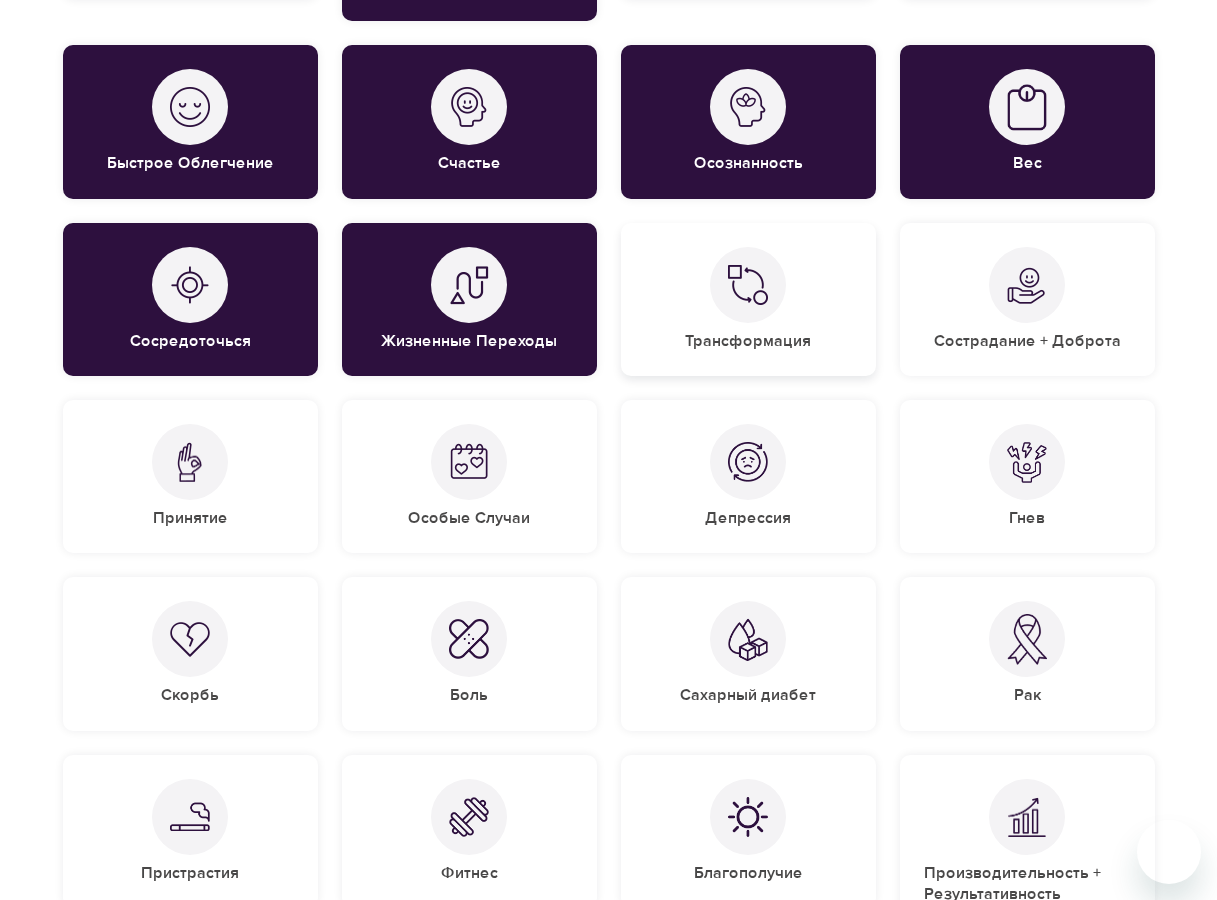 click on "Трансформация" at bounding box center (748, 299) 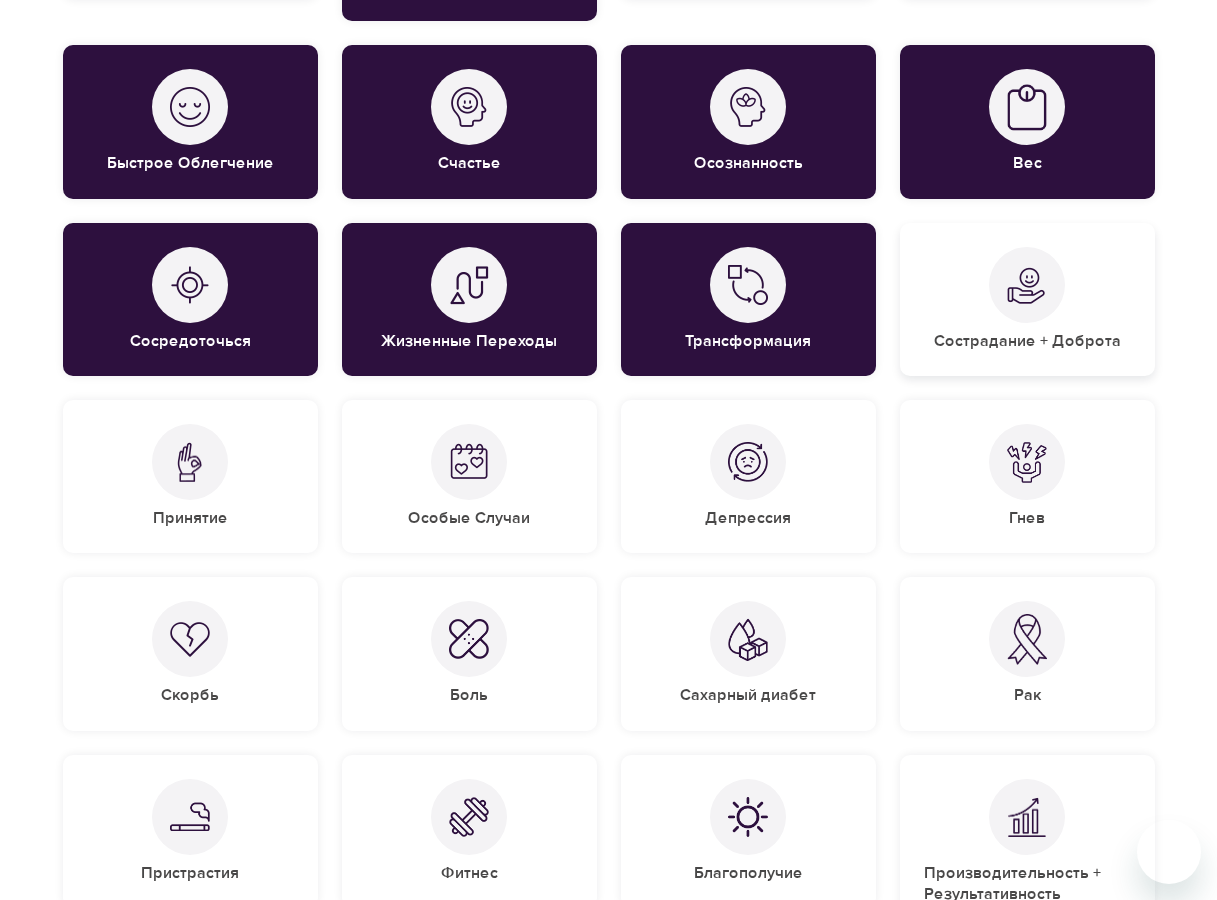 click on "Сострадание + Доброта" at bounding box center (1027, 341) 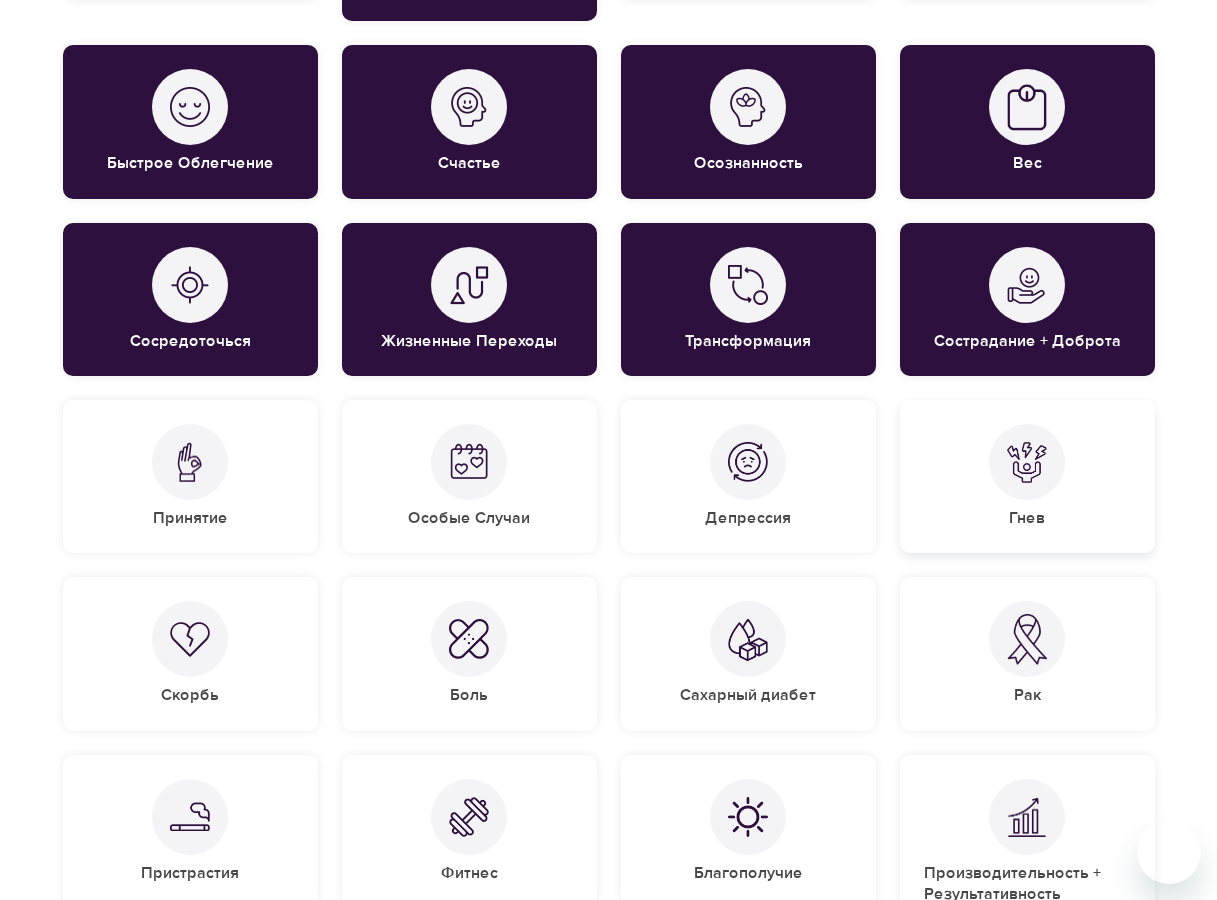 click on "Гнев" at bounding box center (1027, 476) 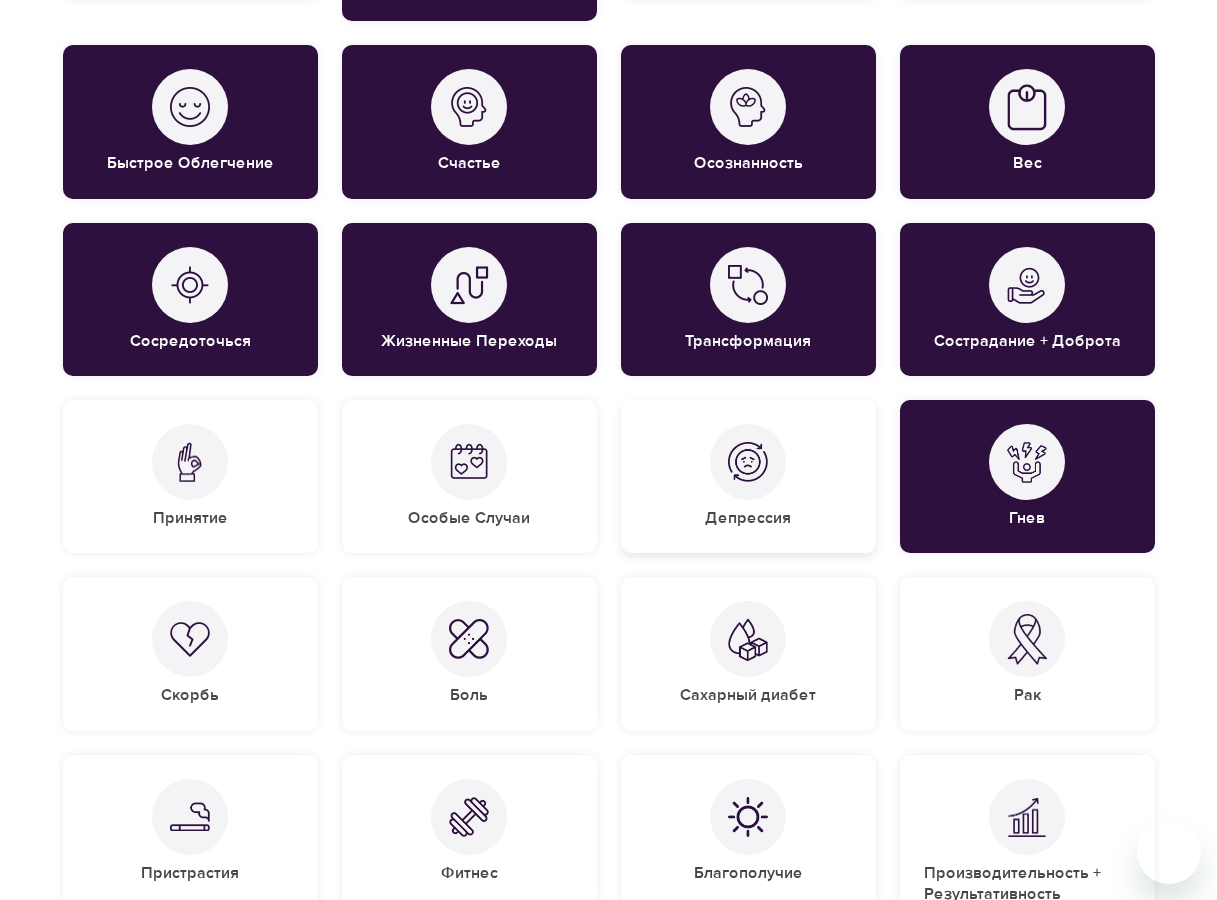 click at bounding box center [748, 462] 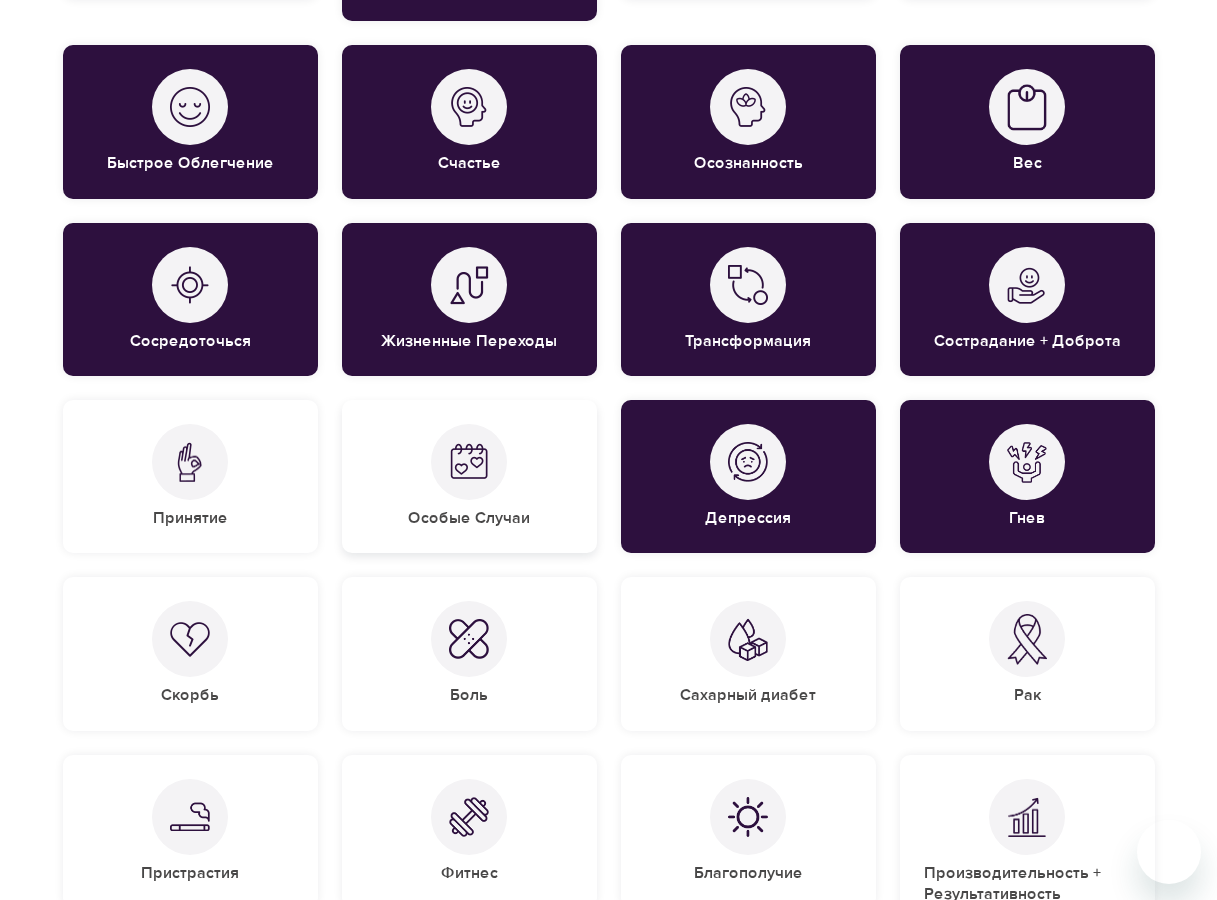 click on "Особые Случаи" at bounding box center (469, 476) 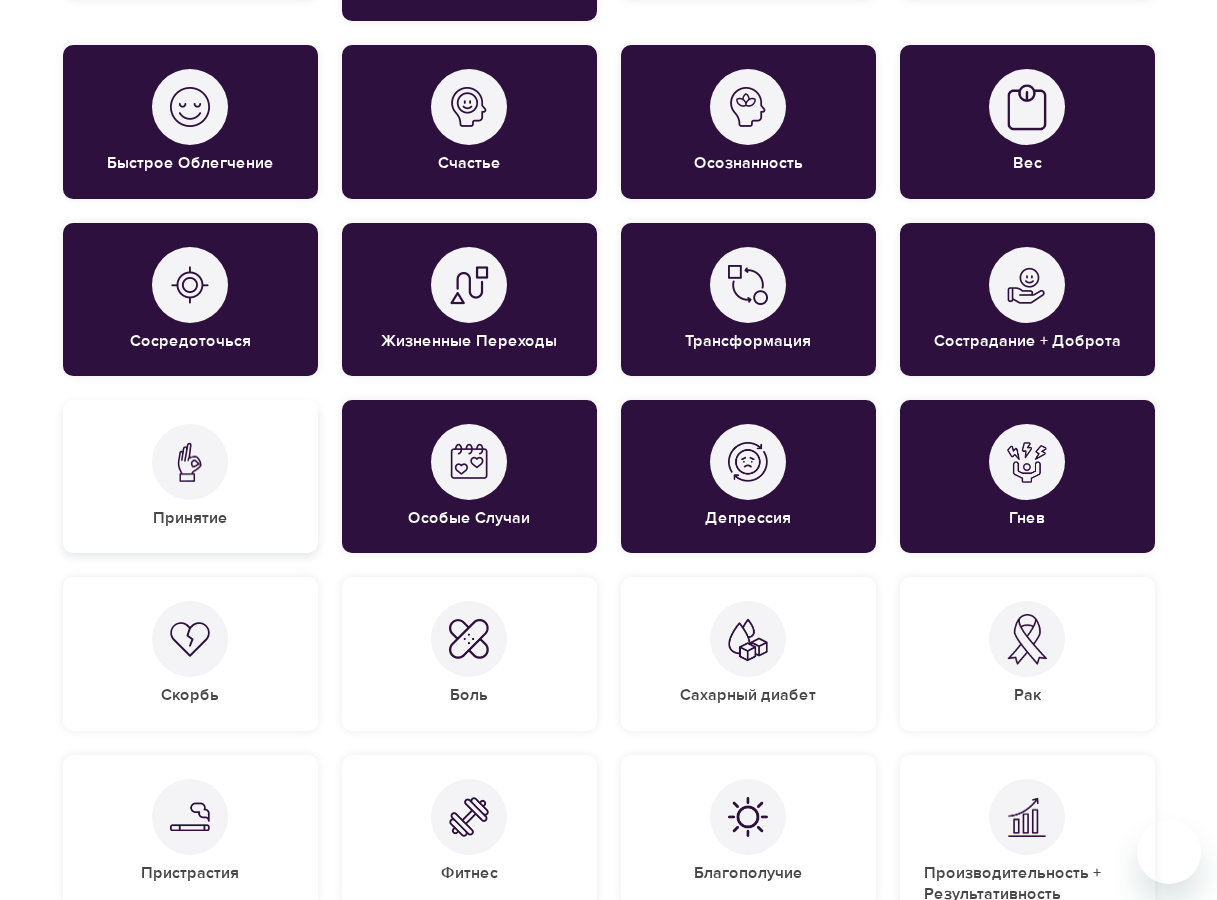 click on "Принятие" at bounding box center [190, 476] 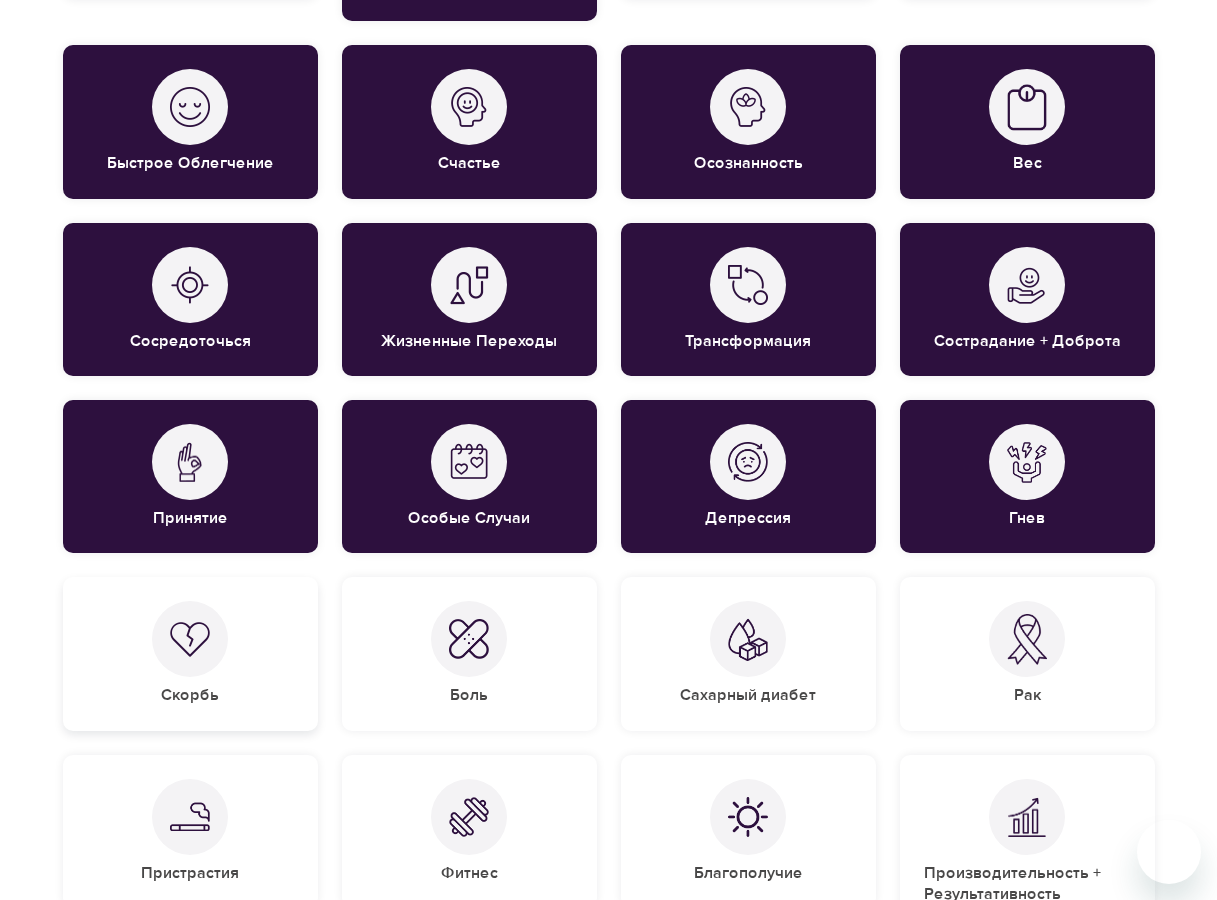 click at bounding box center (190, 639) 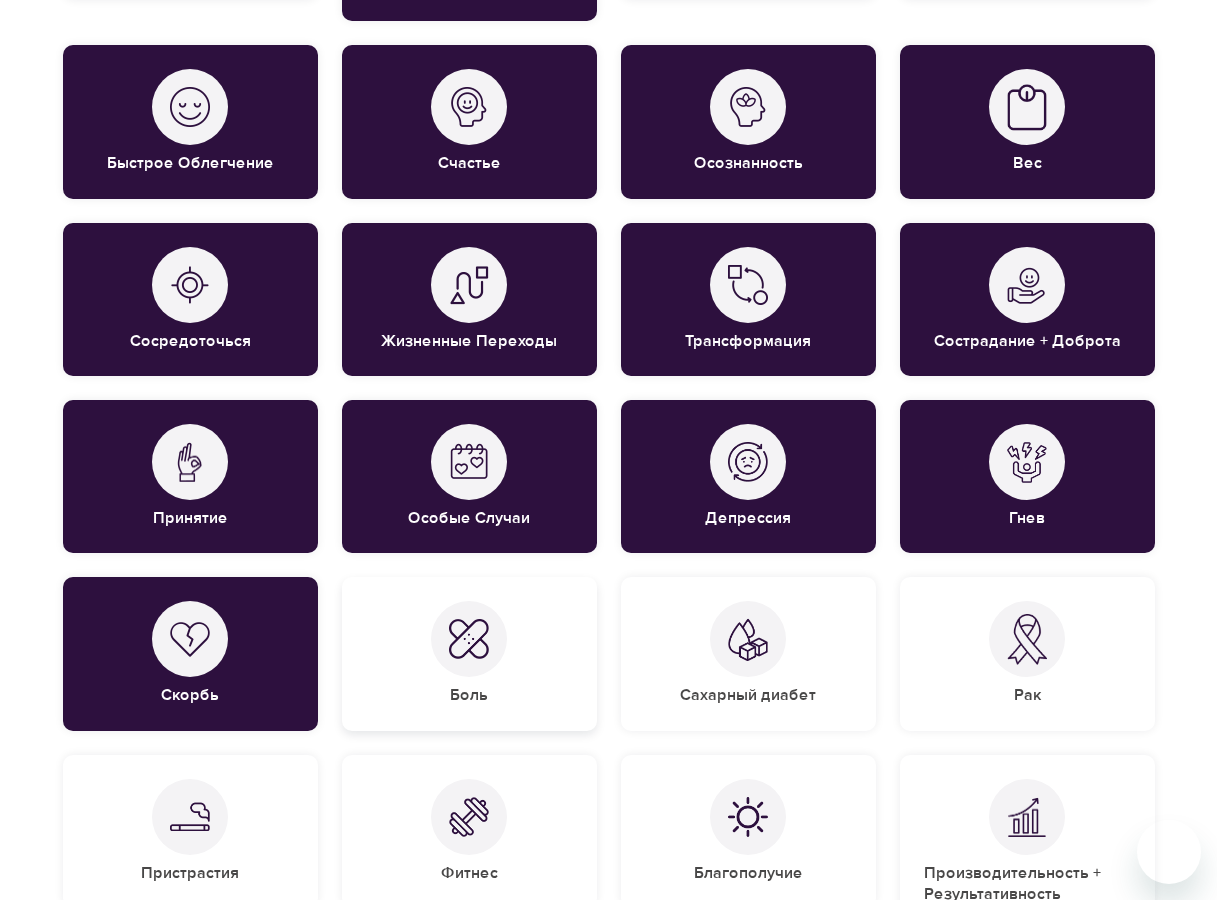 click on "Боль" at bounding box center [469, 653] 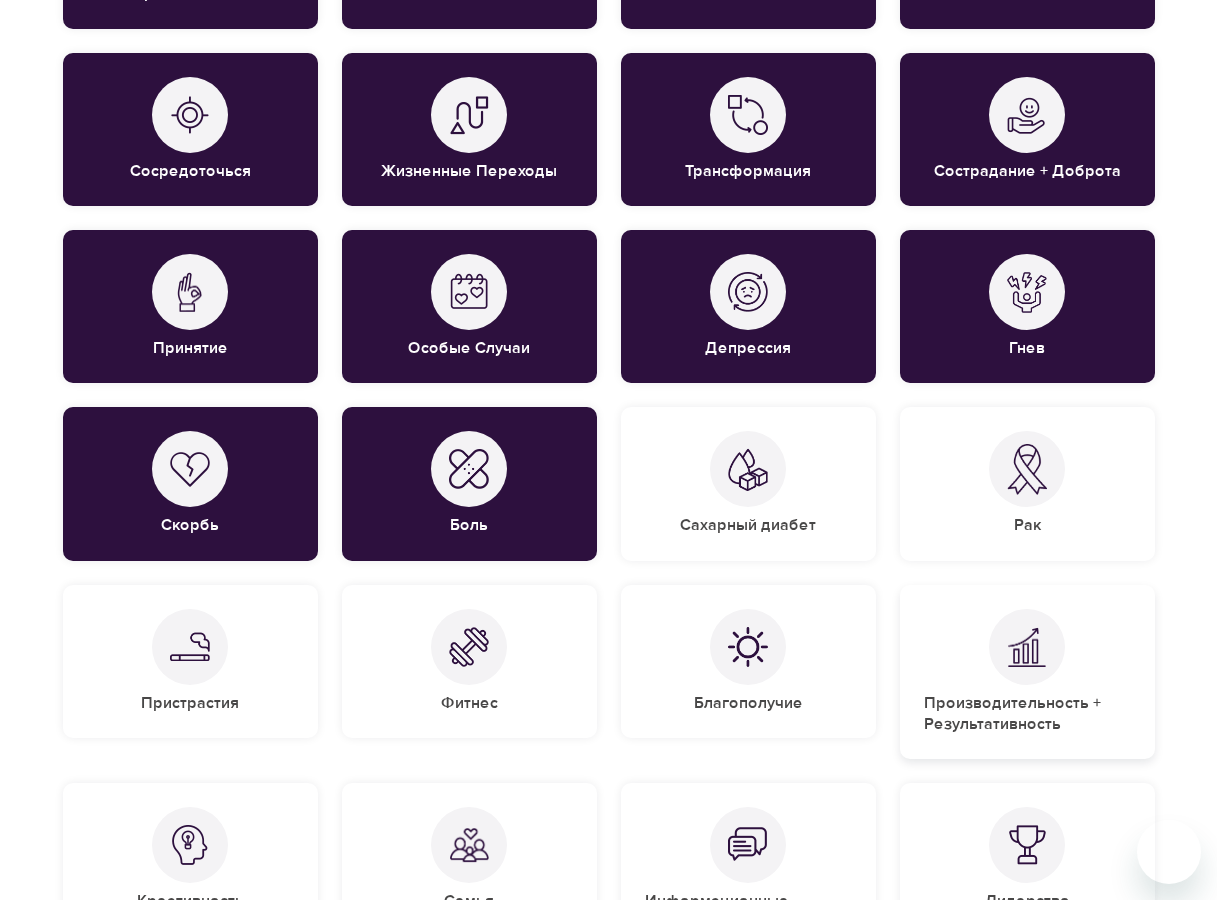 scroll, scrollTop: 1400, scrollLeft: 0, axis: vertical 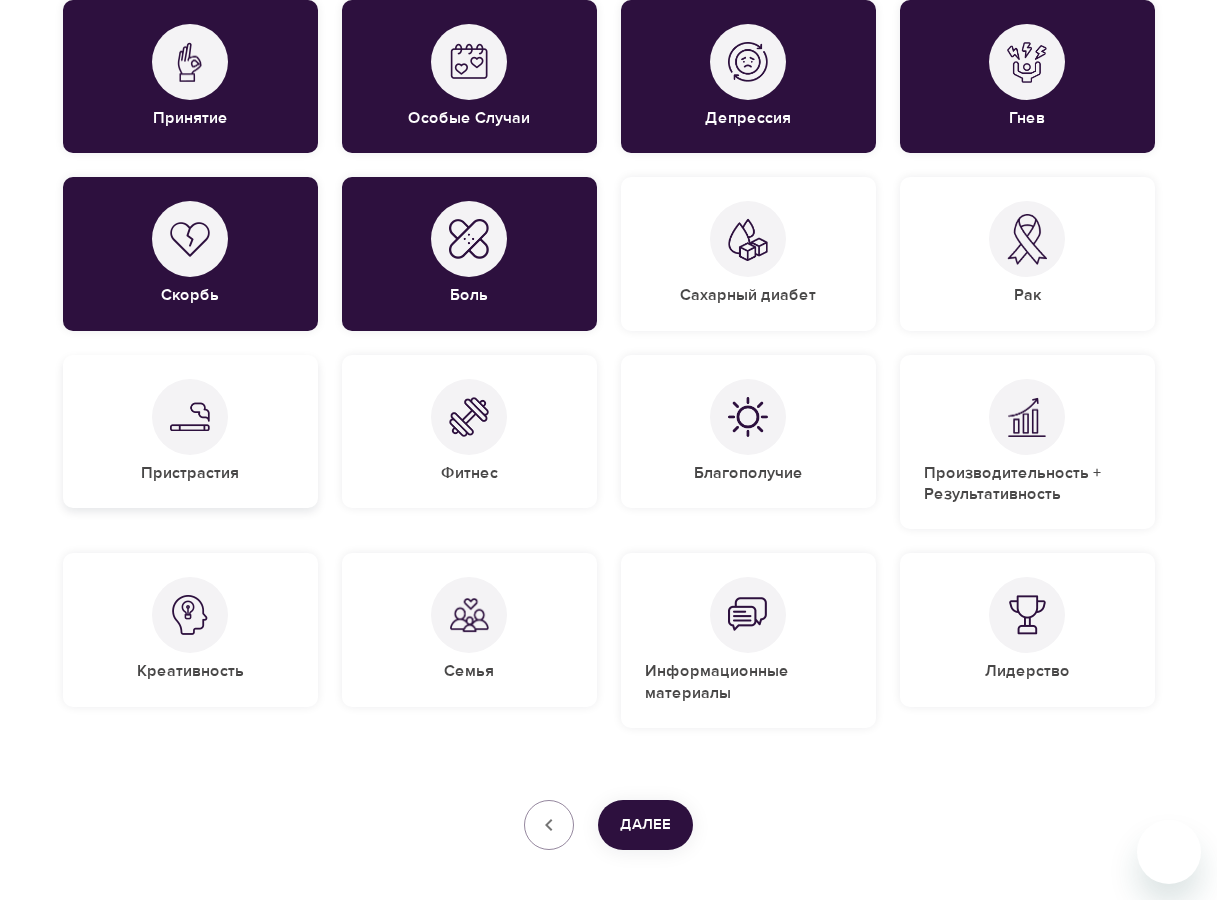 click on "Пристрастия" at bounding box center [190, 473] 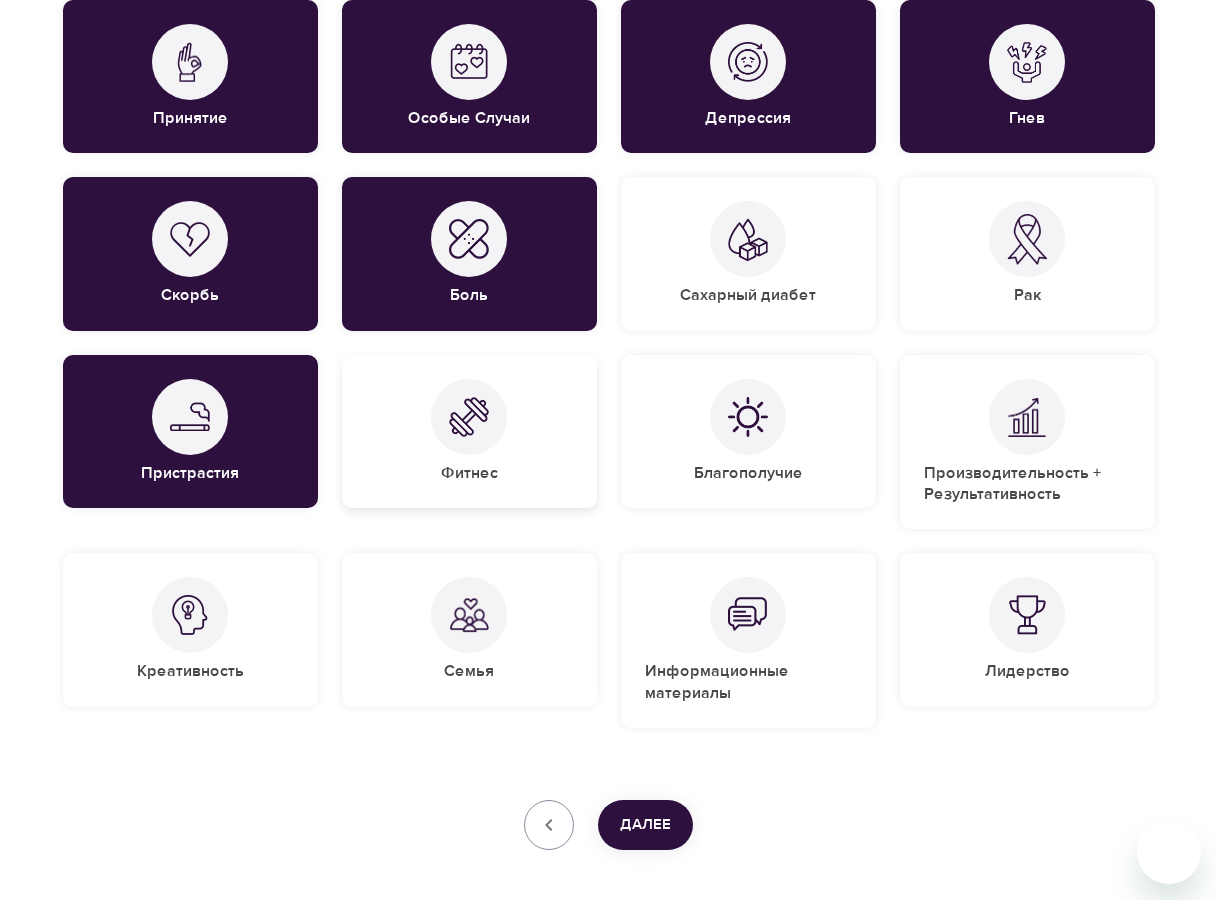click on "Фитнес" at bounding box center (469, 431) 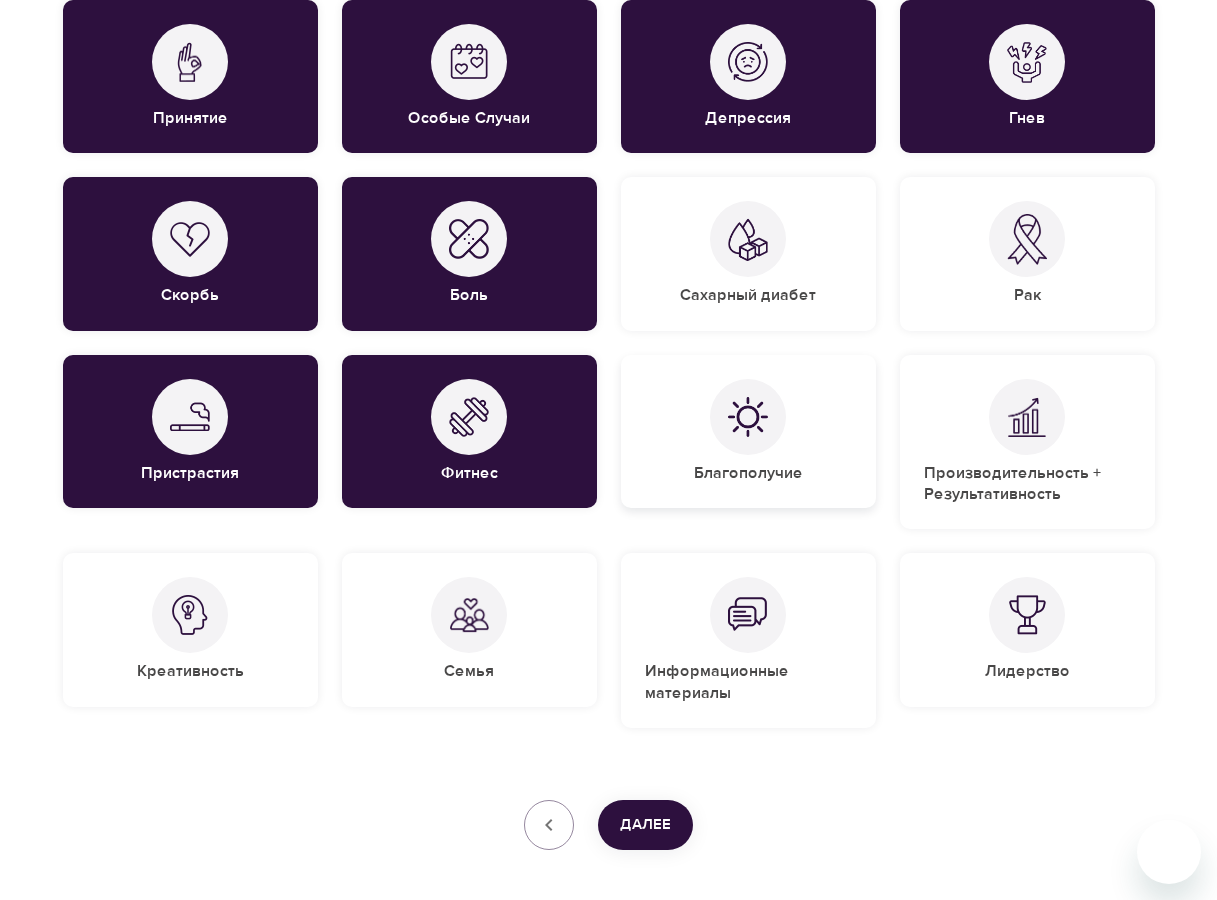 click on "Благополучие" at bounding box center (748, 473) 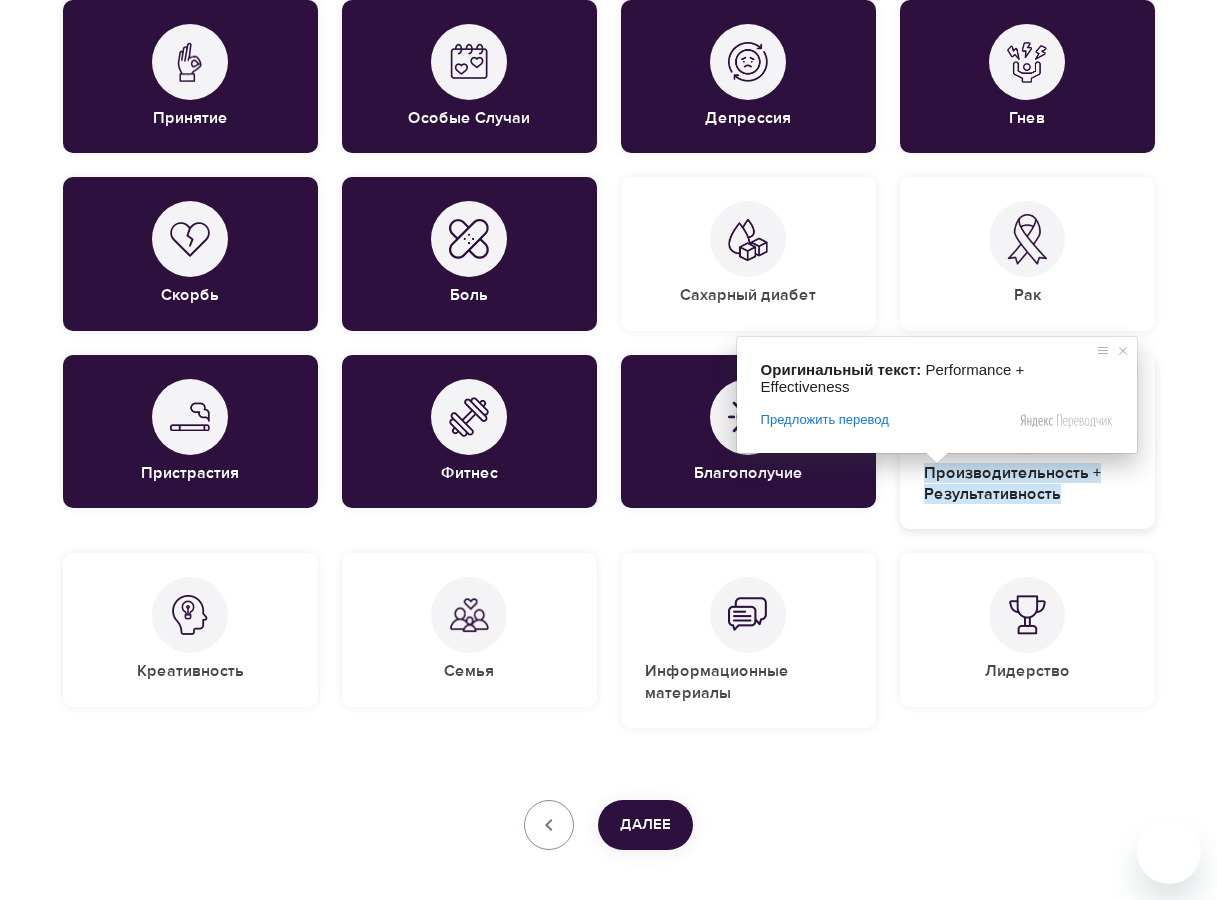 click on "Производительность + Результативность" at bounding box center [1012, 483] 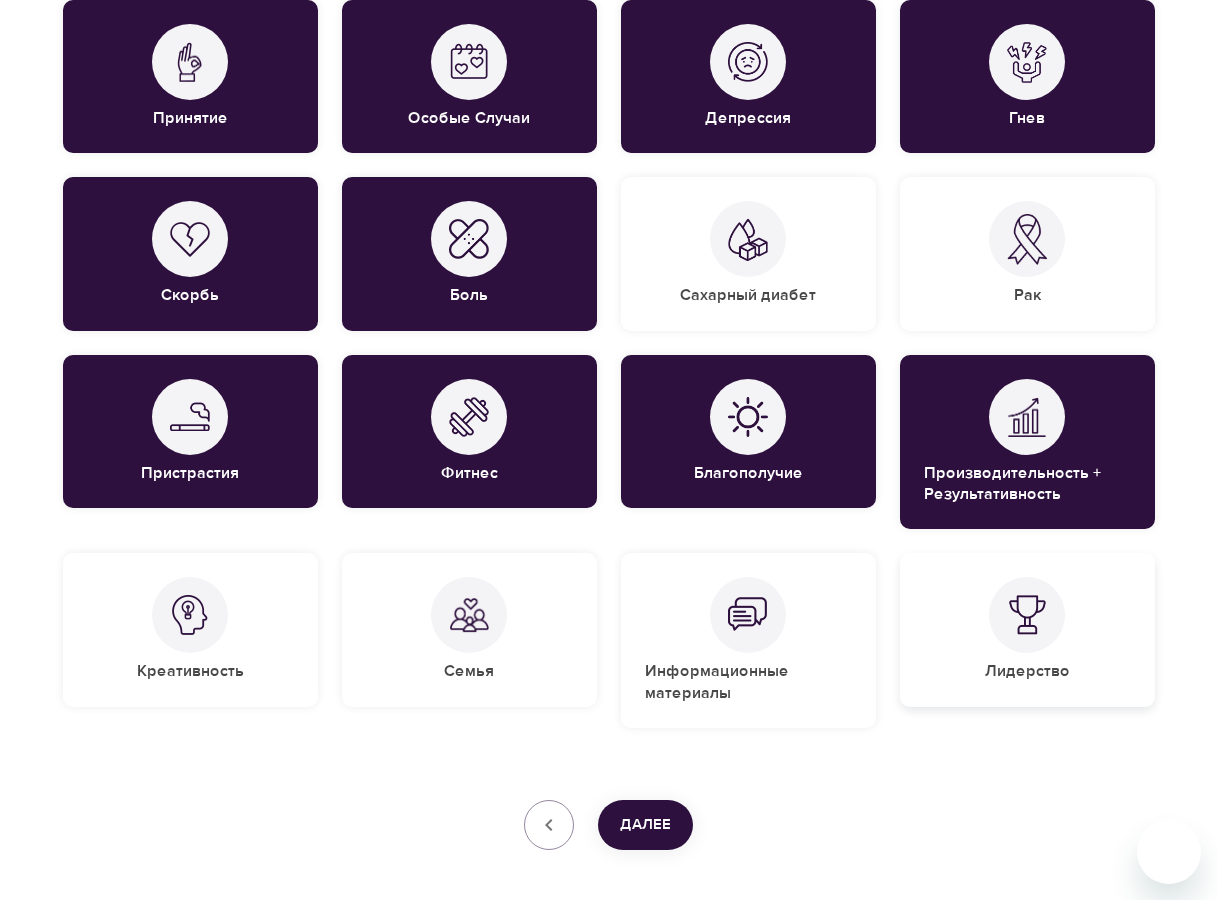 click at bounding box center [1027, 615] 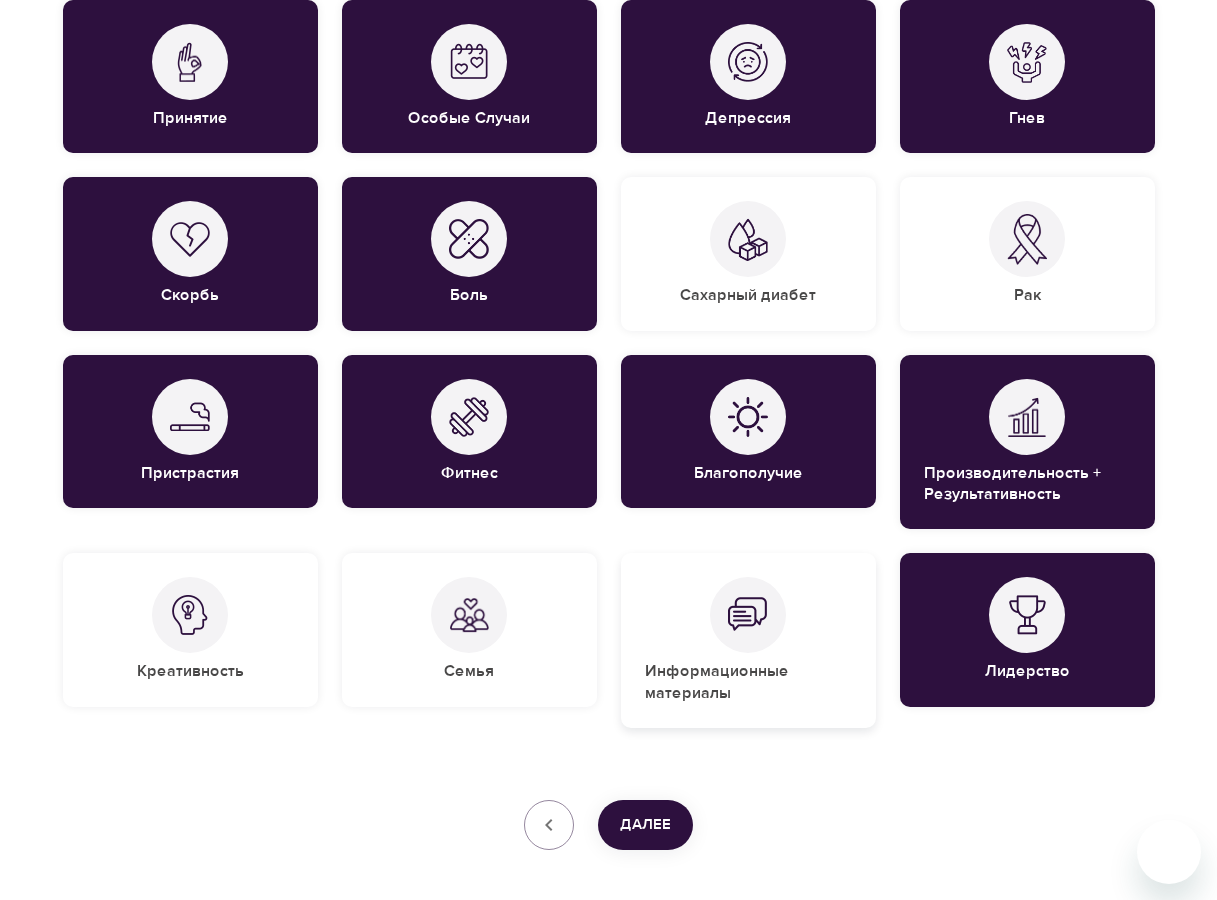 click at bounding box center (748, 615) 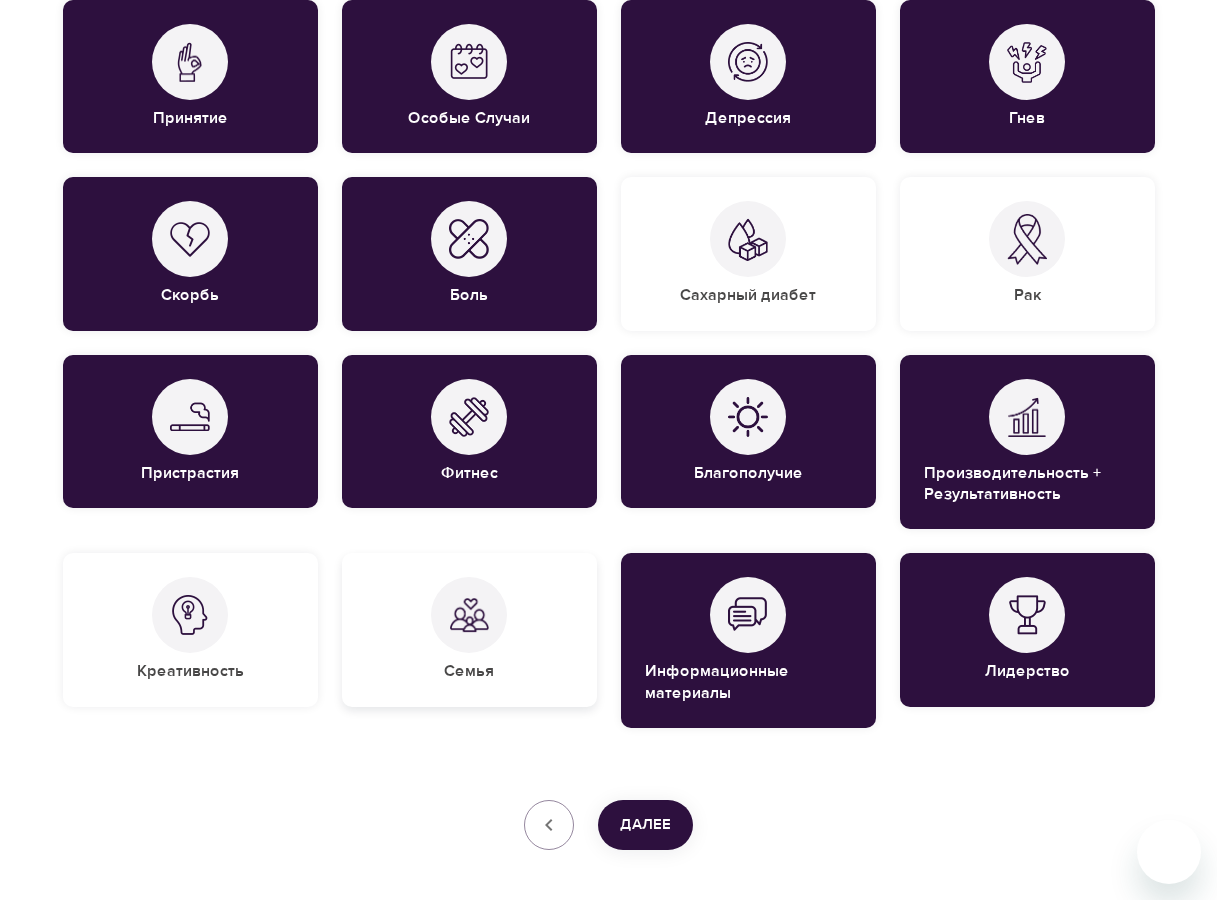 click at bounding box center [469, 615] 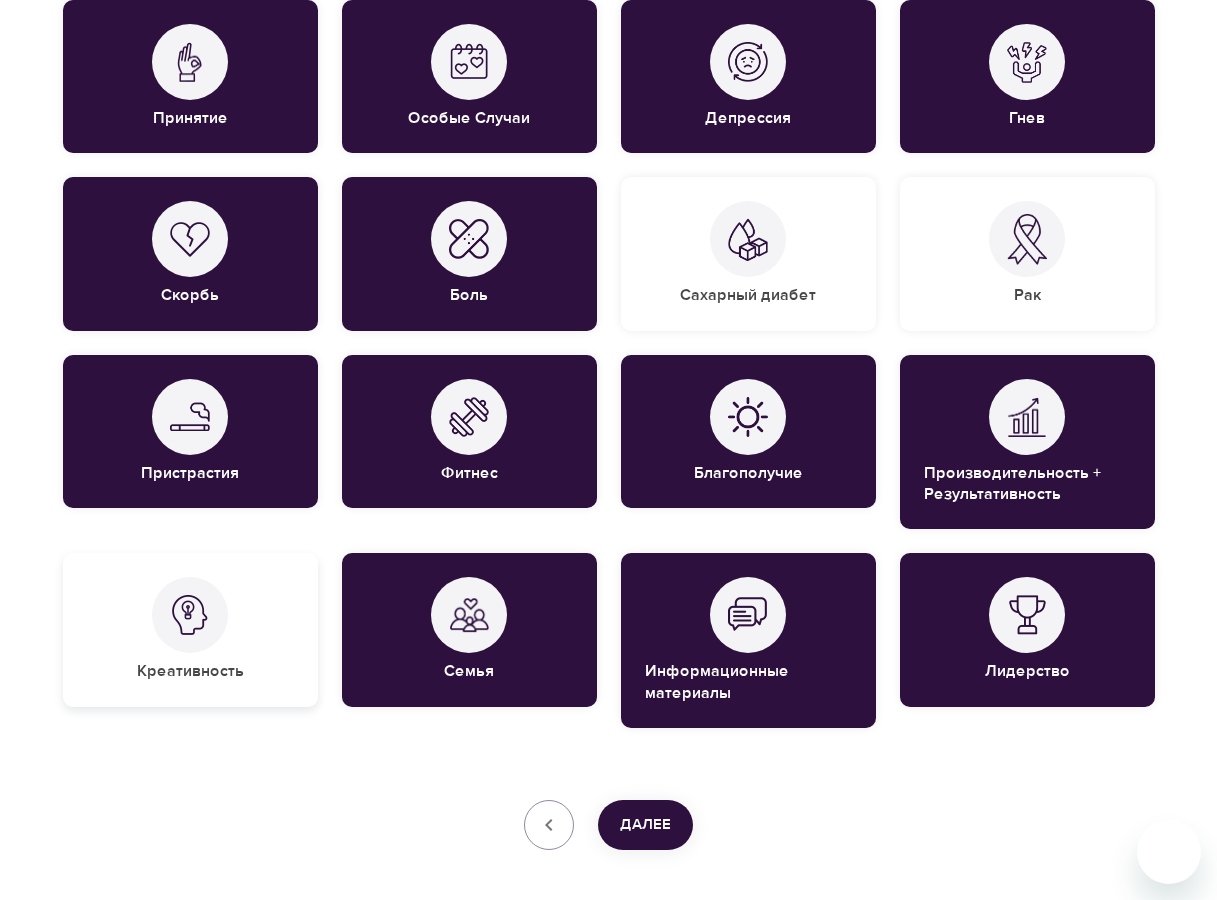 click at bounding box center (190, 615) 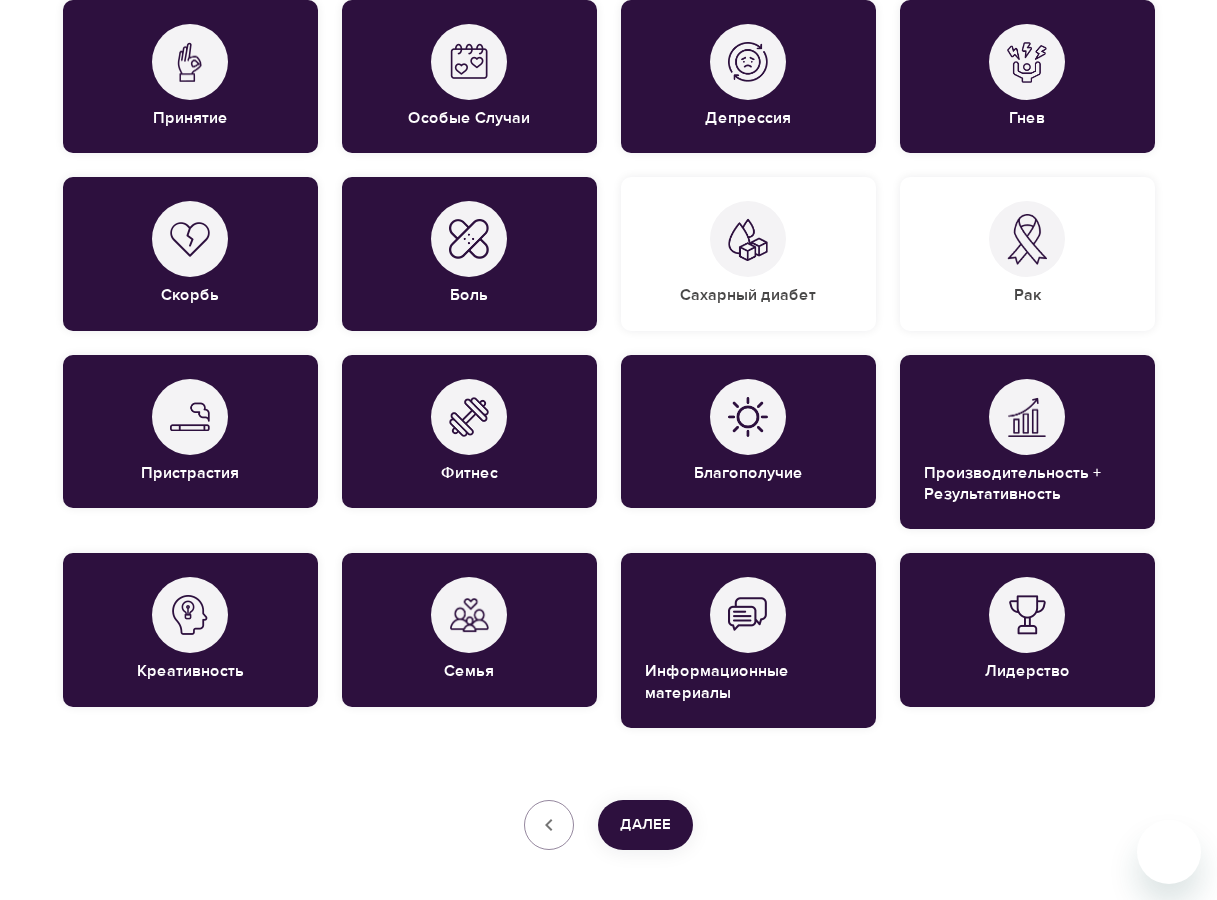 click on "Далее" at bounding box center (645, 824) 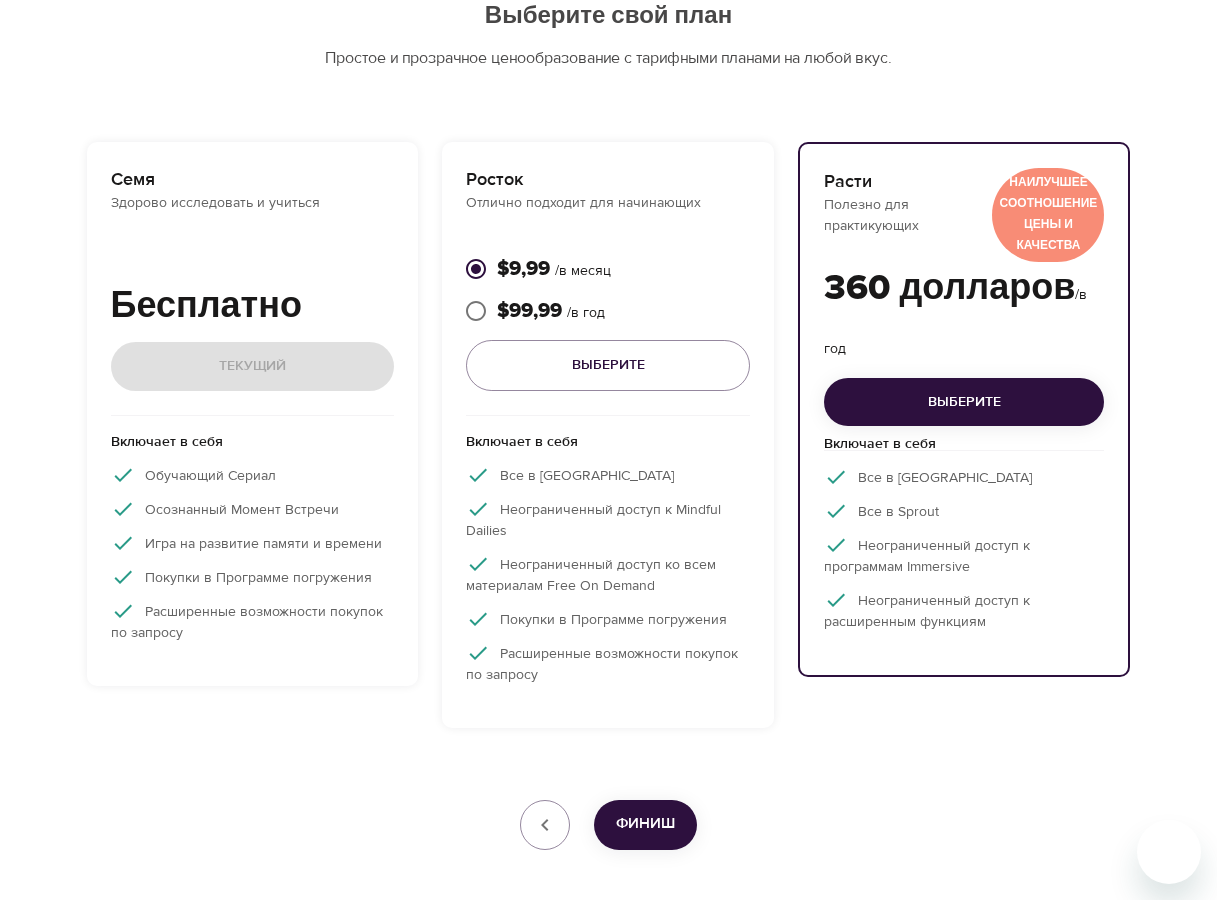 scroll, scrollTop: 233, scrollLeft: 0, axis: vertical 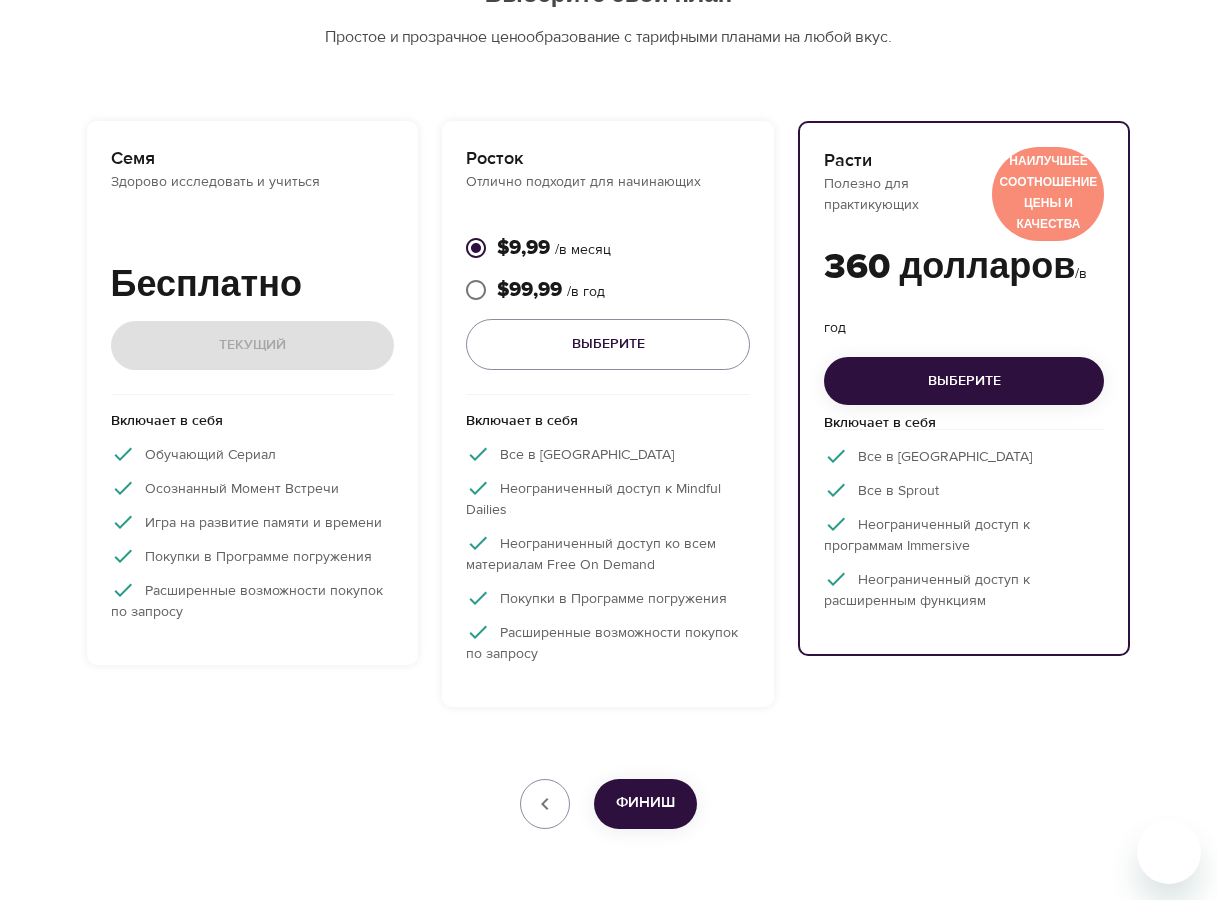 click on "Бесплатно Текущий" at bounding box center [253, 327] 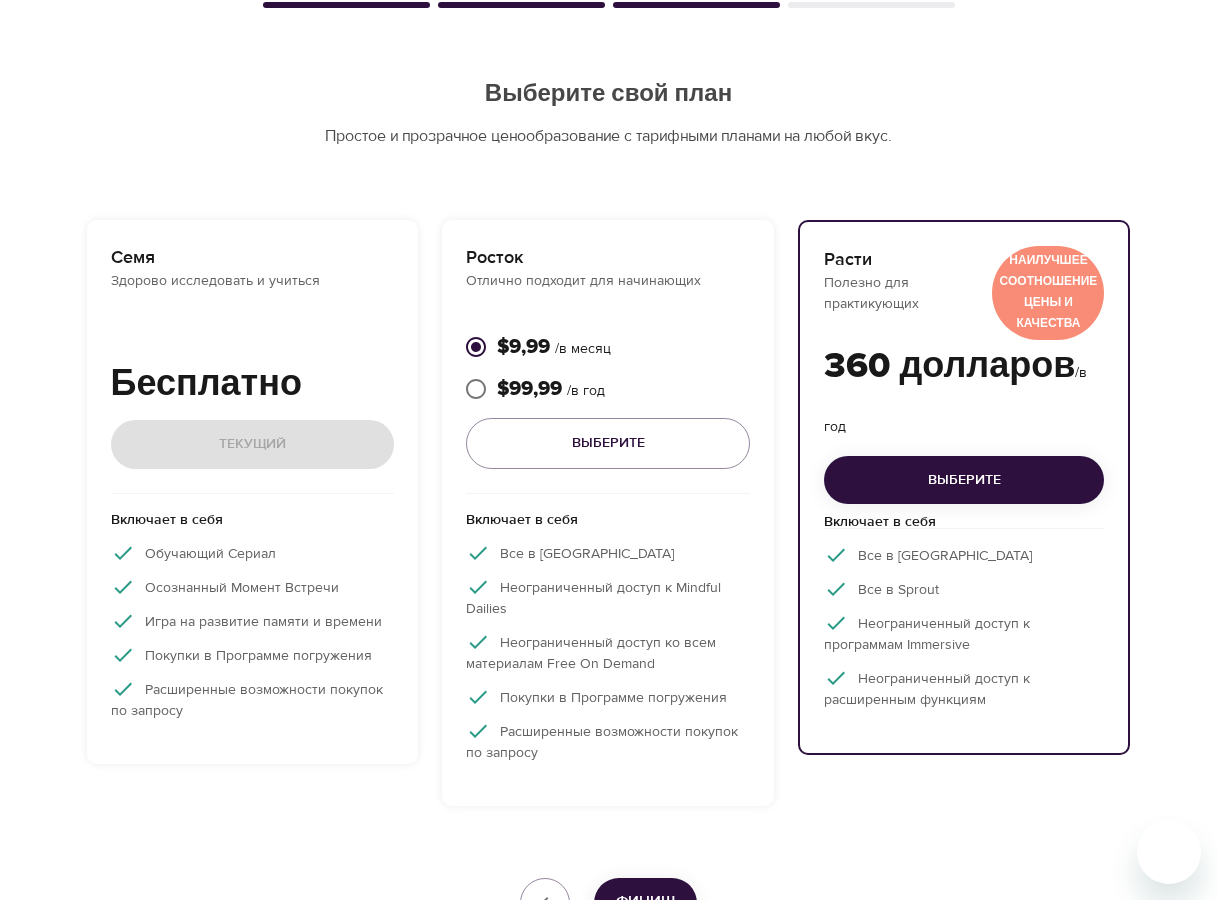 scroll, scrollTop: 200, scrollLeft: 0, axis: vertical 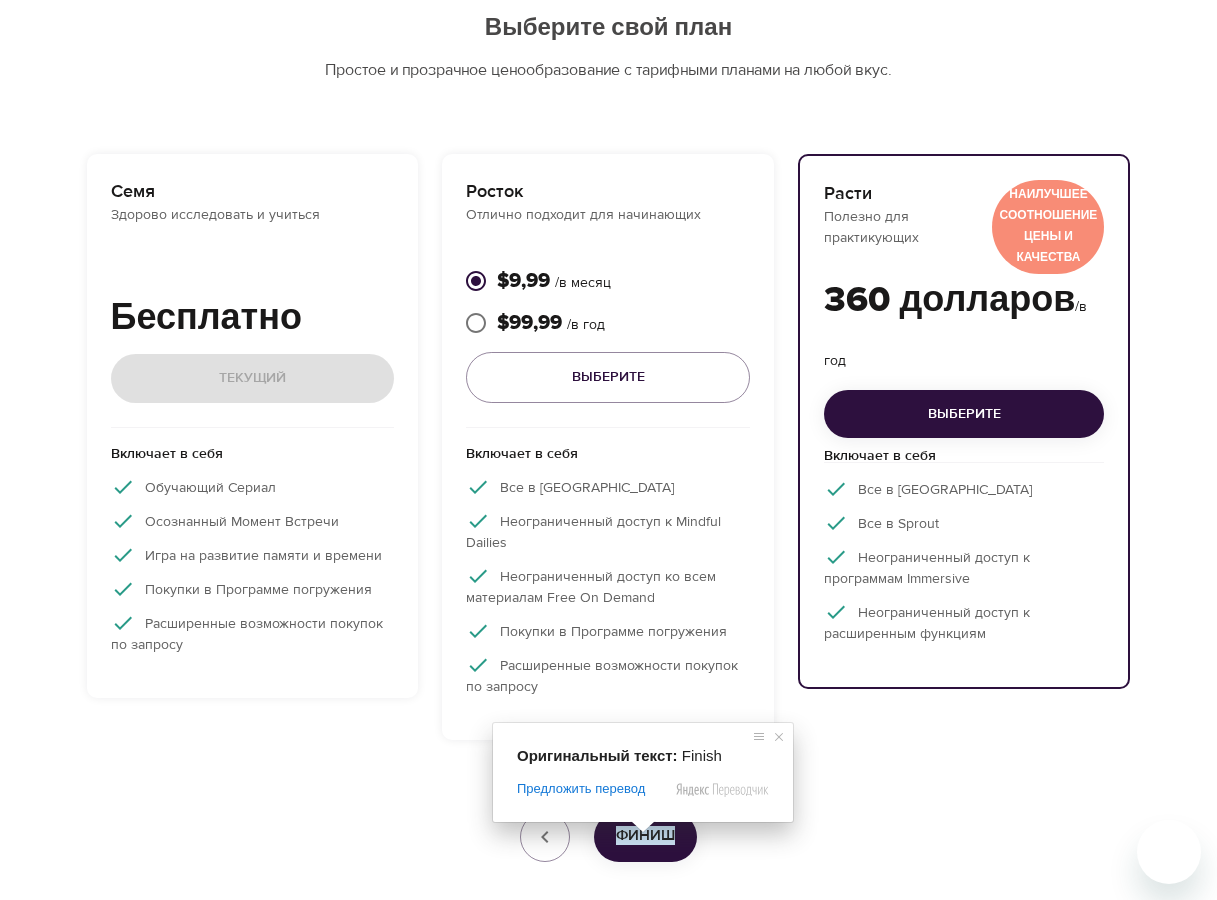click at bounding box center (643, 827) 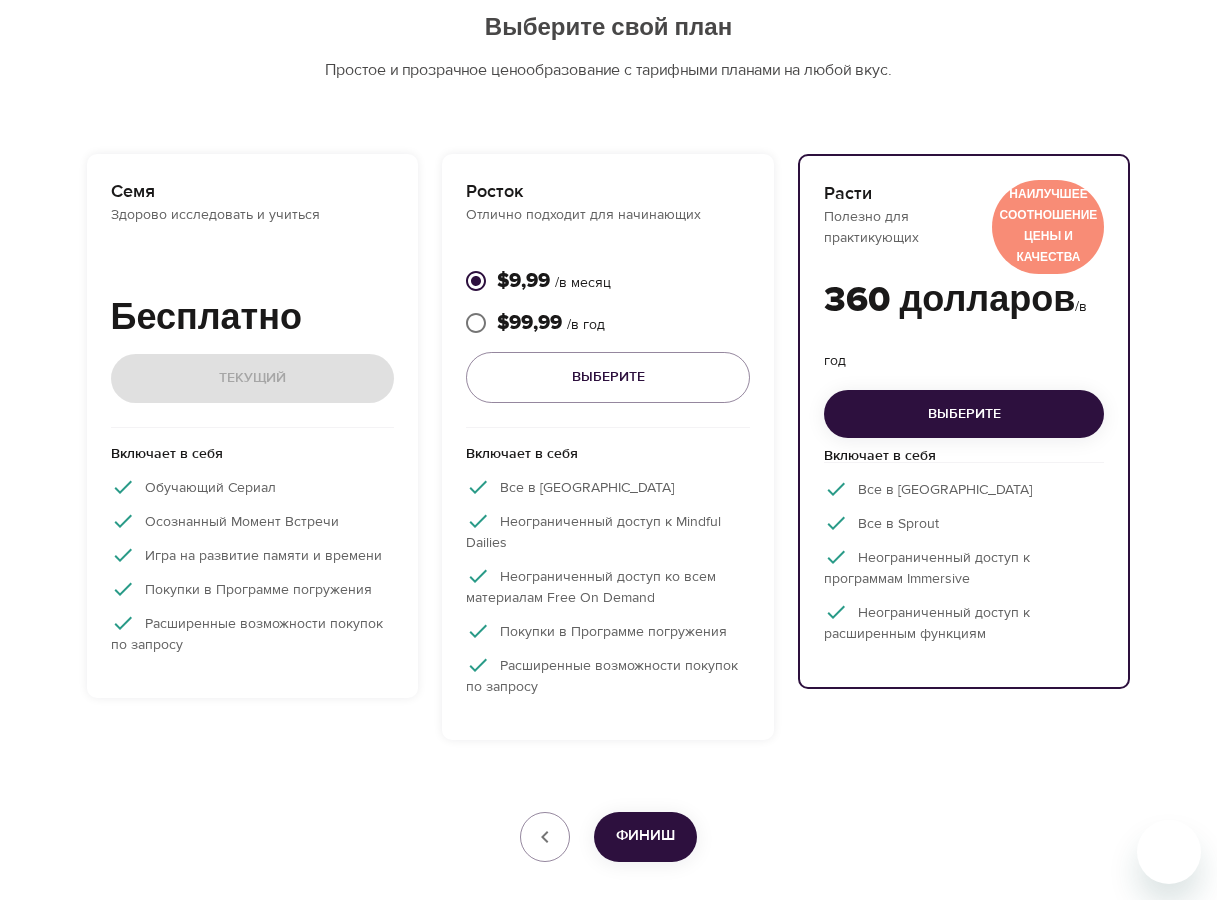 click on "Финиш" at bounding box center [645, 837] 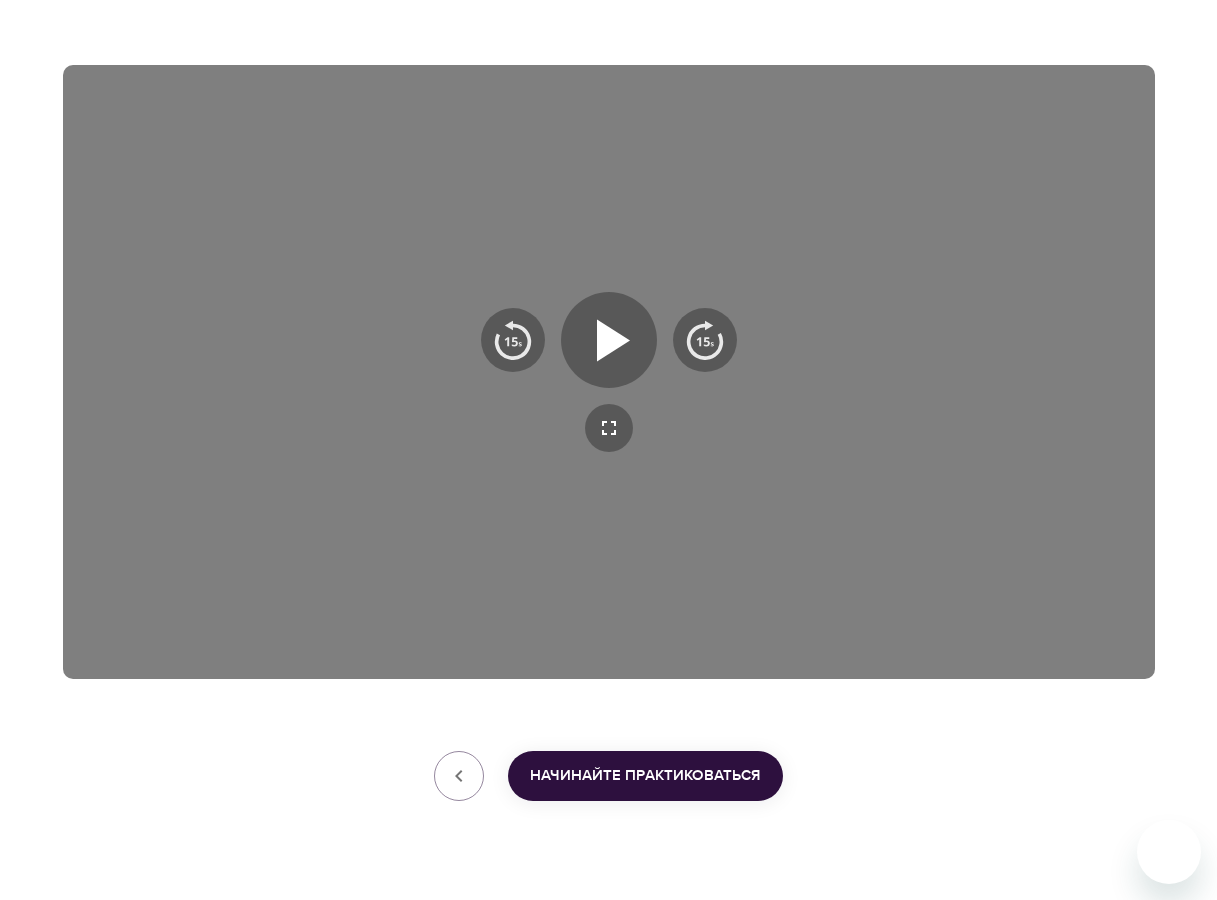 scroll, scrollTop: 333, scrollLeft: 0, axis: vertical 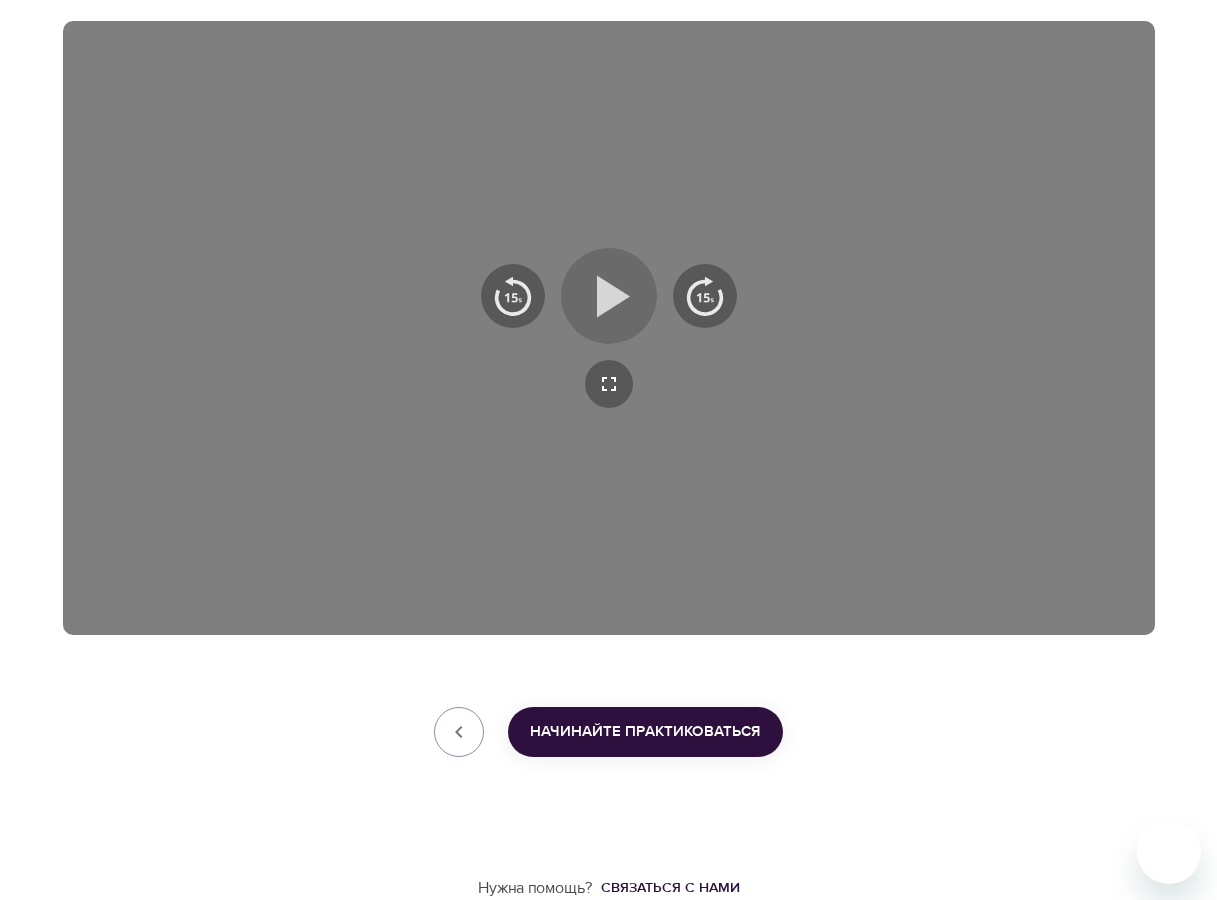 click 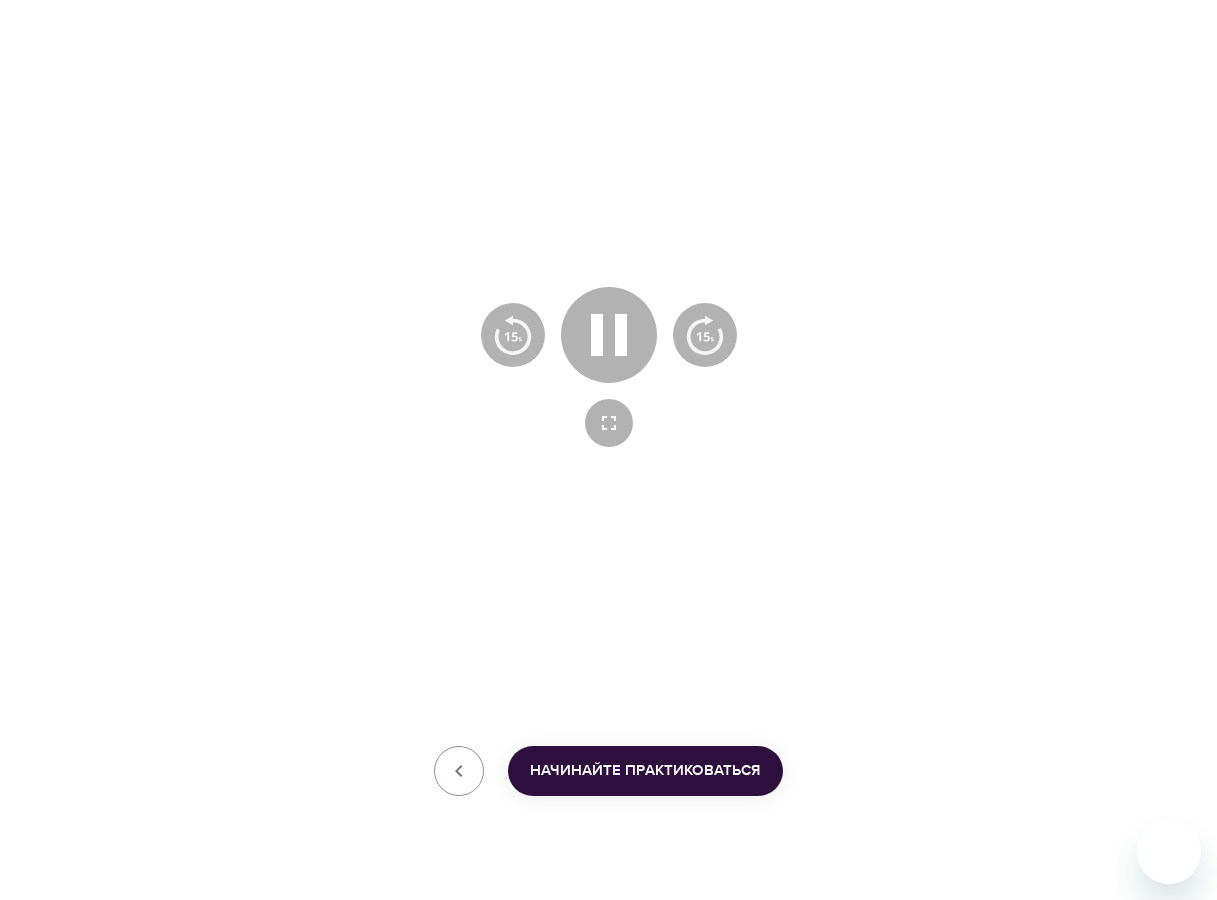 scroll, scrollTop: 333, scrollLeft: 0, axis: vertical 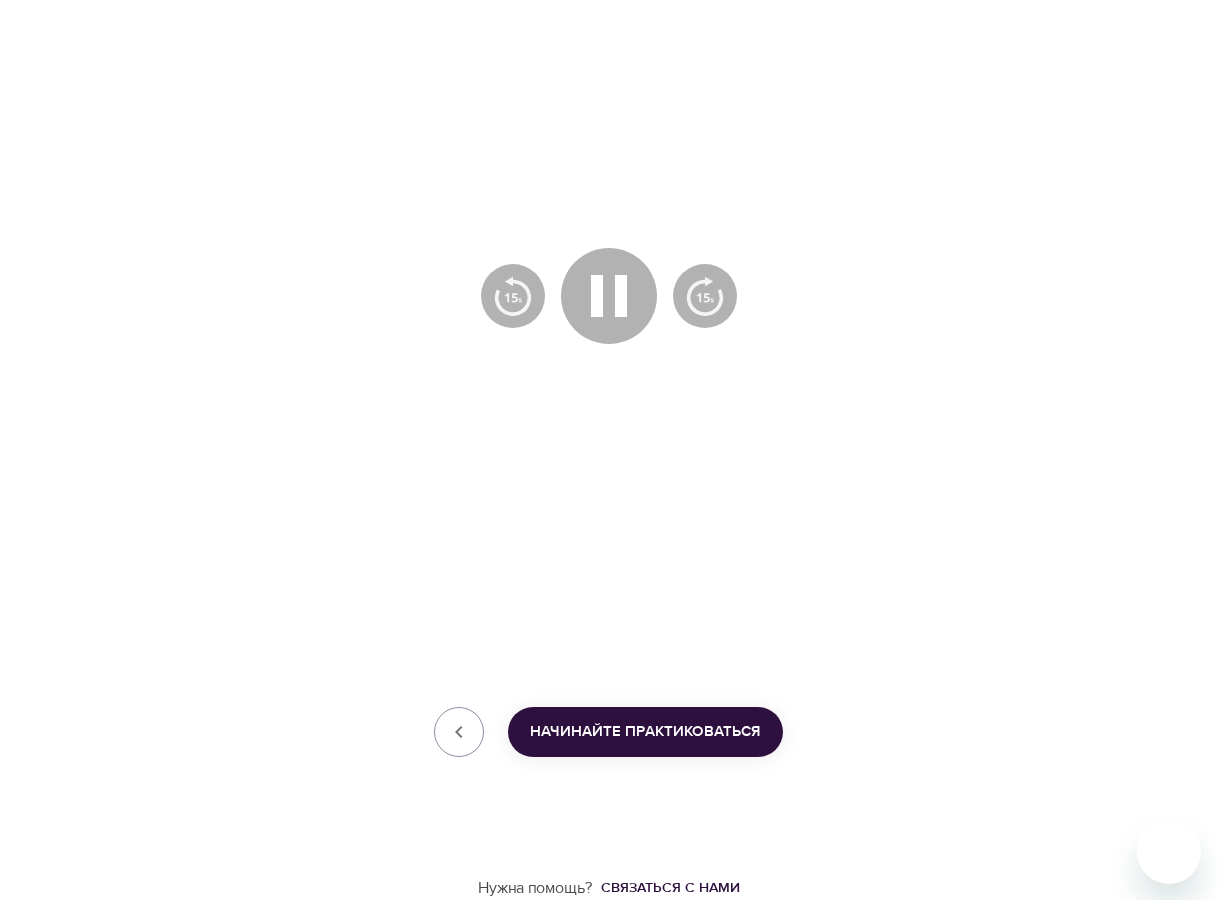 click 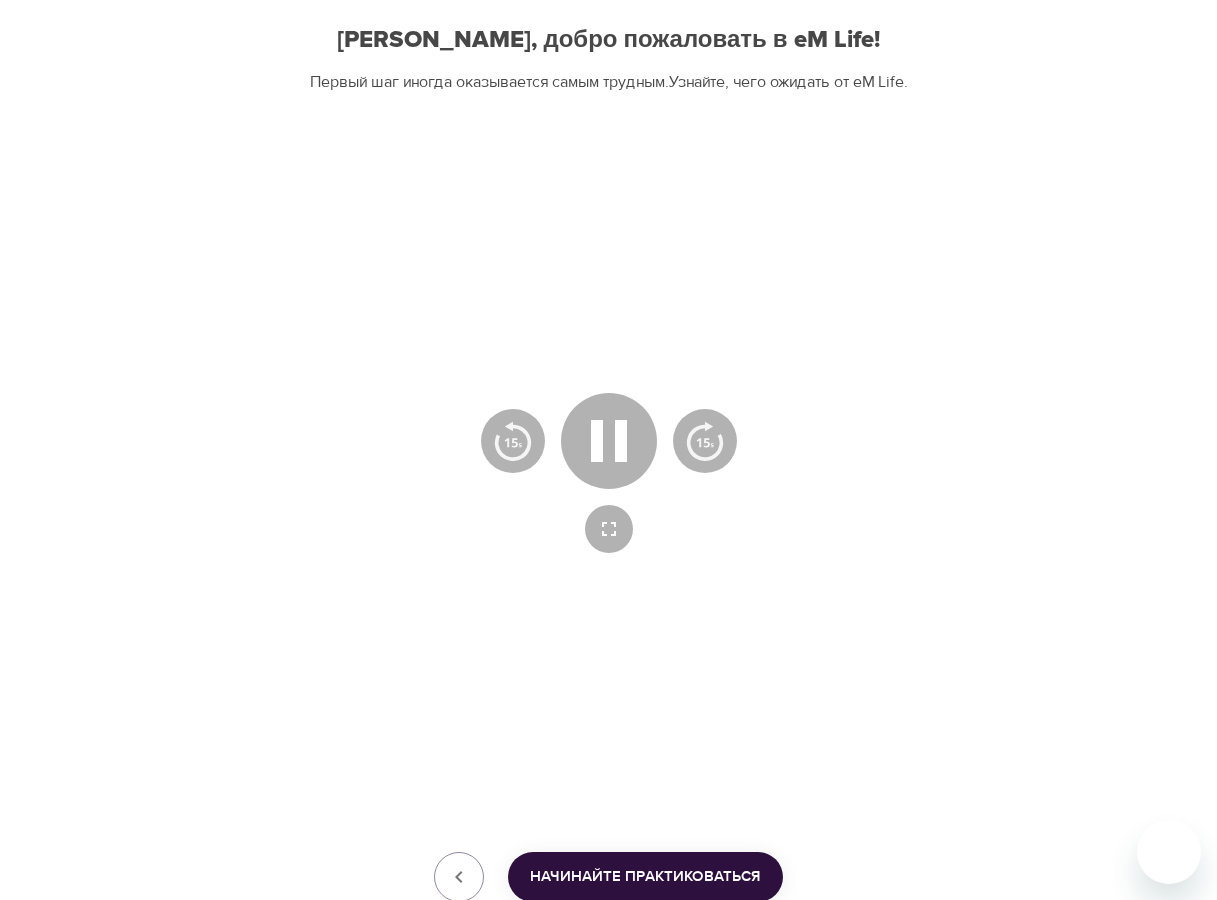 scroll, scrollTop: 333, scrollLeft: 0, axis: vertical 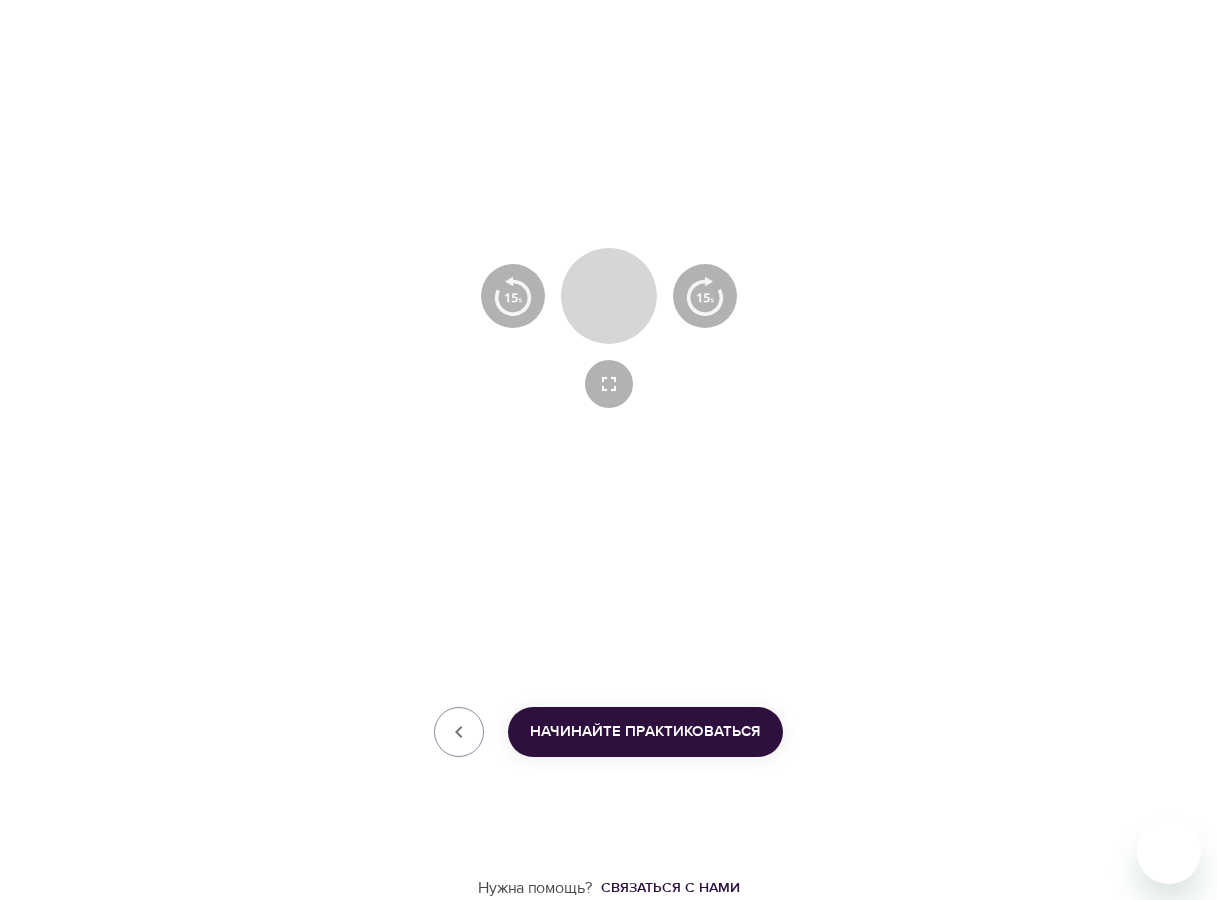 click 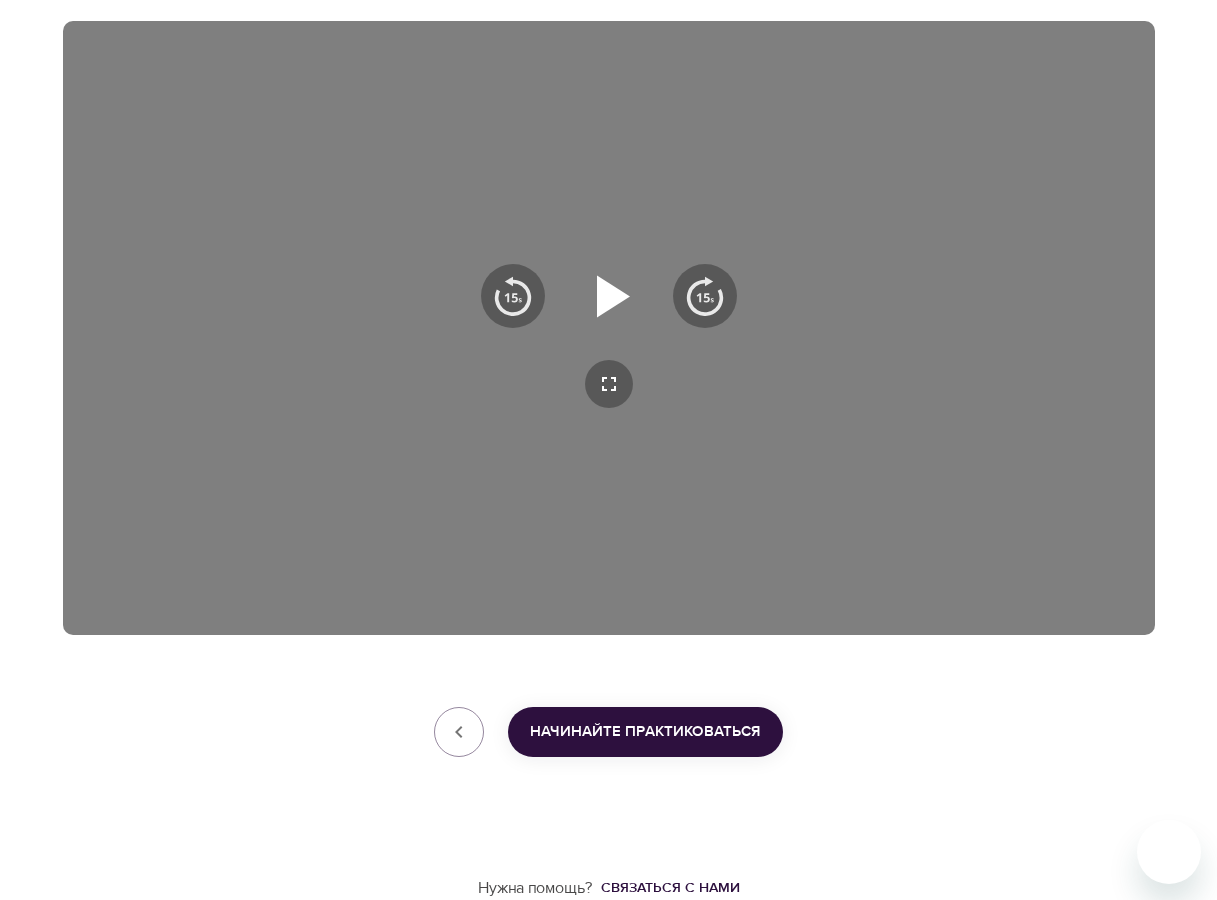 click 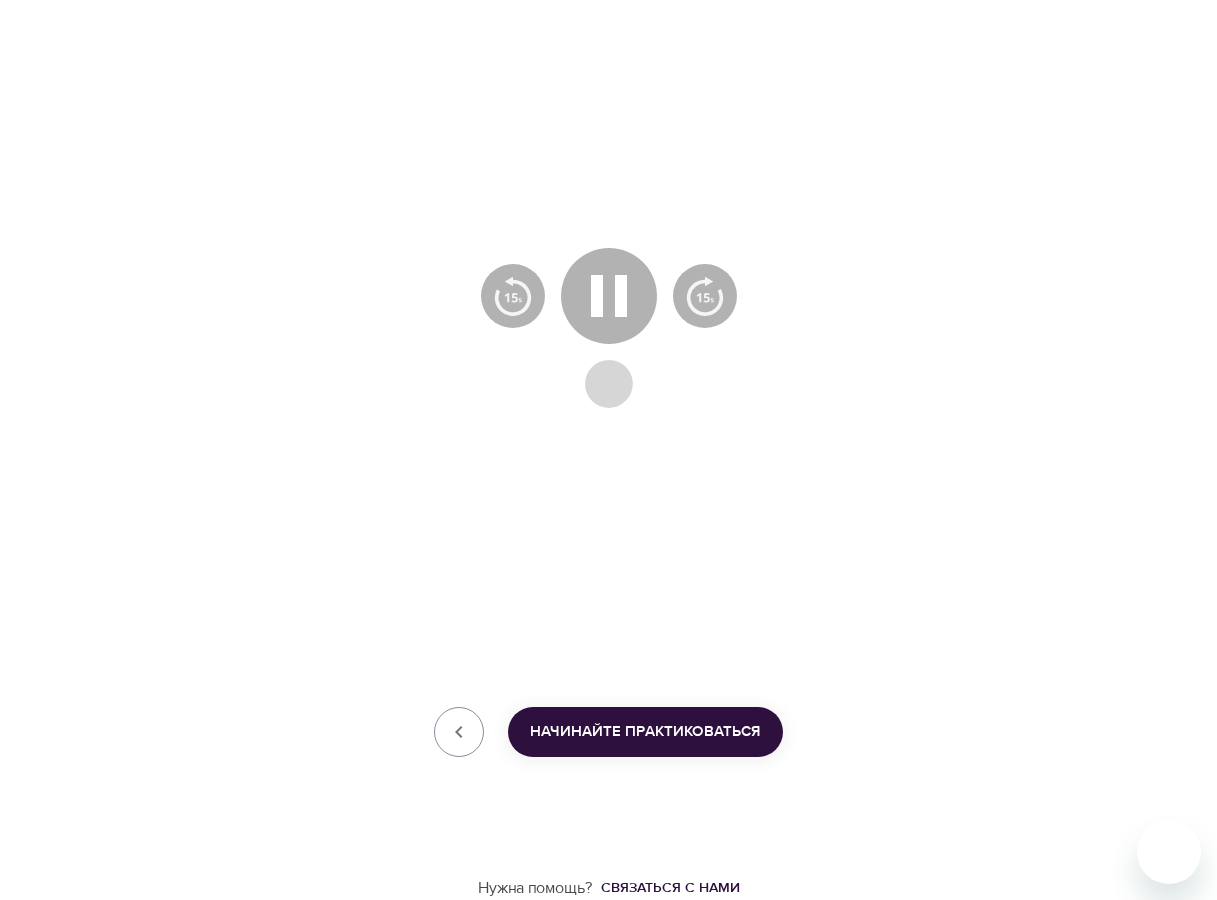 click 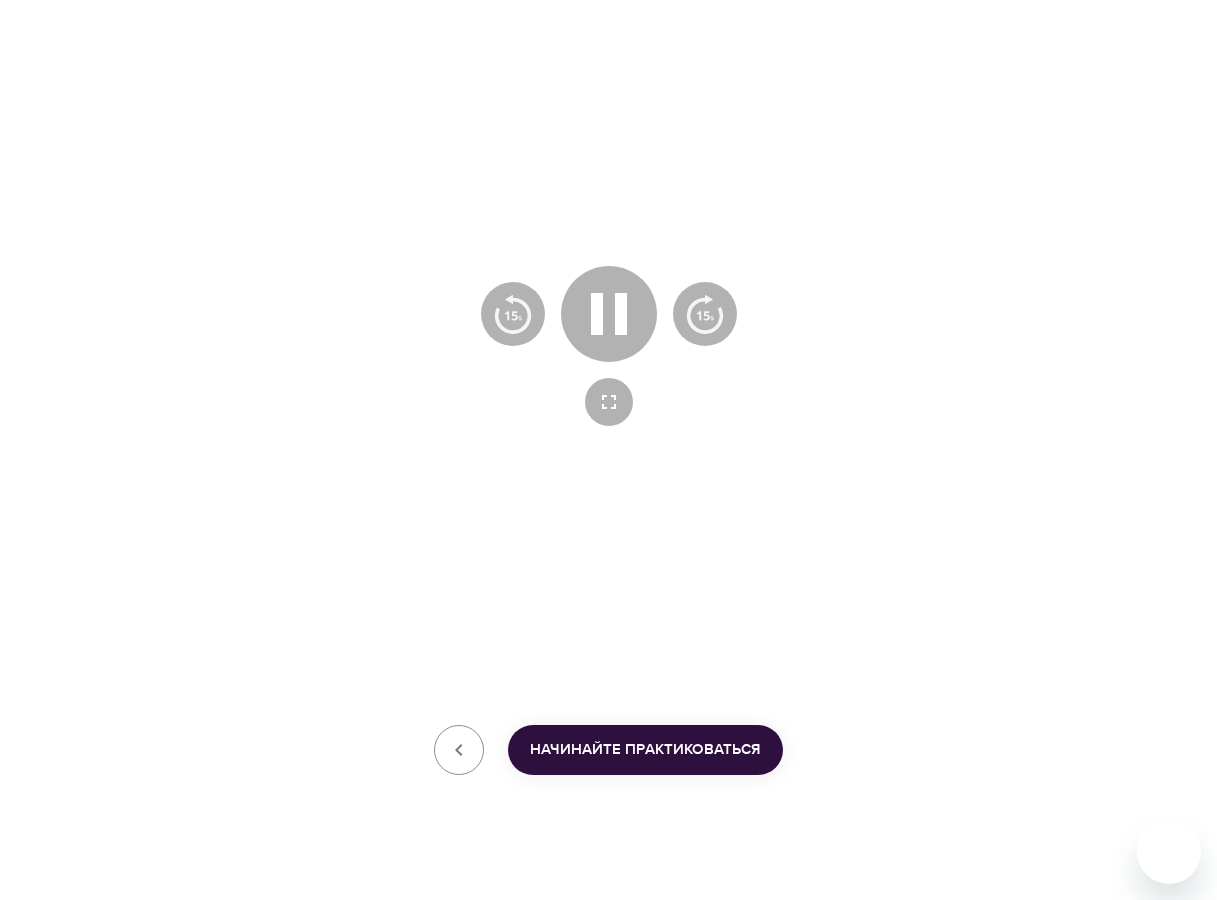 scroll, scrollTop: 333, scrollLeft: 0, axis: vertical 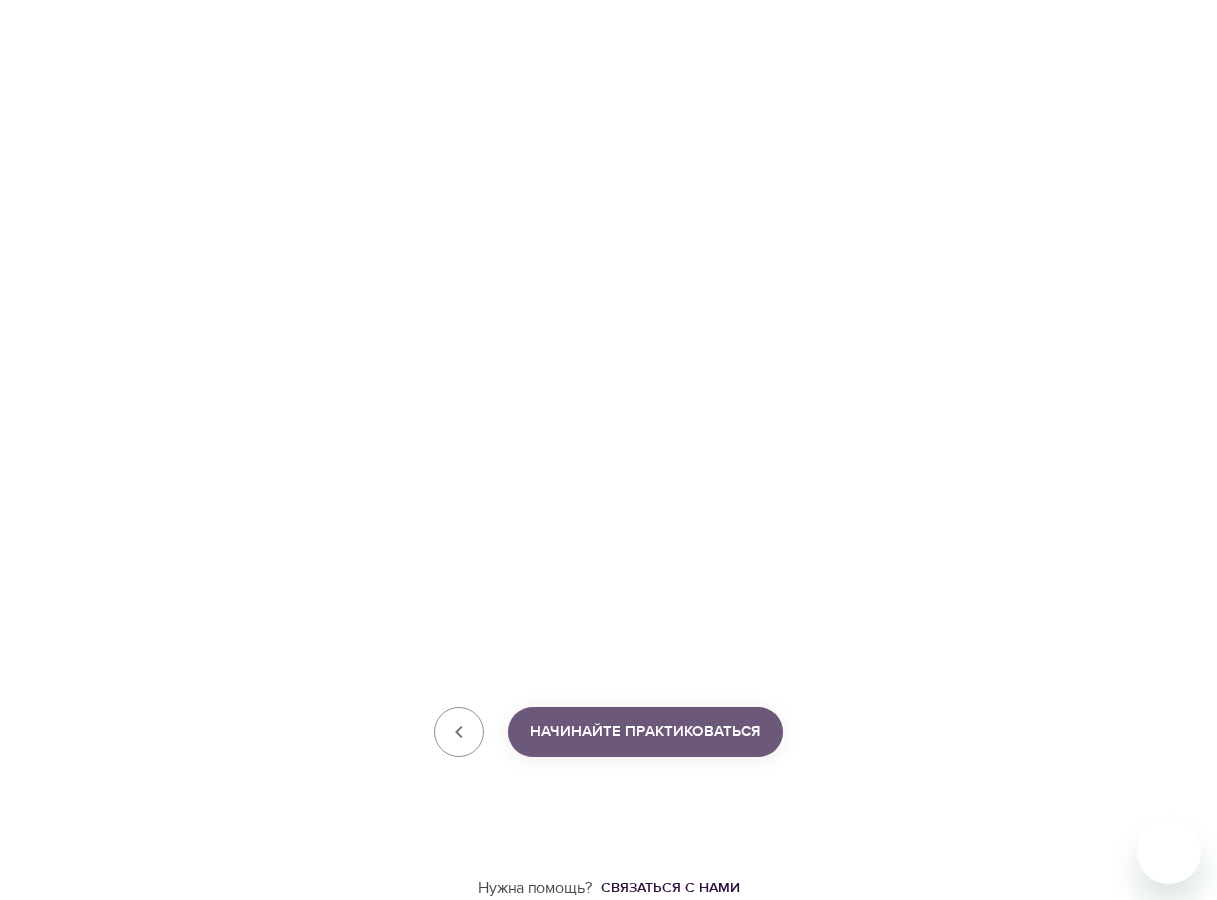 click on "Начинайте Практиковаться" at bounding box center [645, 732] 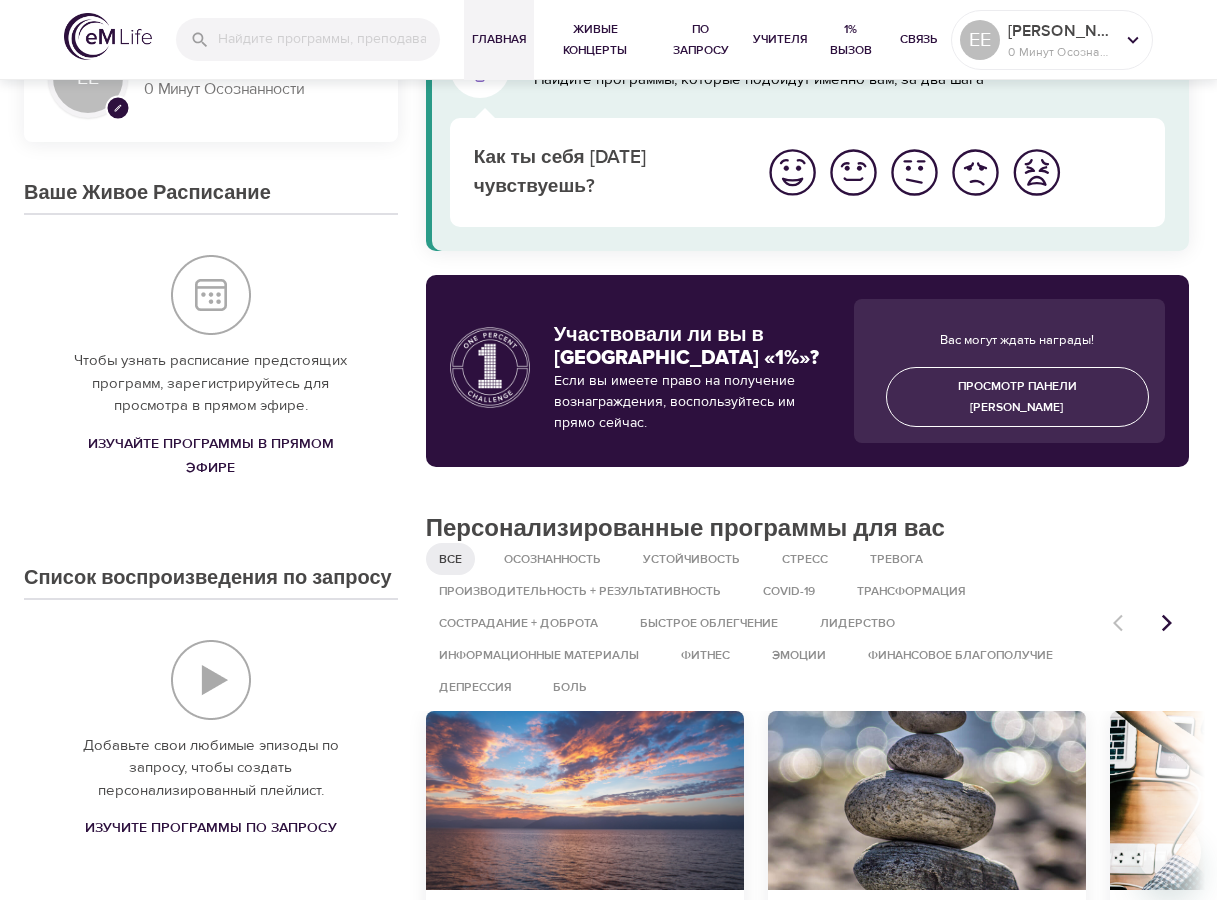 scroll, scrollTop: 33, scrollLeft: 0, axis: vertical 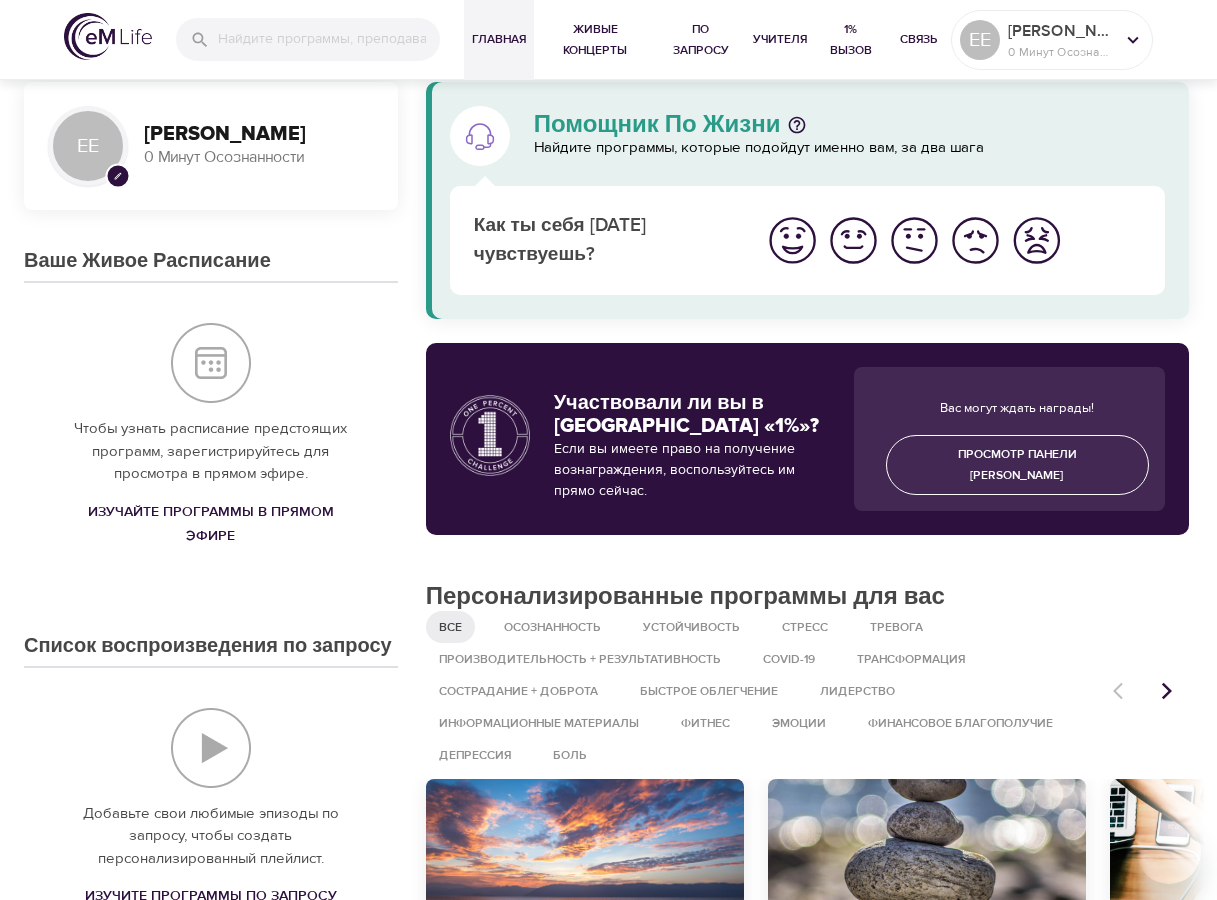 click at bounding box center (914, 240) 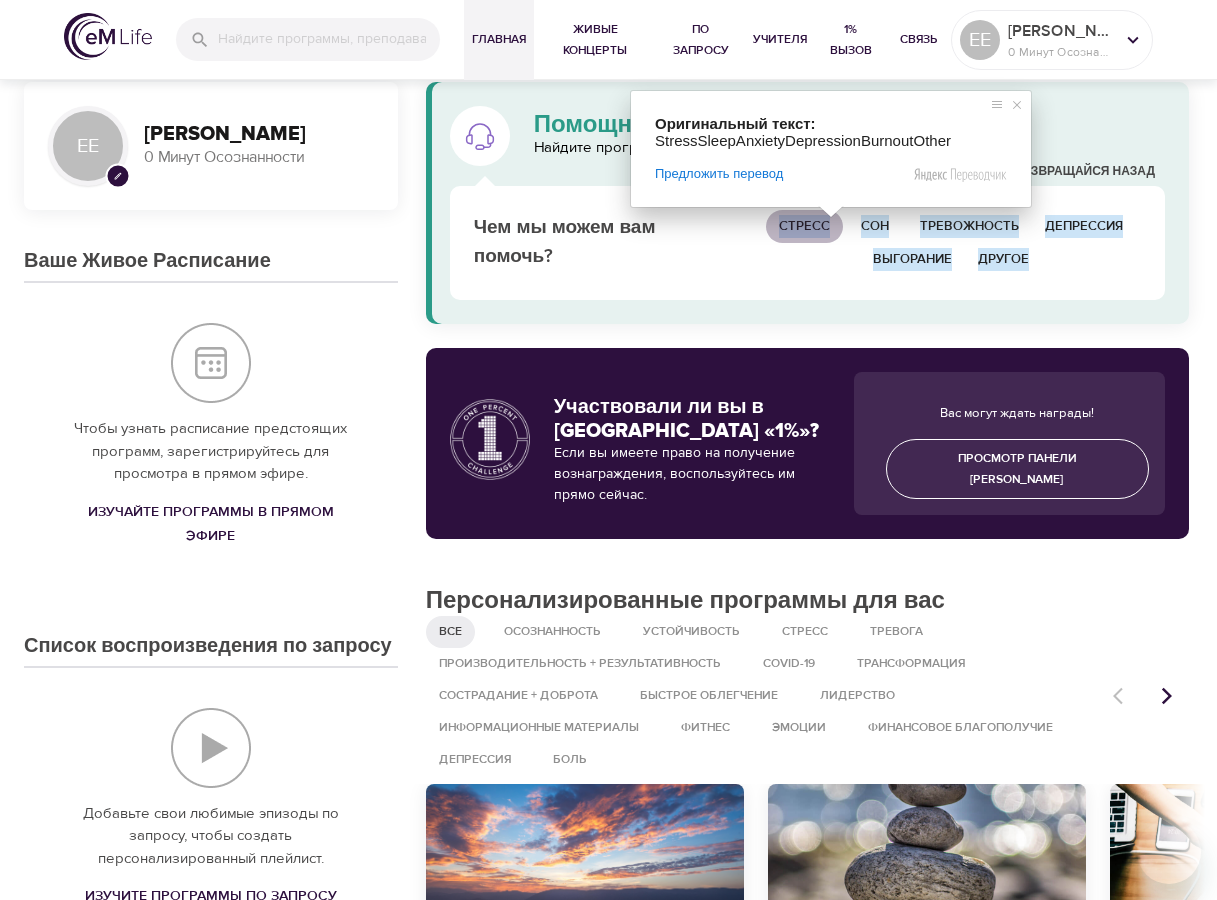 click on "Стресс" at bounding box center (804, 226) 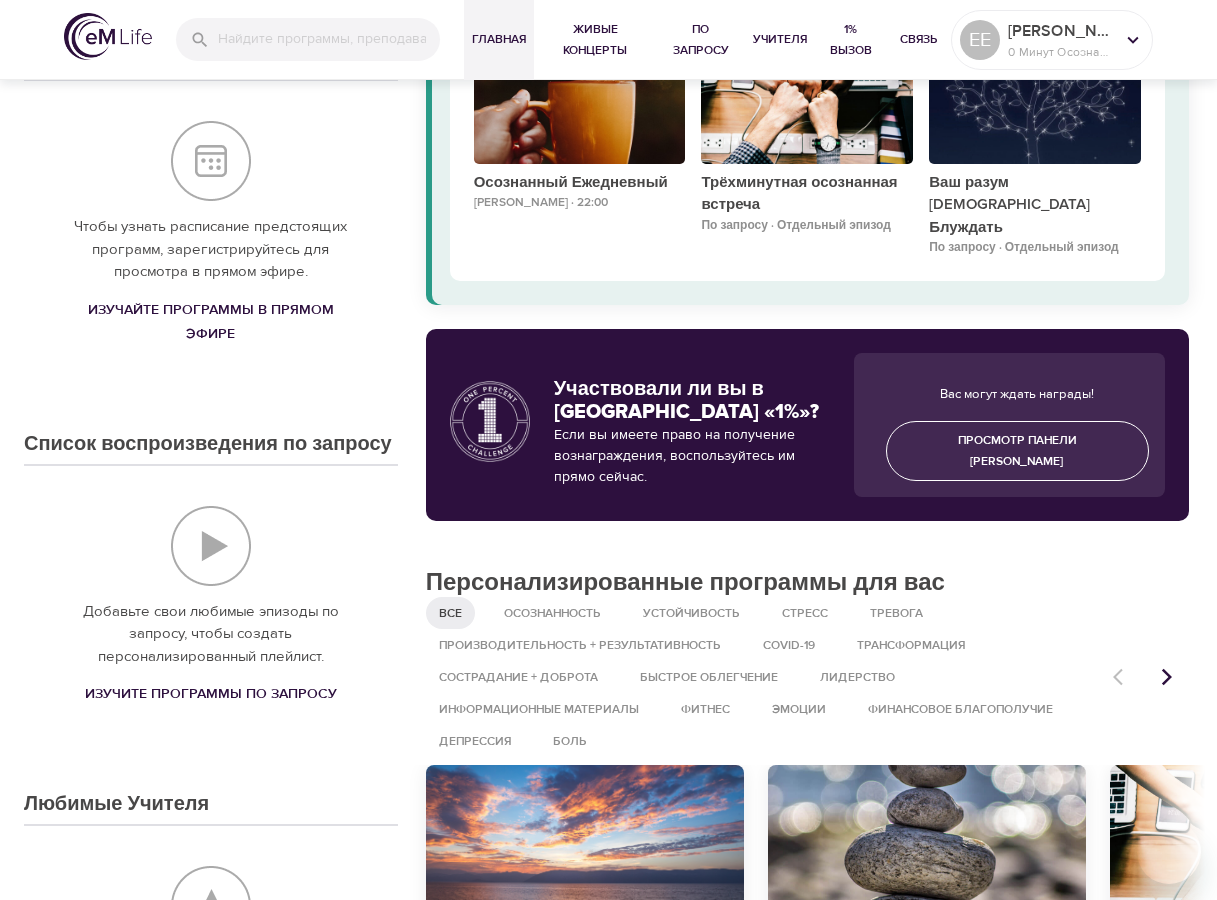 scroll, scrollTop: 205, scrollLeft: 0, axis: vertical 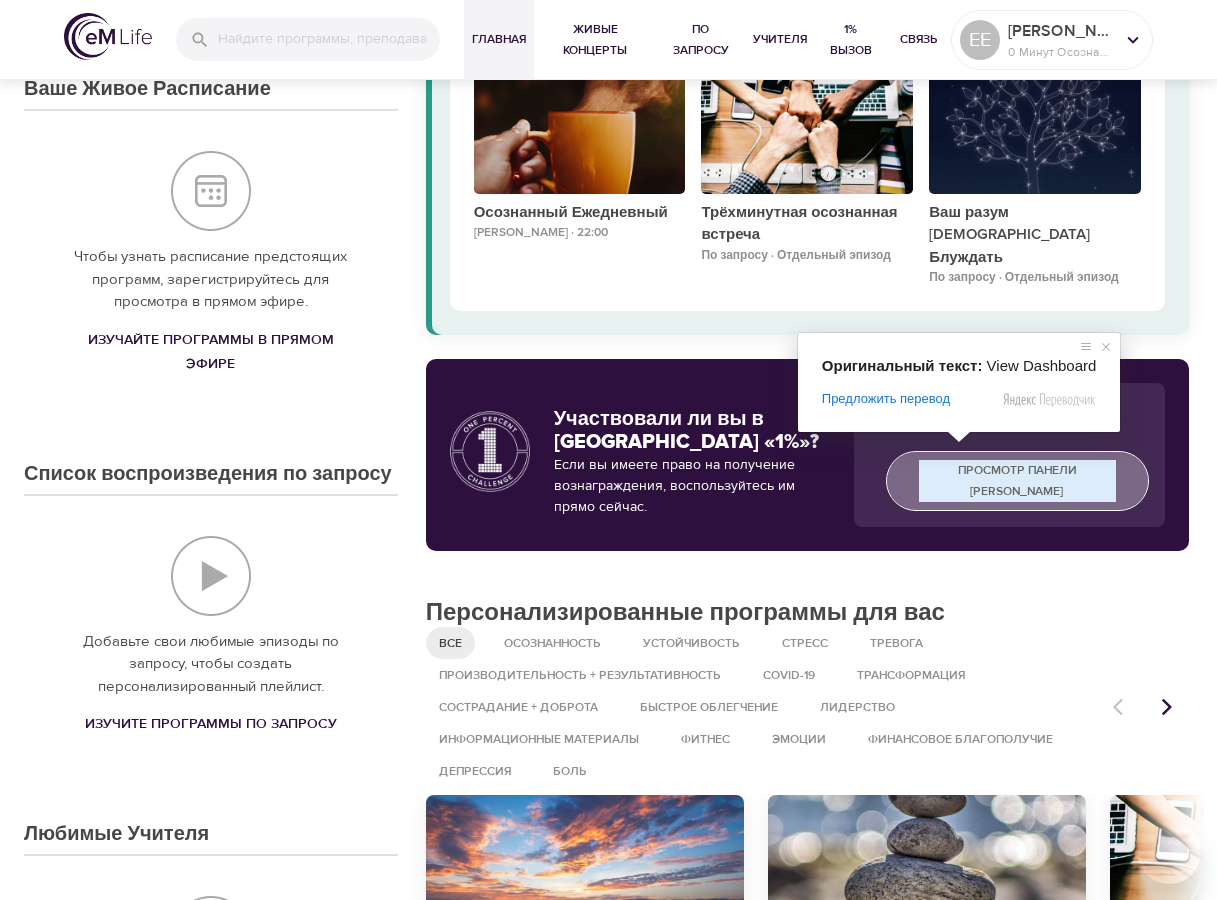 click on "Просмотр панели Мониторинга" at bounding box center [1017, 481] 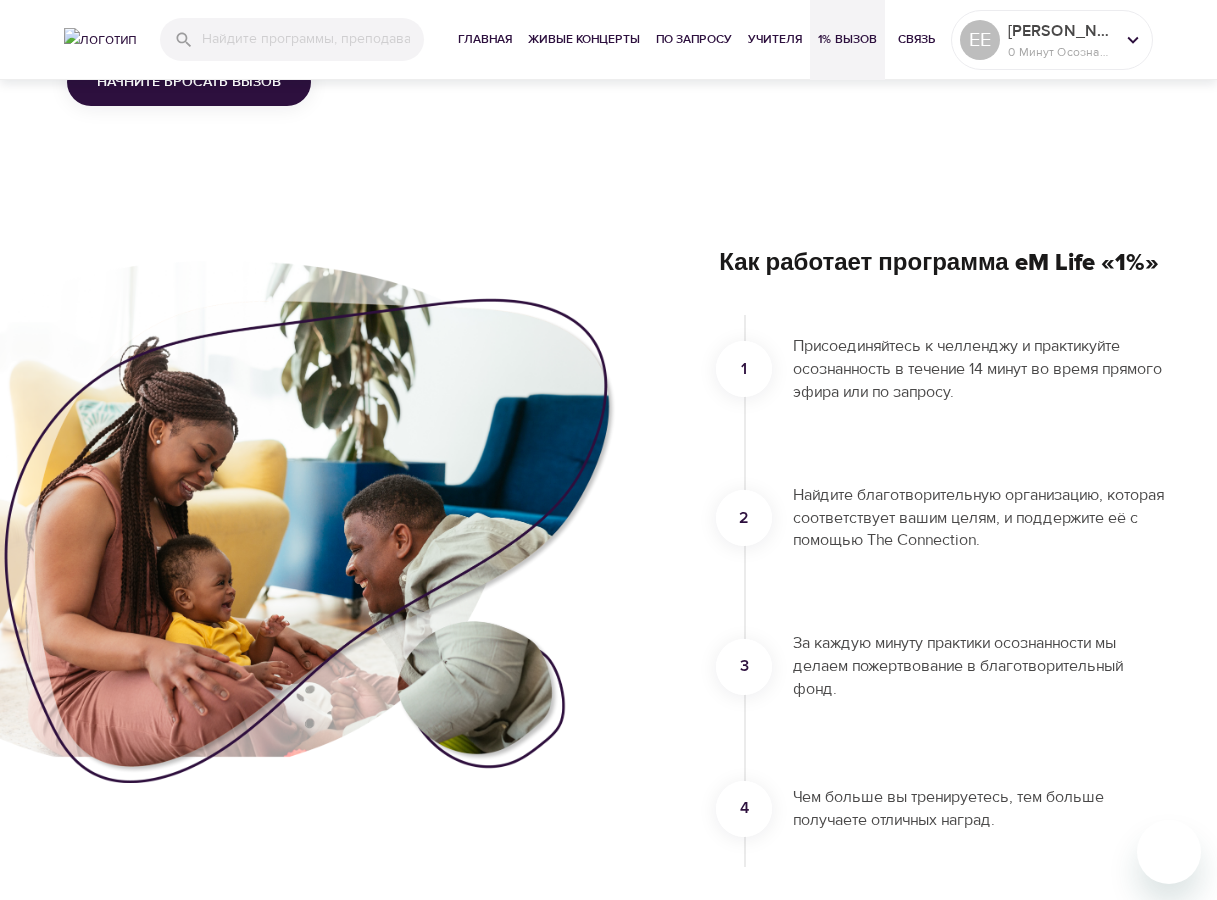 scroll, scrollTop: 0, scrollLeft: 0, axis: both 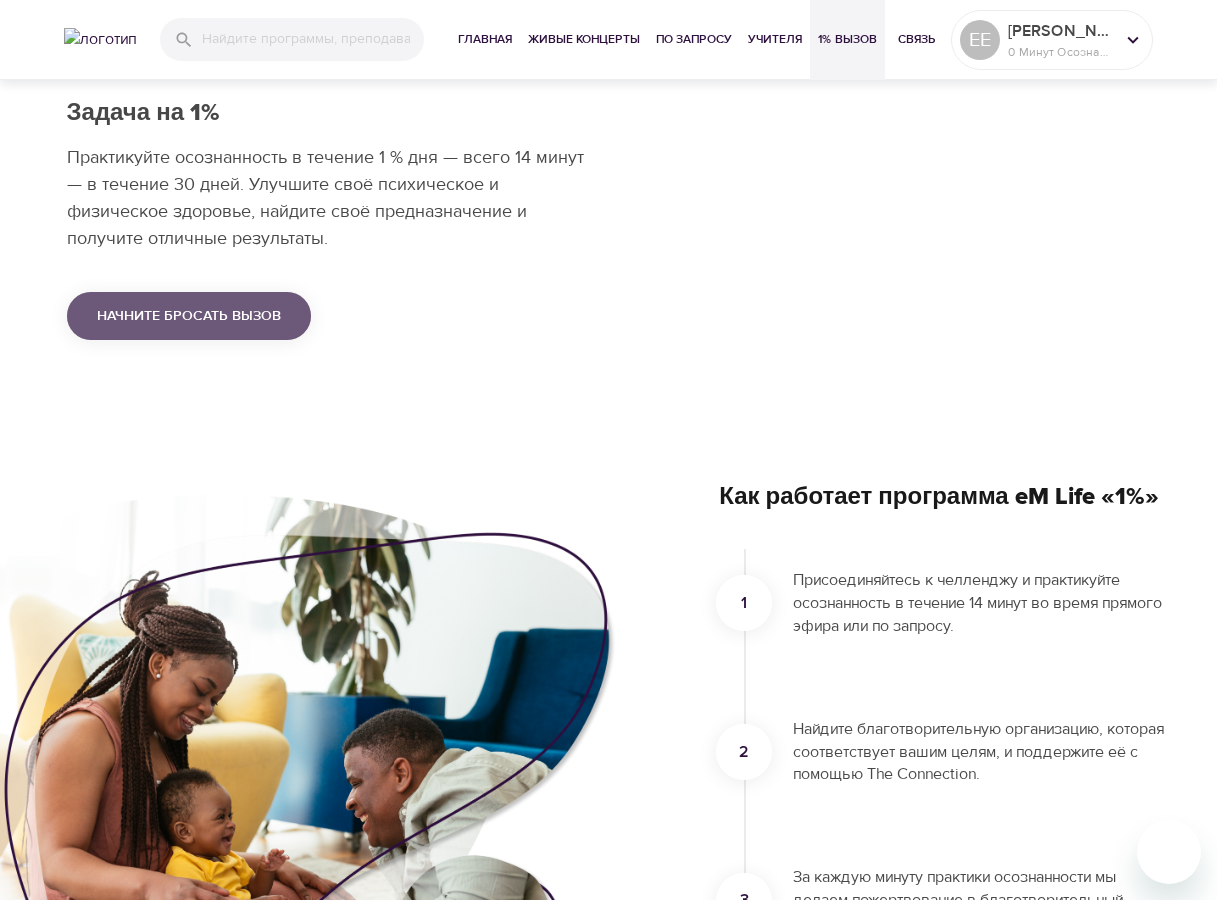 click on "Начните бросать вызов" at bounding box center [189, 316] 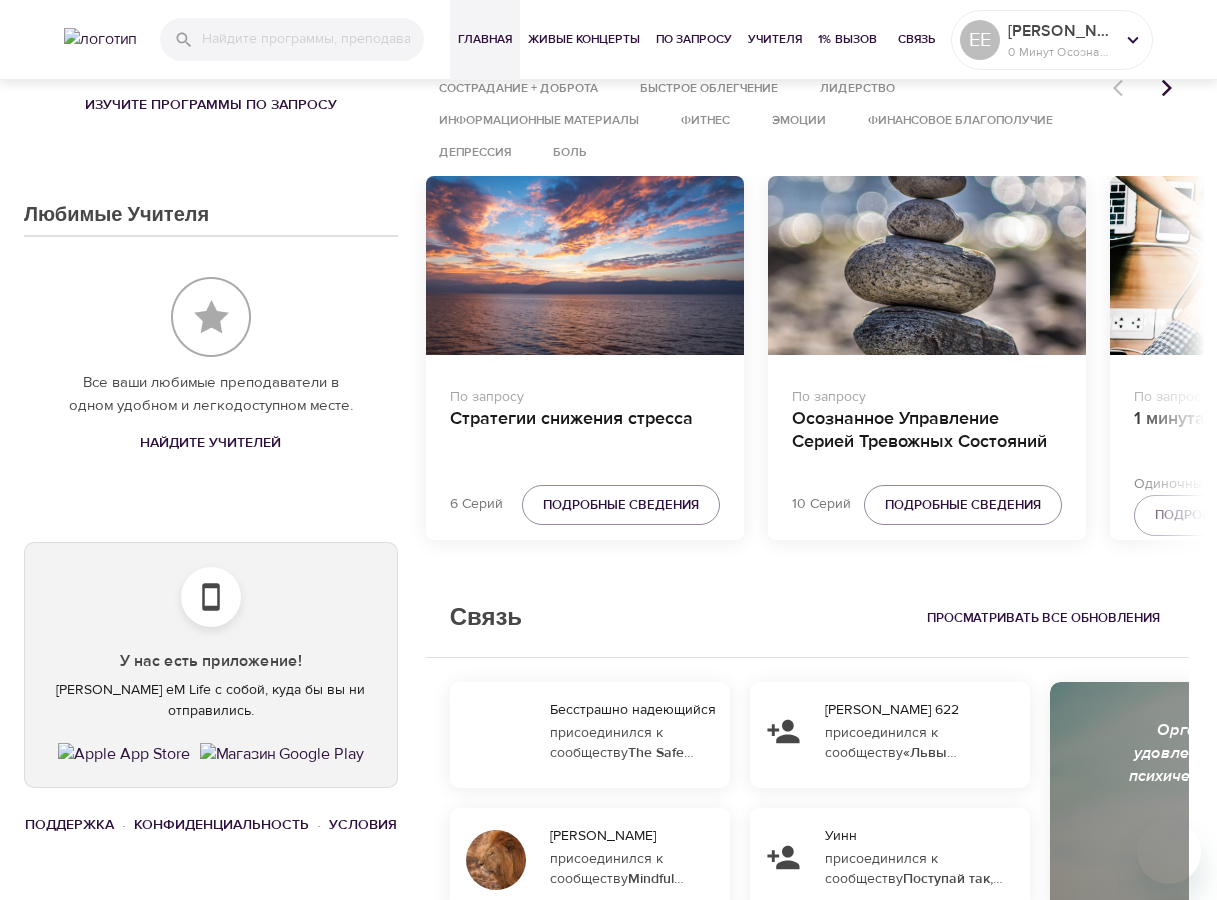 scroll, scrollTop: 820, scrollLeft: 0, axis: vertical 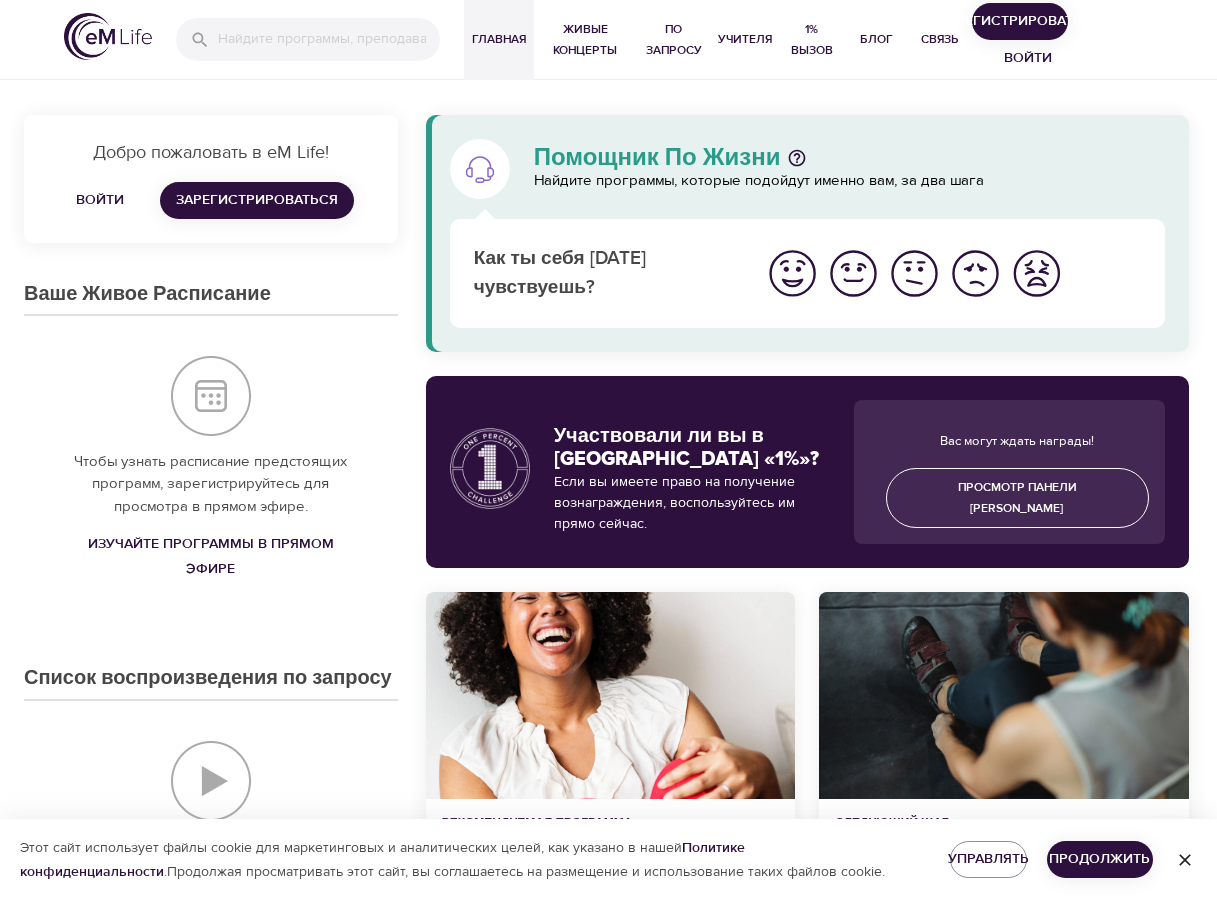 click at bounding box center [914, 273] 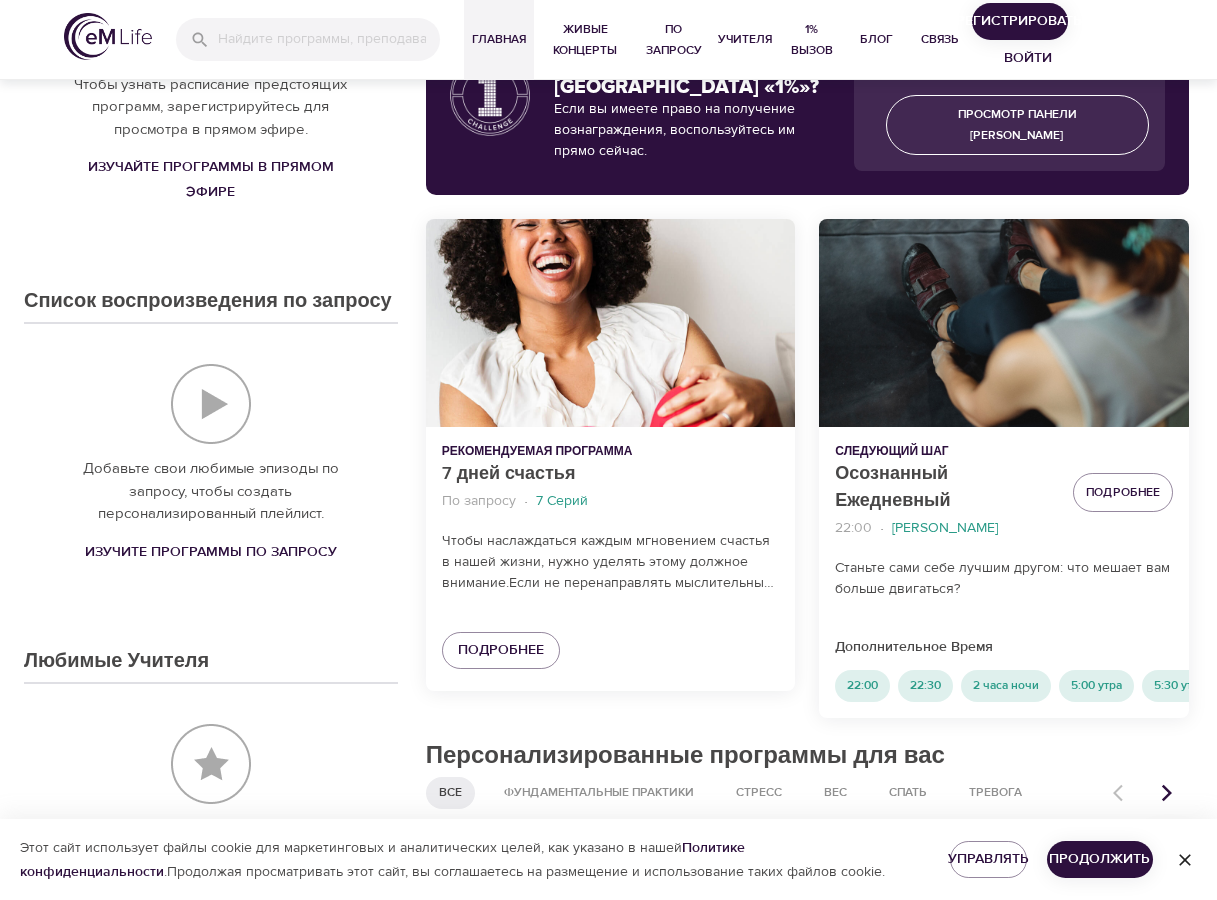 scroll, scrollTop: 800, scrollLeft: 0, axis: vertical 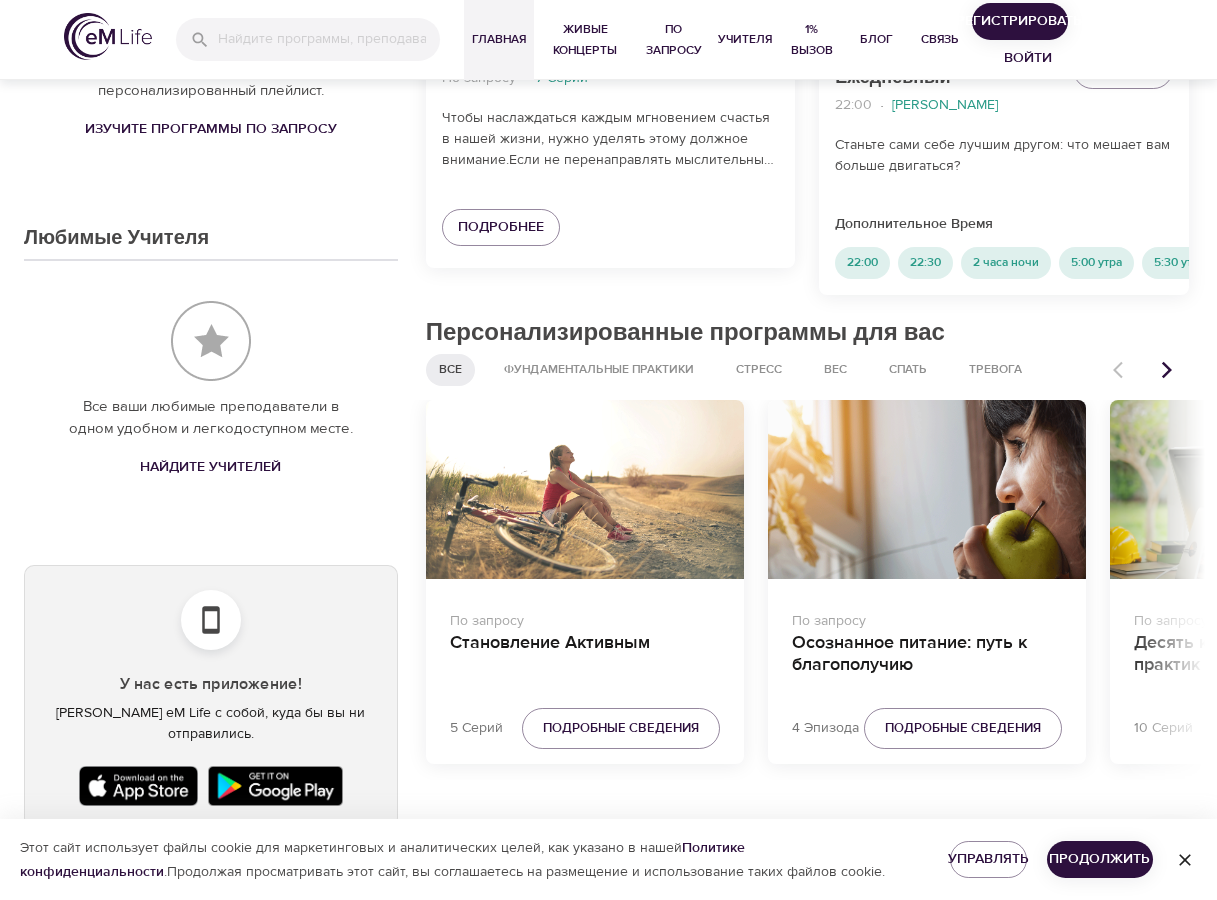 click at bounding box center [927, 489] 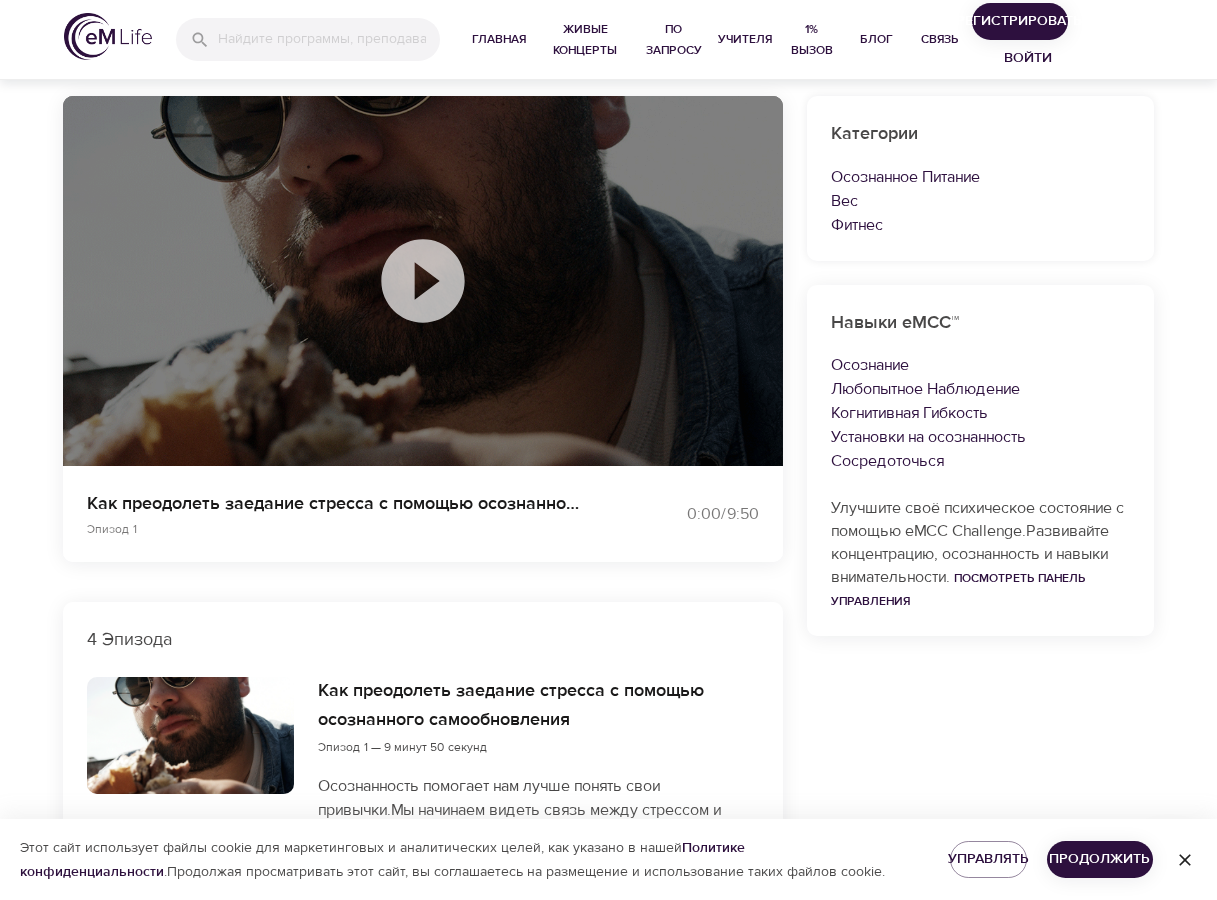 scroll, scrollTop: 0, scrollLeft: 0, axis: both 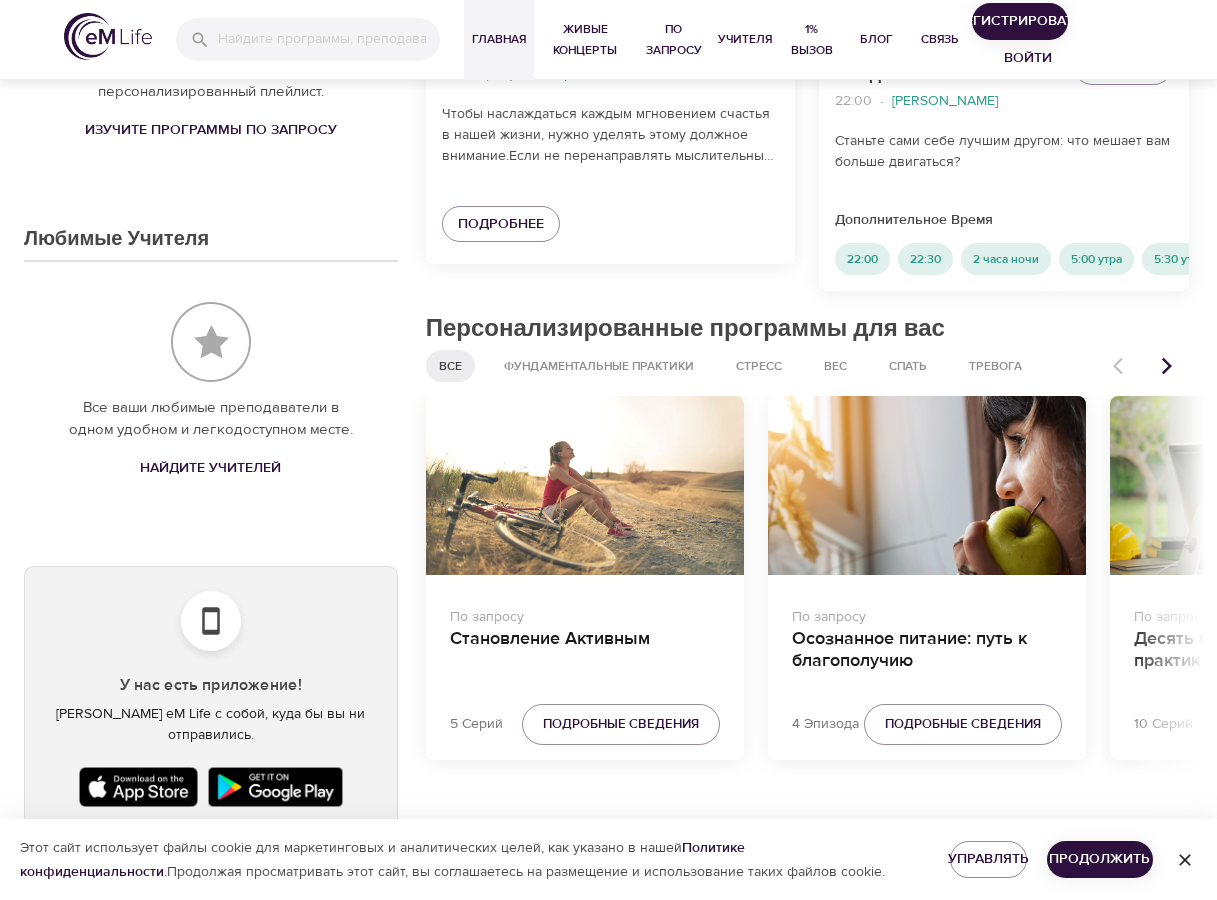 click on "По запросу Становление Активным 5 Серий Подробные сведения По запросу Осознанное питание: путь к благополучию 4 Эпизода Подробные сведения По запросу Десять коротких ежедневных практик осознанности 10 Серий Подробные сведения On-Demand Strategies to Reduce Stress 6 Episodes Details On-Demand Leading Through Burnout 7 Episodes Details On-Demand Difficult Emotions Collection 5 Episodes Details On-Demand 7 Days of Sleep - Part 3 7 Episodes Details On-Demand 7 Days of Happiness in the Workplace 7 Episodes Details On-Demand Awareness of Breathing 4 Episodes Details On-Demand Mindfully Managing Anxiety Series 10 Episodes Details On-Demand Body Scan 4 Episodes Details On-Demand Quick Relief - My To Do List Is Too Much 2 Episodes Details On-Demand 7 Days of Managing Anxiety 7 Episodes Details On-Demand 7 Days of Sleep 7 Episodes" at bounding box center [807, 586] 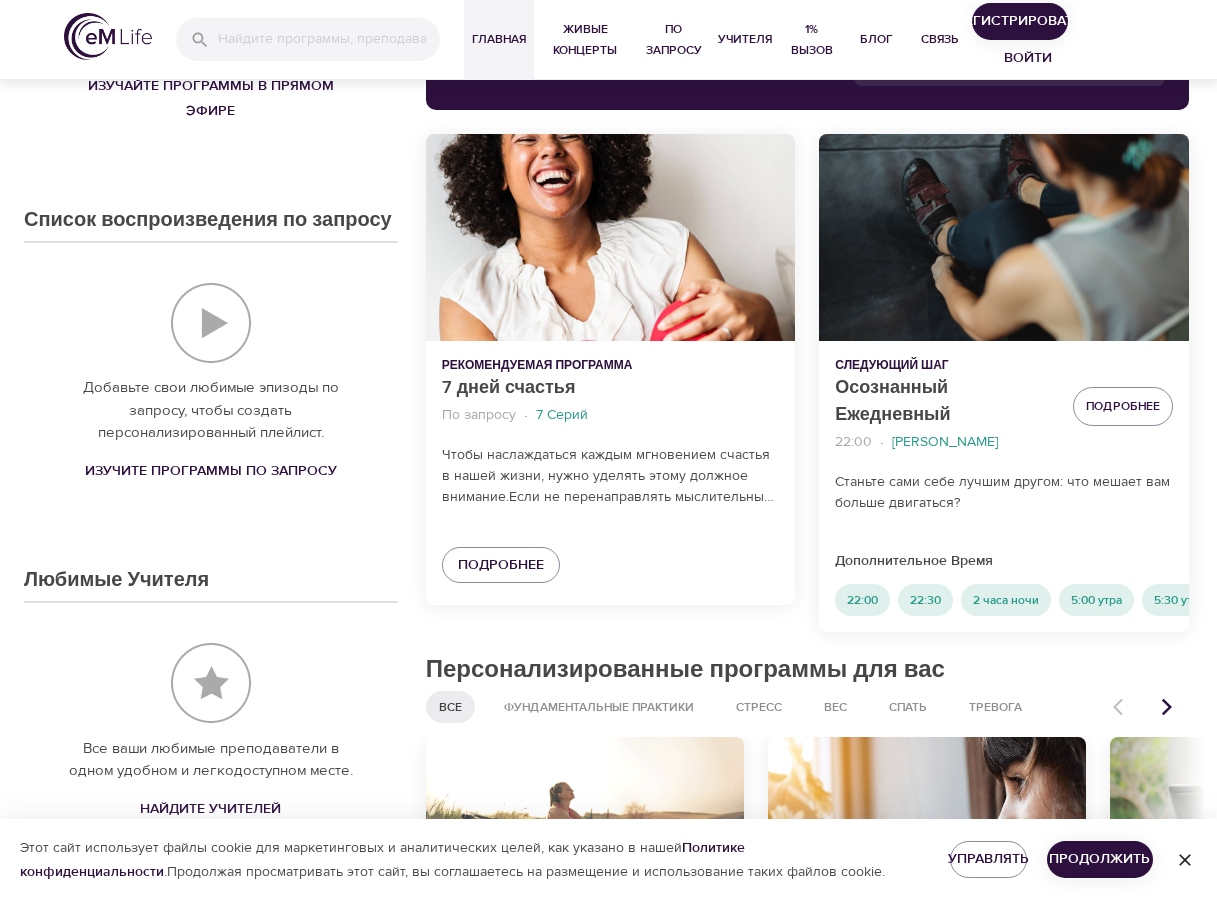 scroll, scrollTop: 399, scrollLeft: 0, axis: vertical 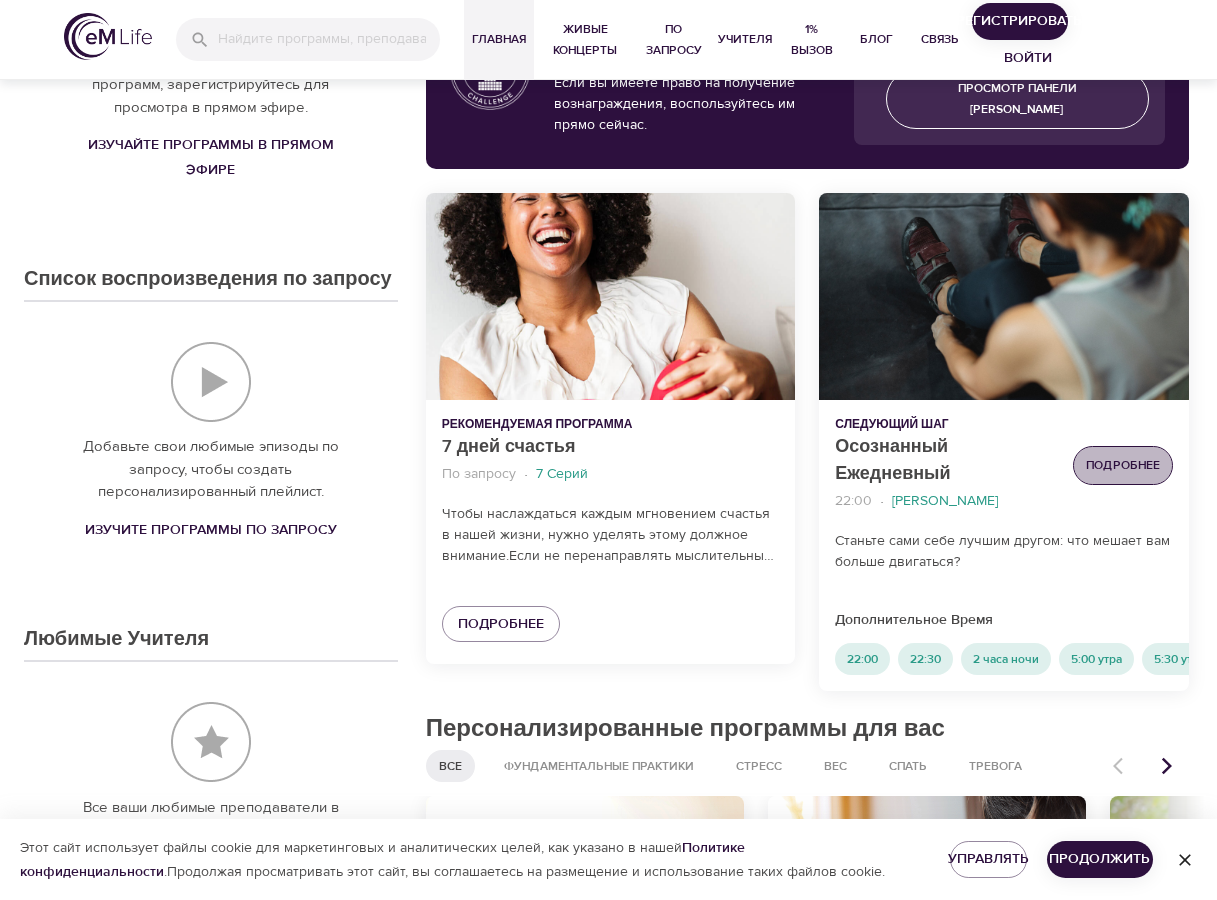 click on "Подробнее" at bounding box center [1123, 465] 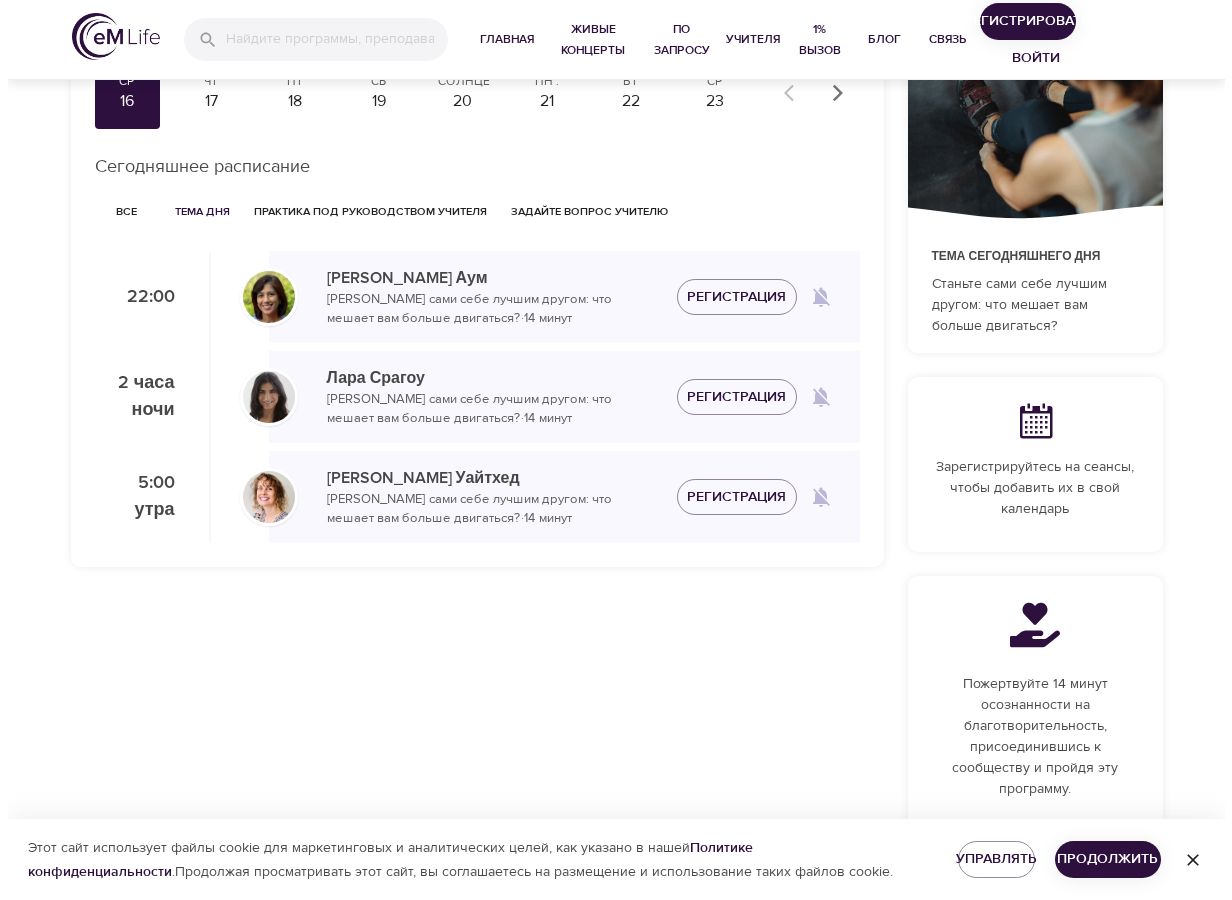 scroll, scrollTop: 199, scrollLeft: 0, axis: vertical 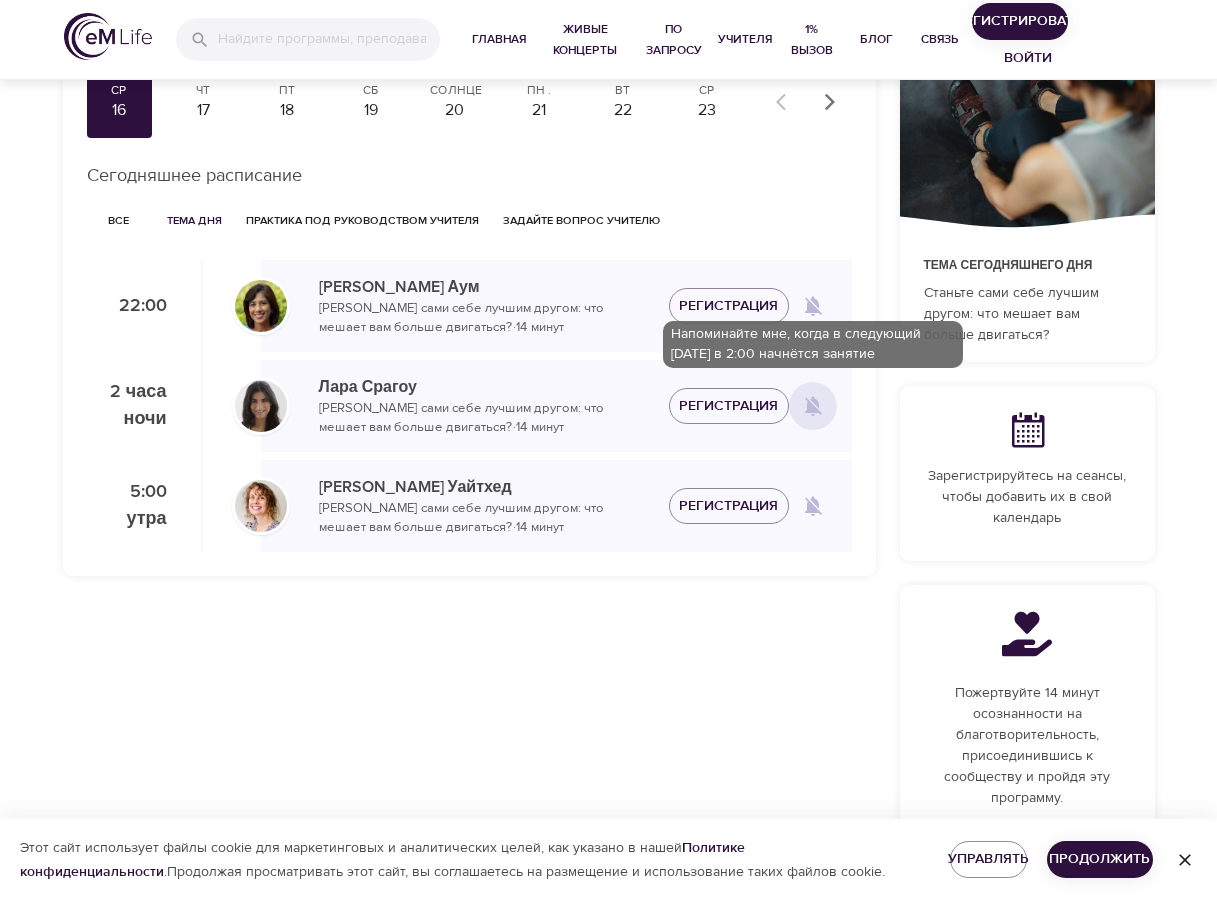 click 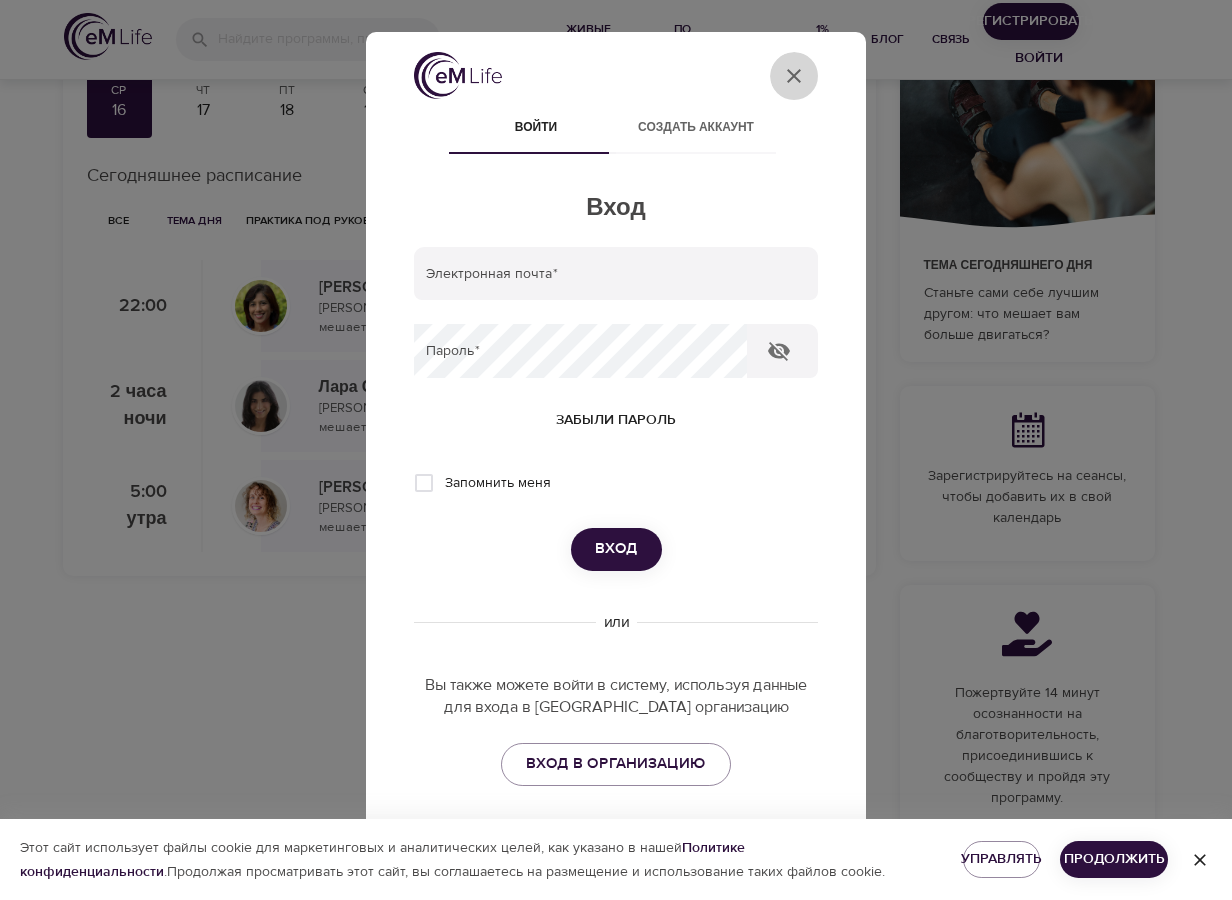 click on "User Profile" at bounding box center (794, 76) 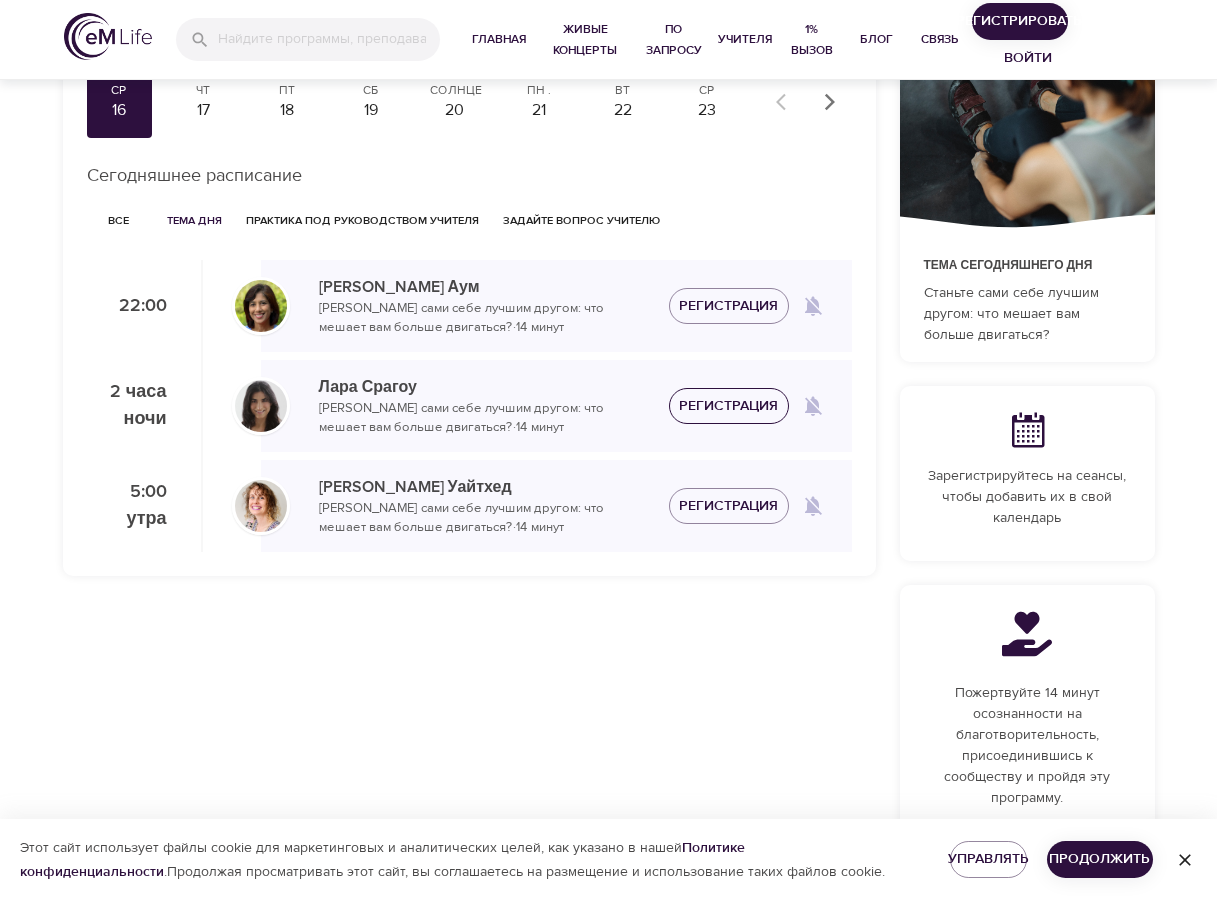 click on "Регистрация" at bounding box center [728, 406] 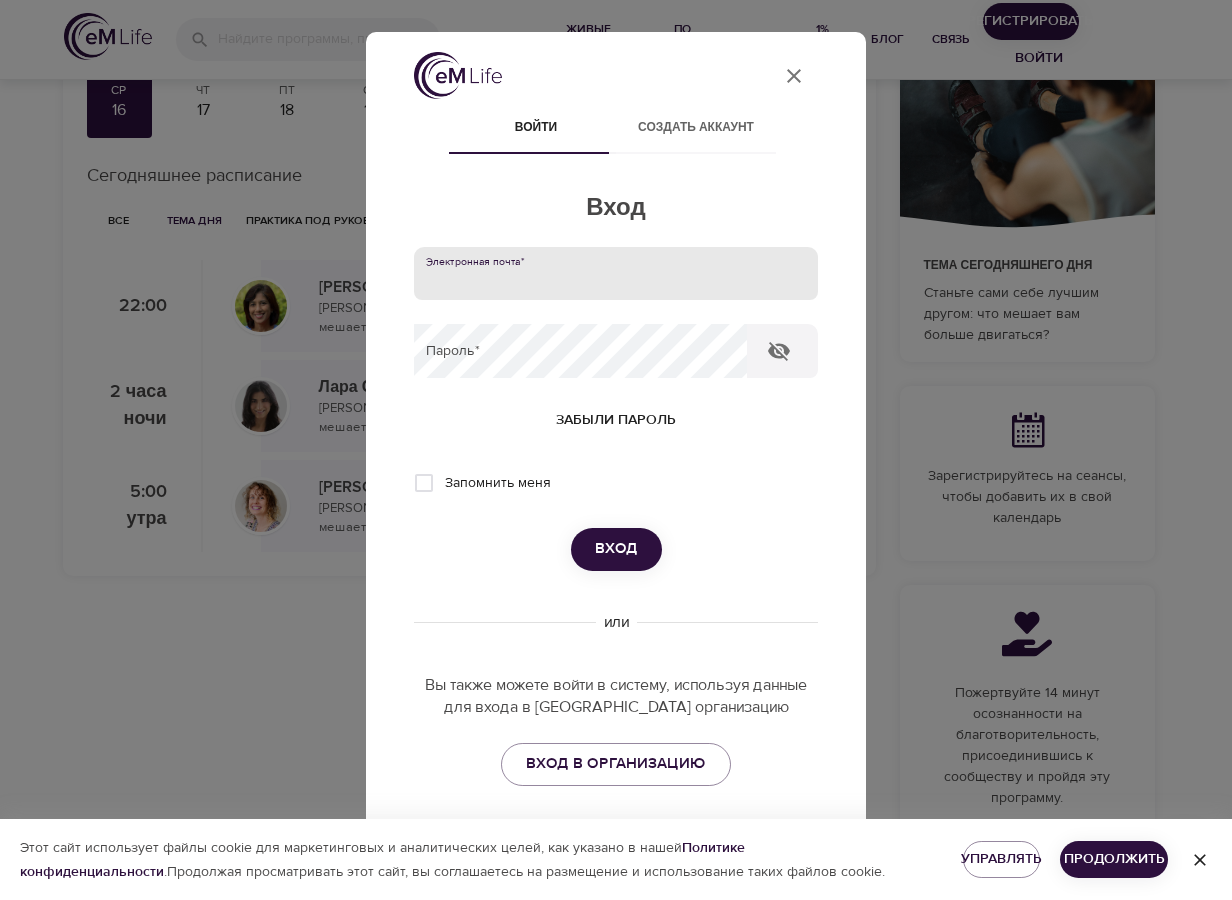 click at bounding box center (616, 274) 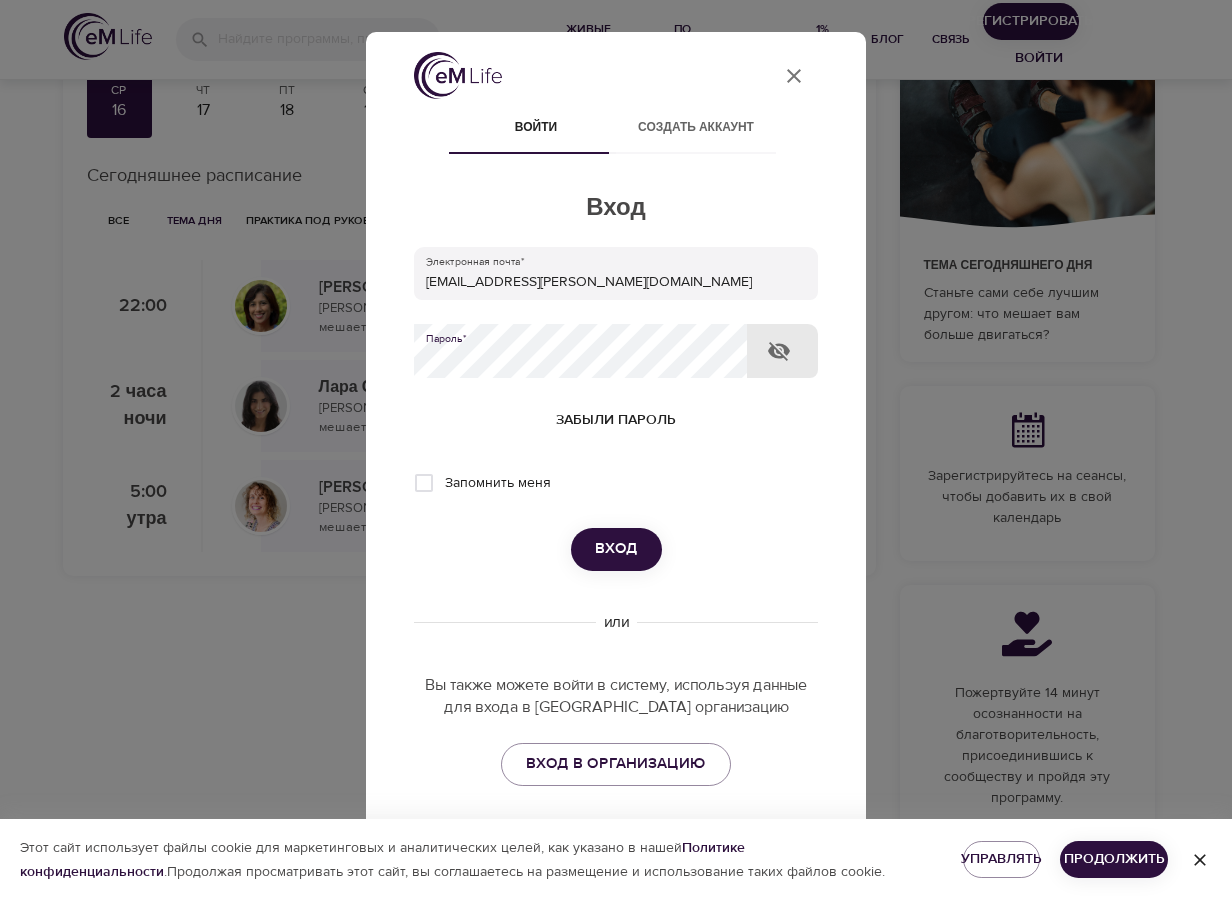 click 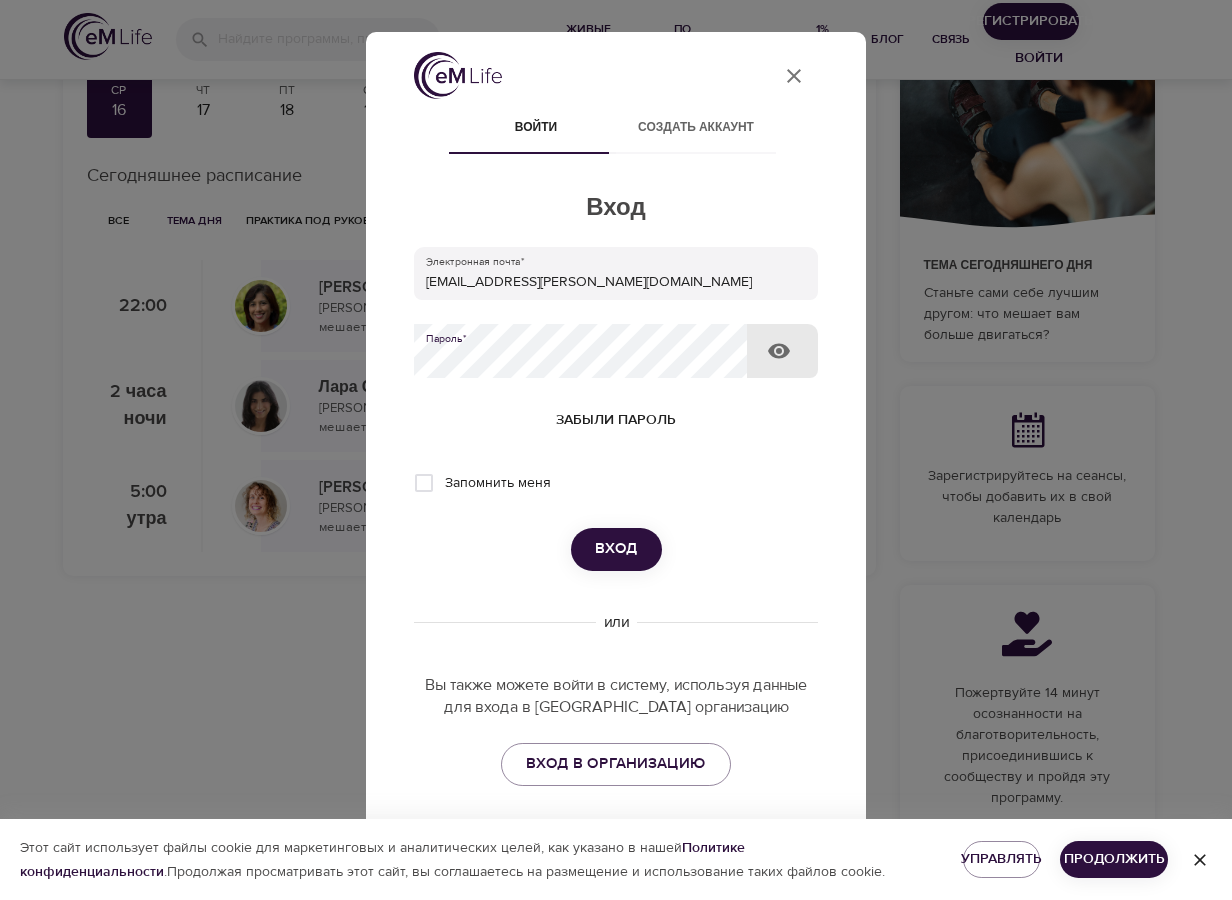click 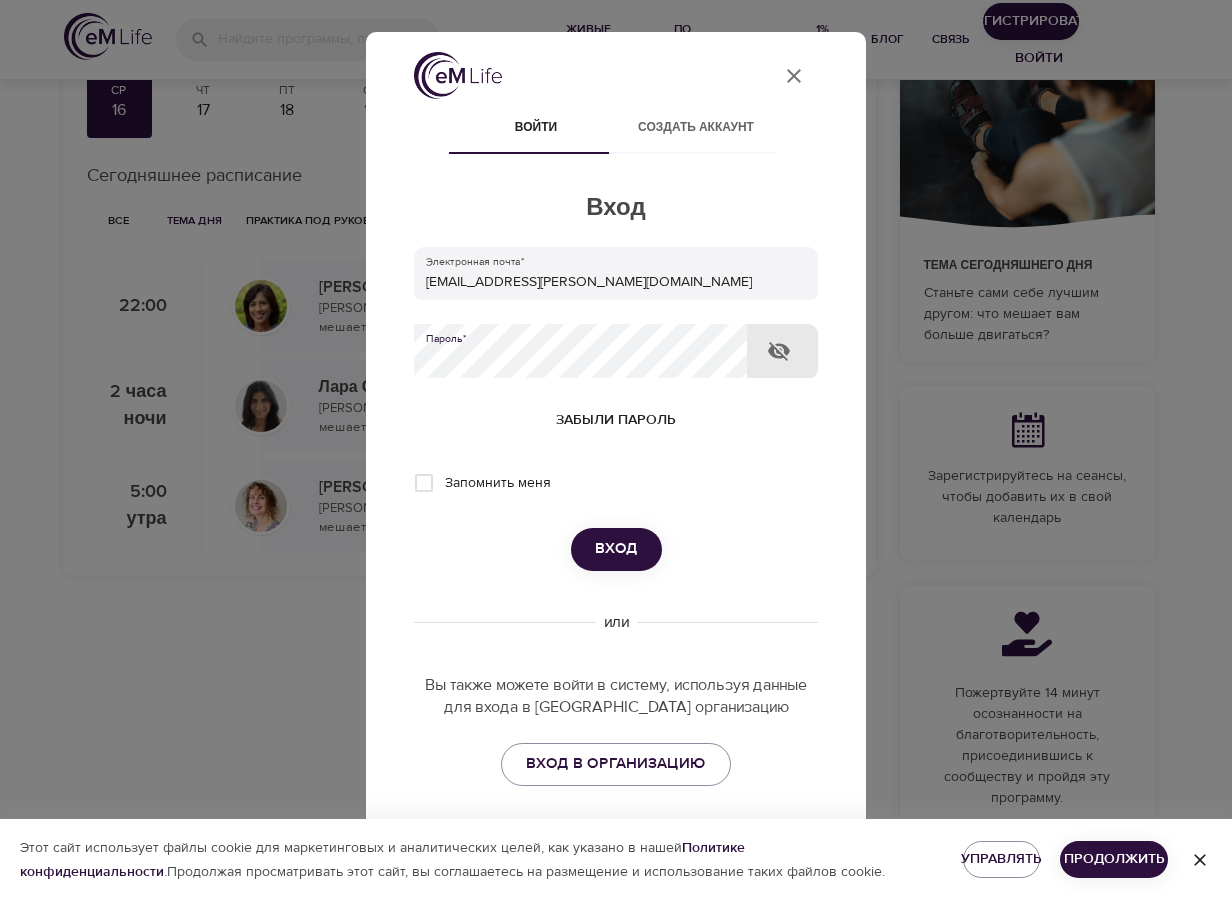 click on "Запомнить меня" at bounding box center (424, 483) 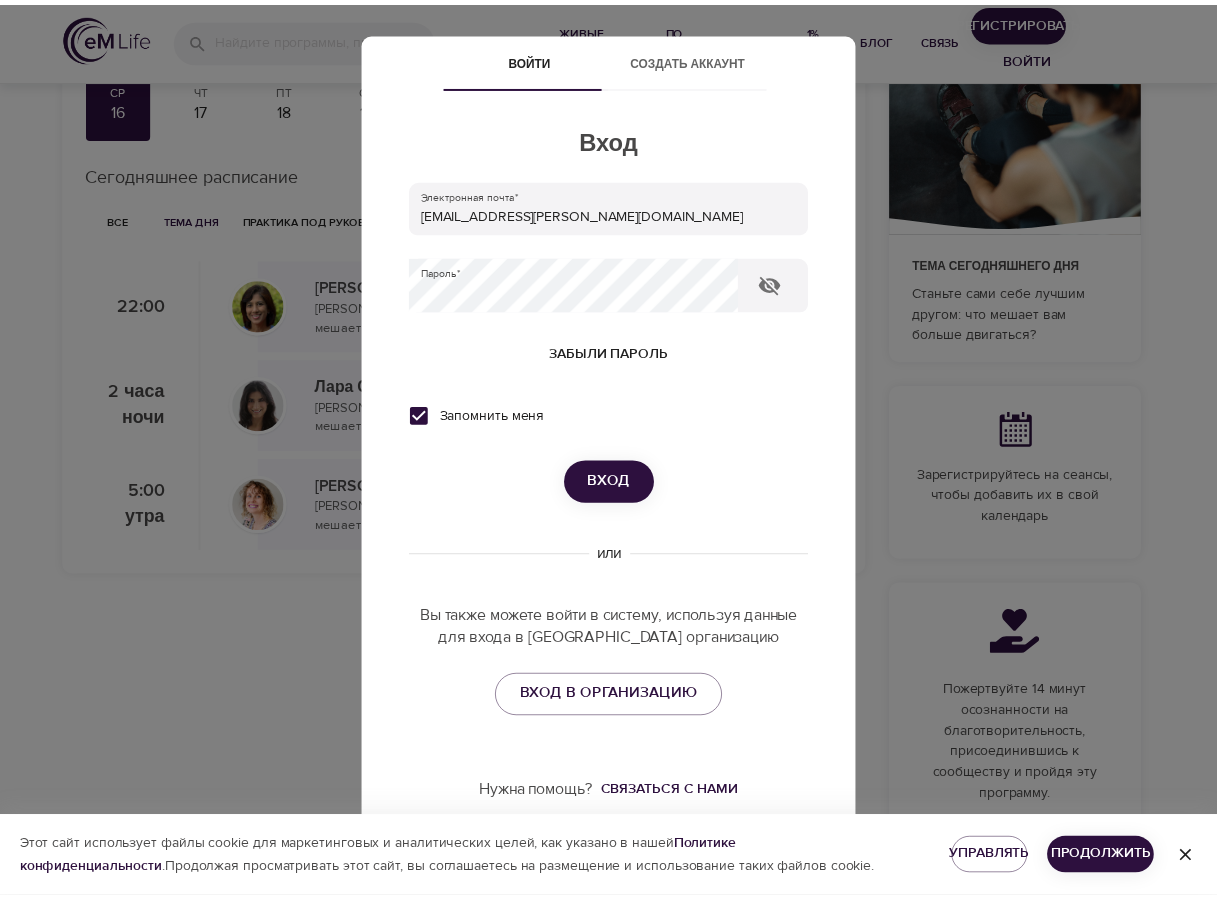 scroll, scrollTop: 68, scrollLeft: 0, axis: vertical 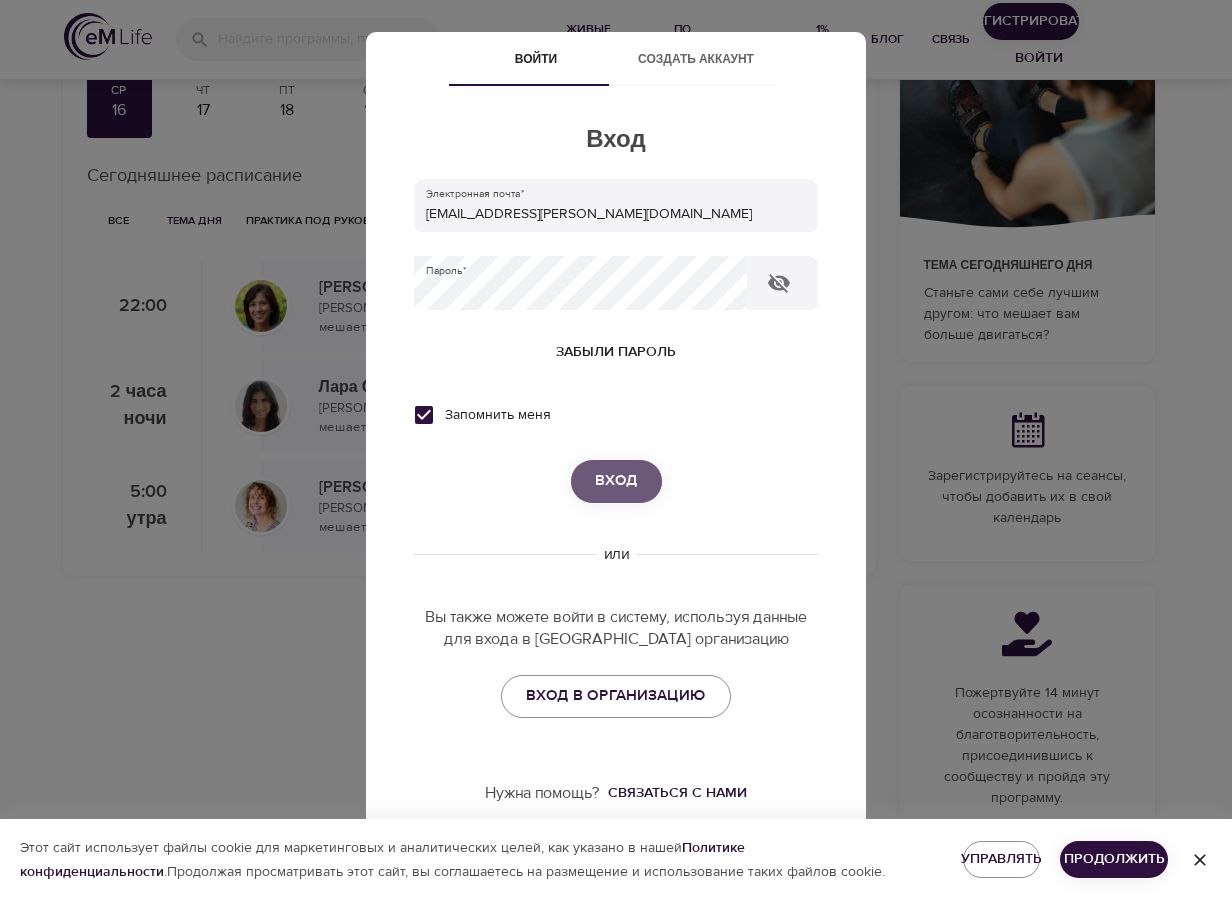 click on "Вход" at bounding box center (616, 481) 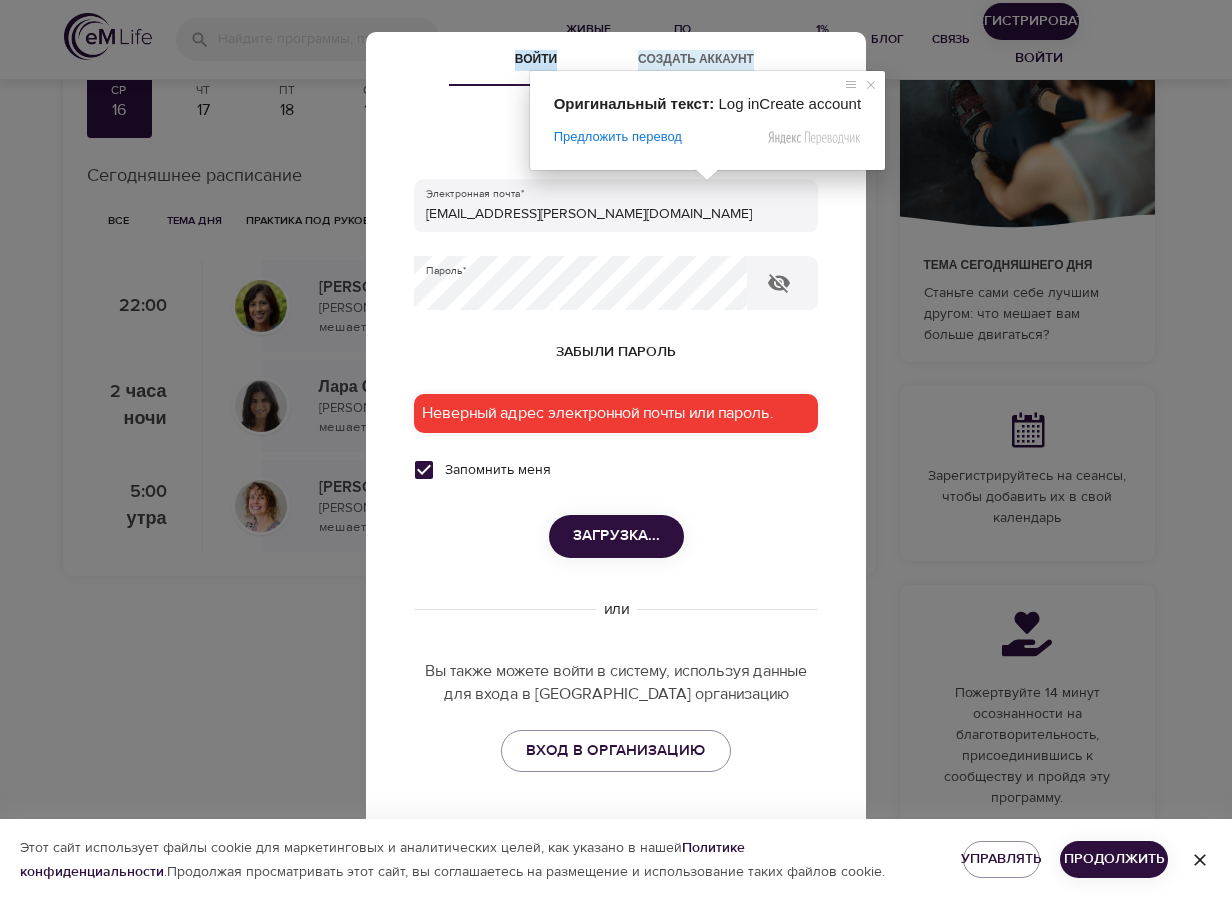 click on "Создать аккаунт" at bounding box center (696, 60) 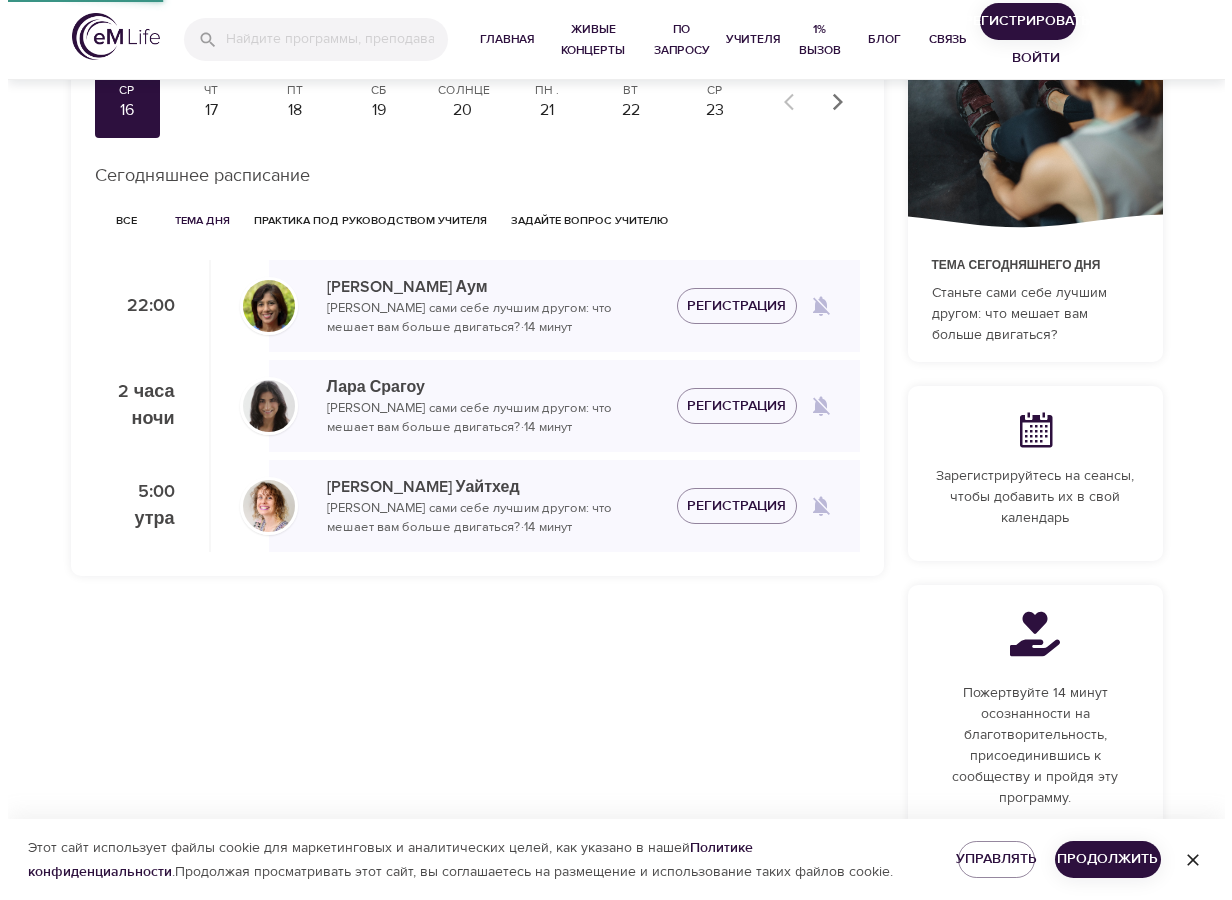 scroll, scrollTop: 0, scrollLeft: 0, axis: both 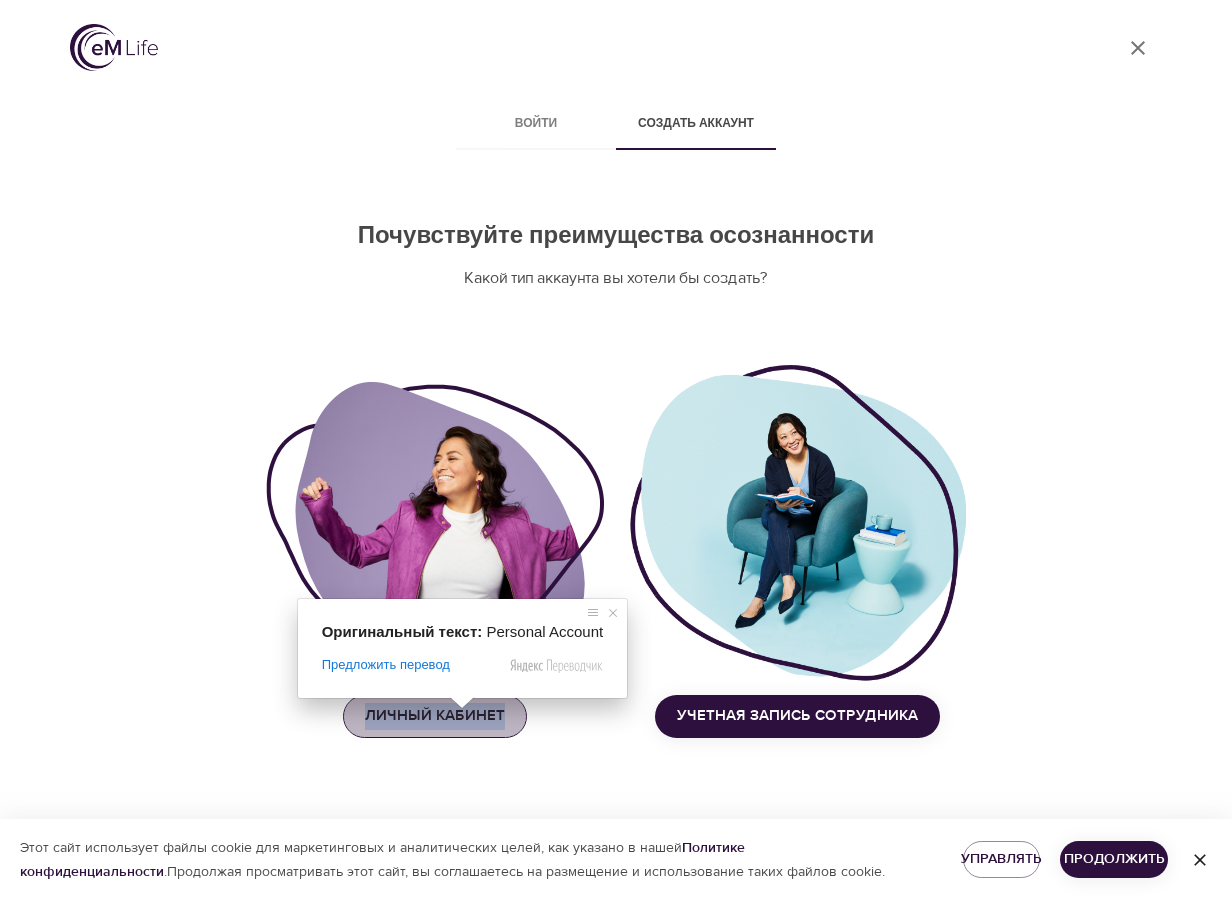 click on "Личный Кабинет" at bounding box center [435, 716] 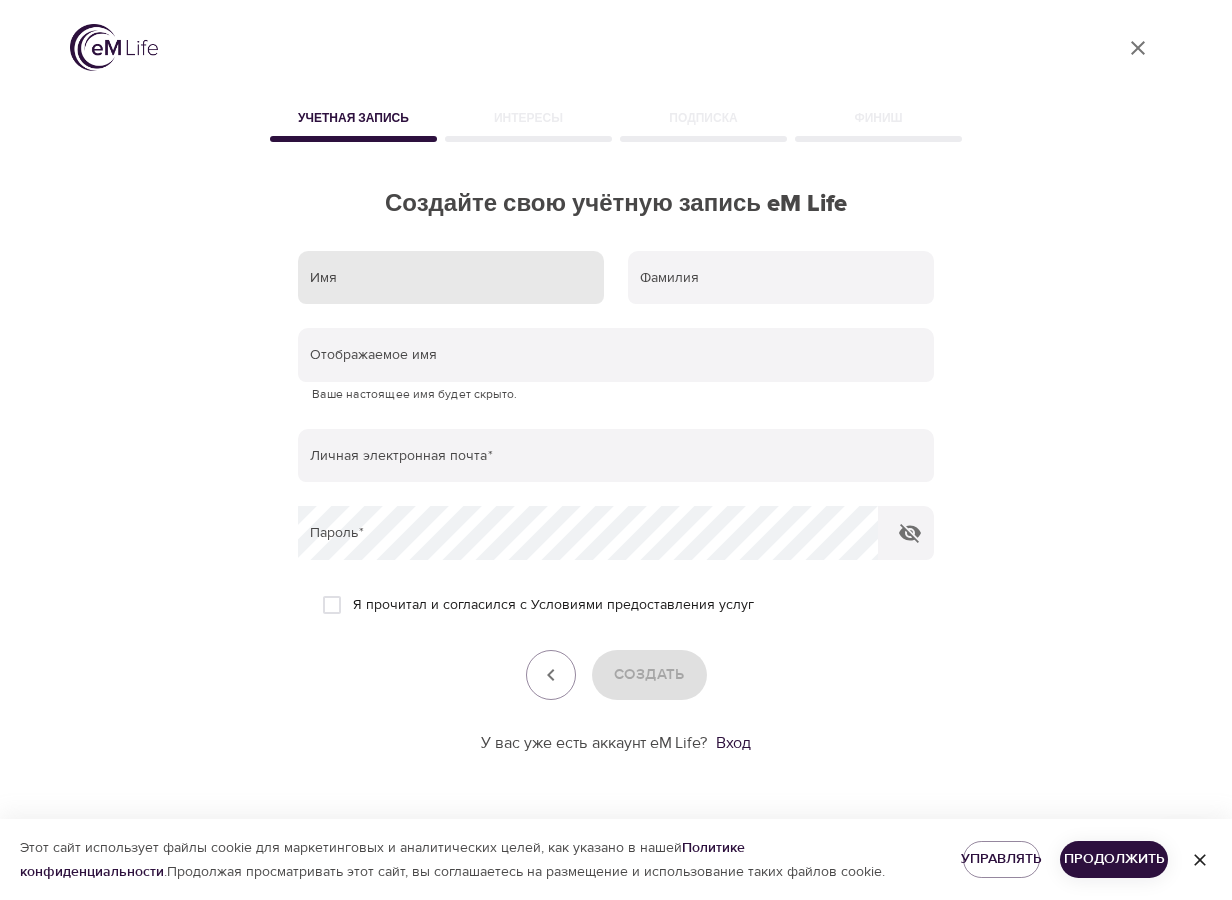 click at bounding box center (451, 278) 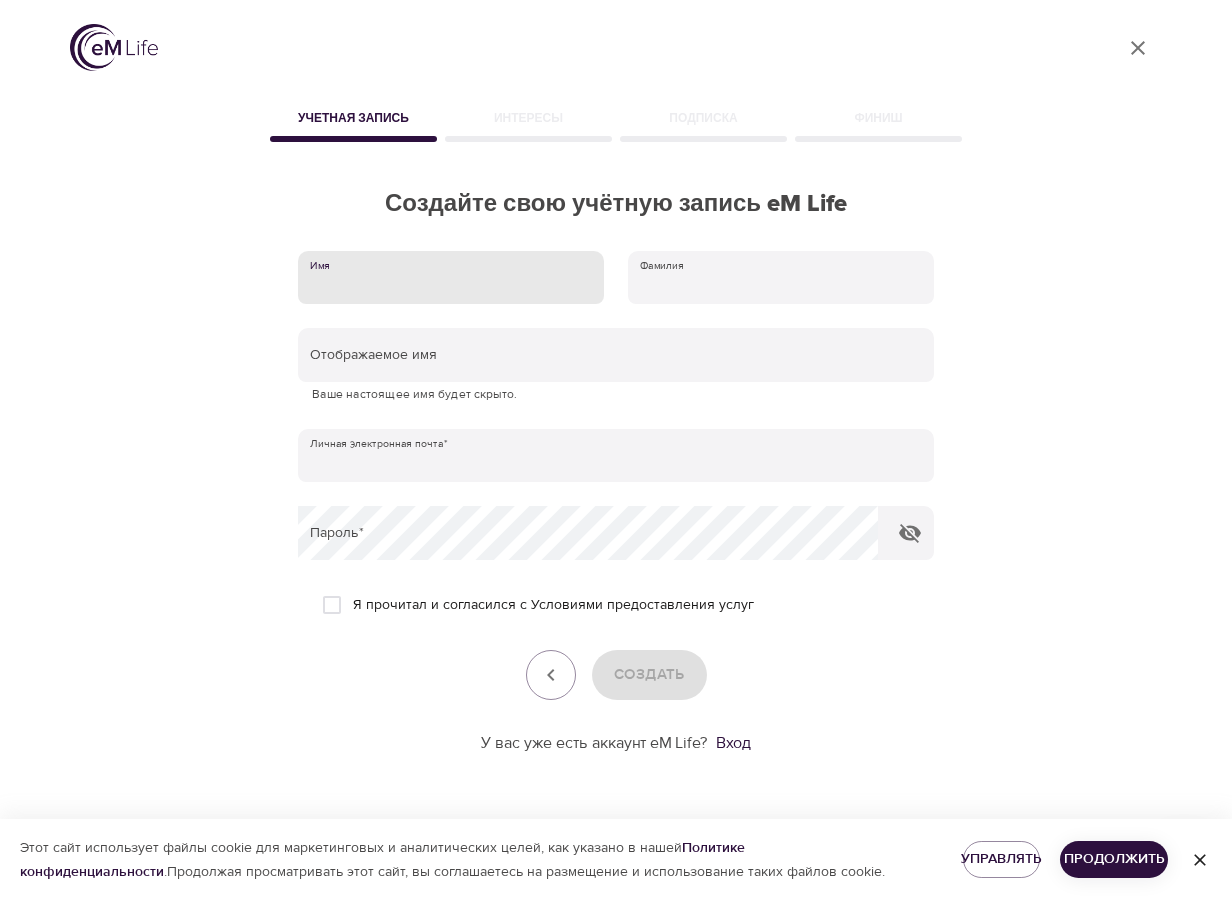 type on "Evgenii" 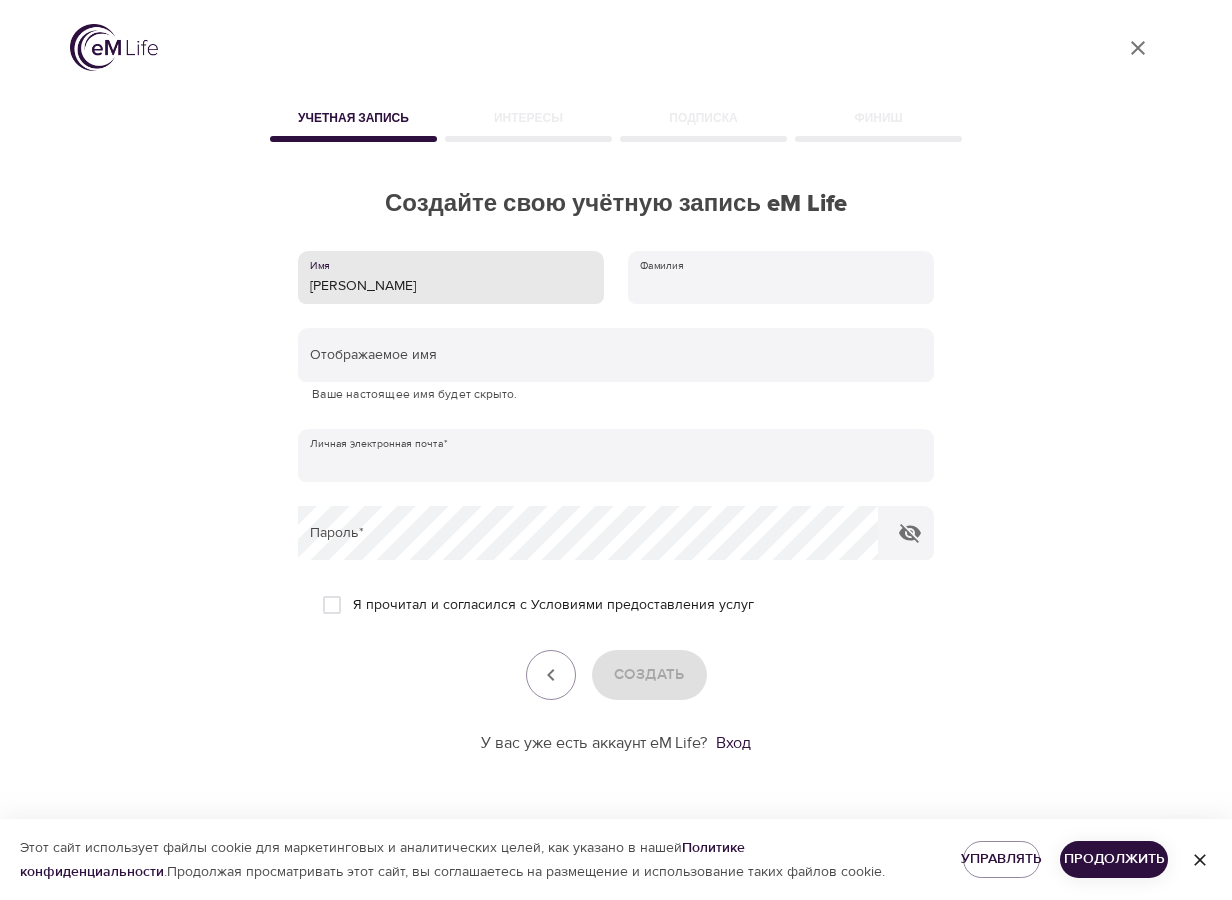type on "Esipov" 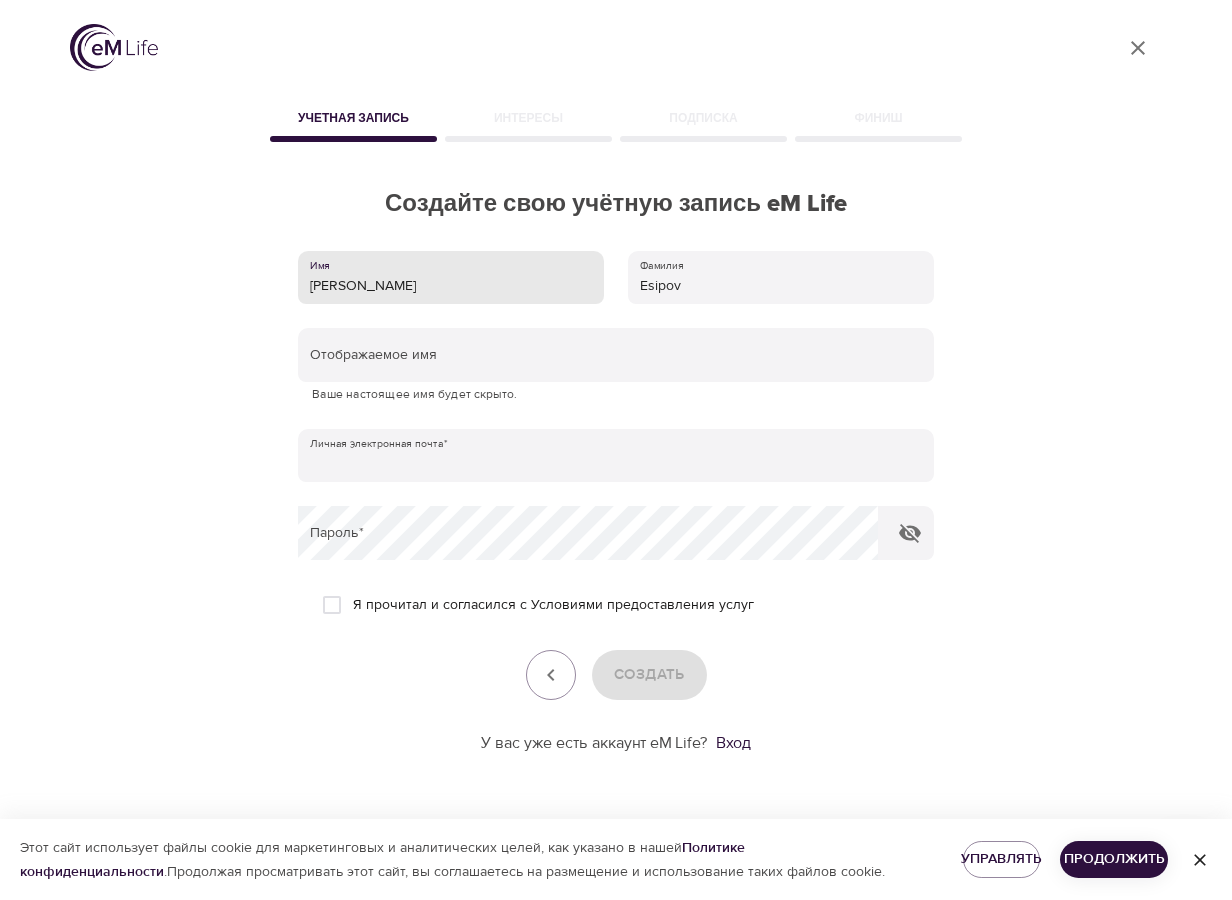 type on "esipoff.eugeny@yandex.ru" 